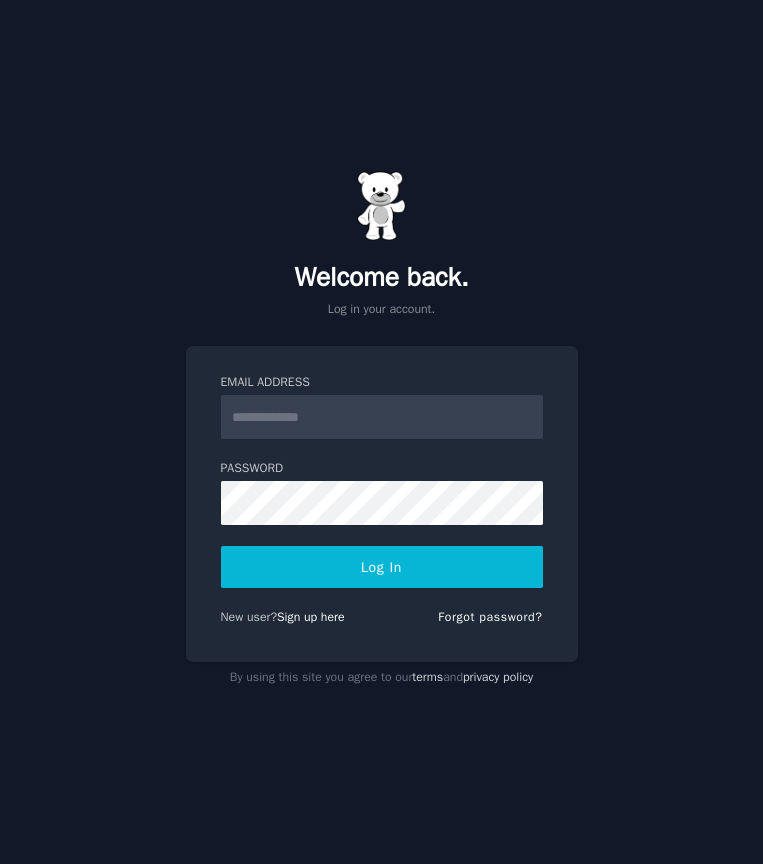 scroll, scrollTop: 0, scrollLeft: 0, axis: both 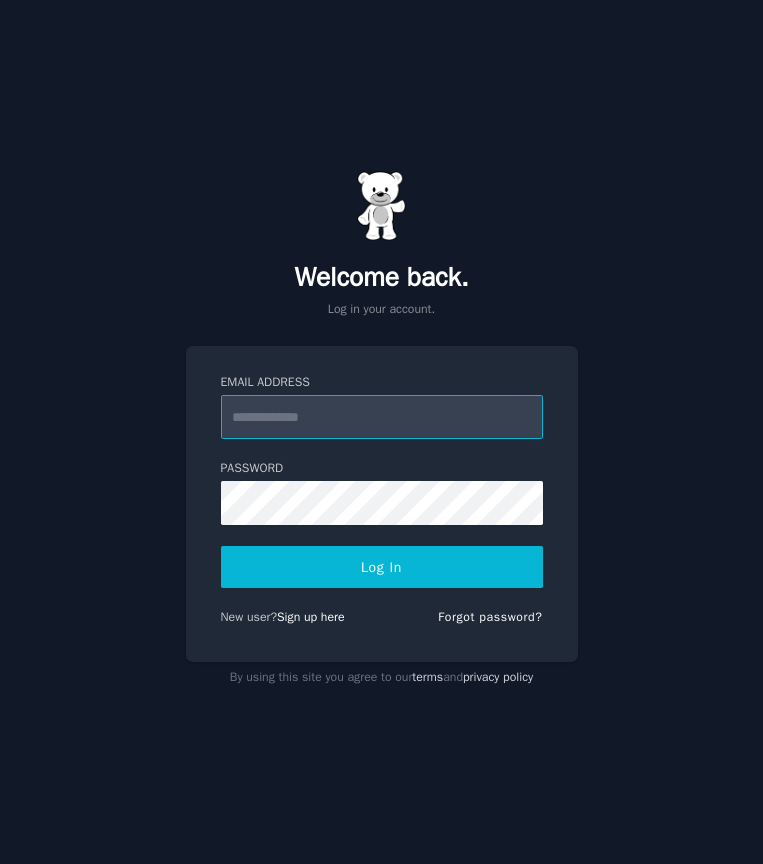 type on "**********" 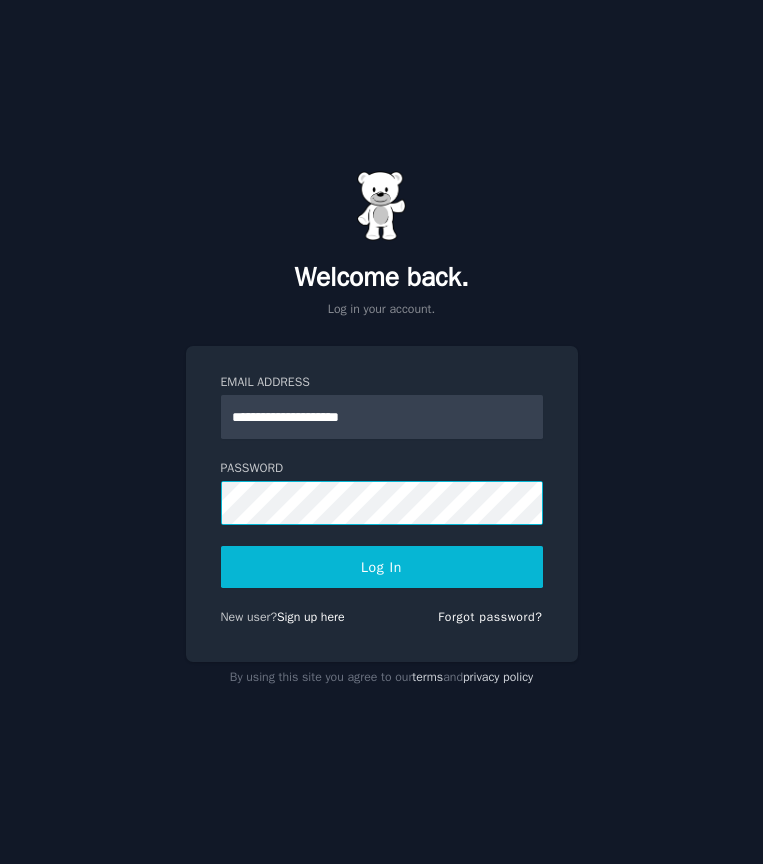 click on "Log In" at bounding box center (382, 567) 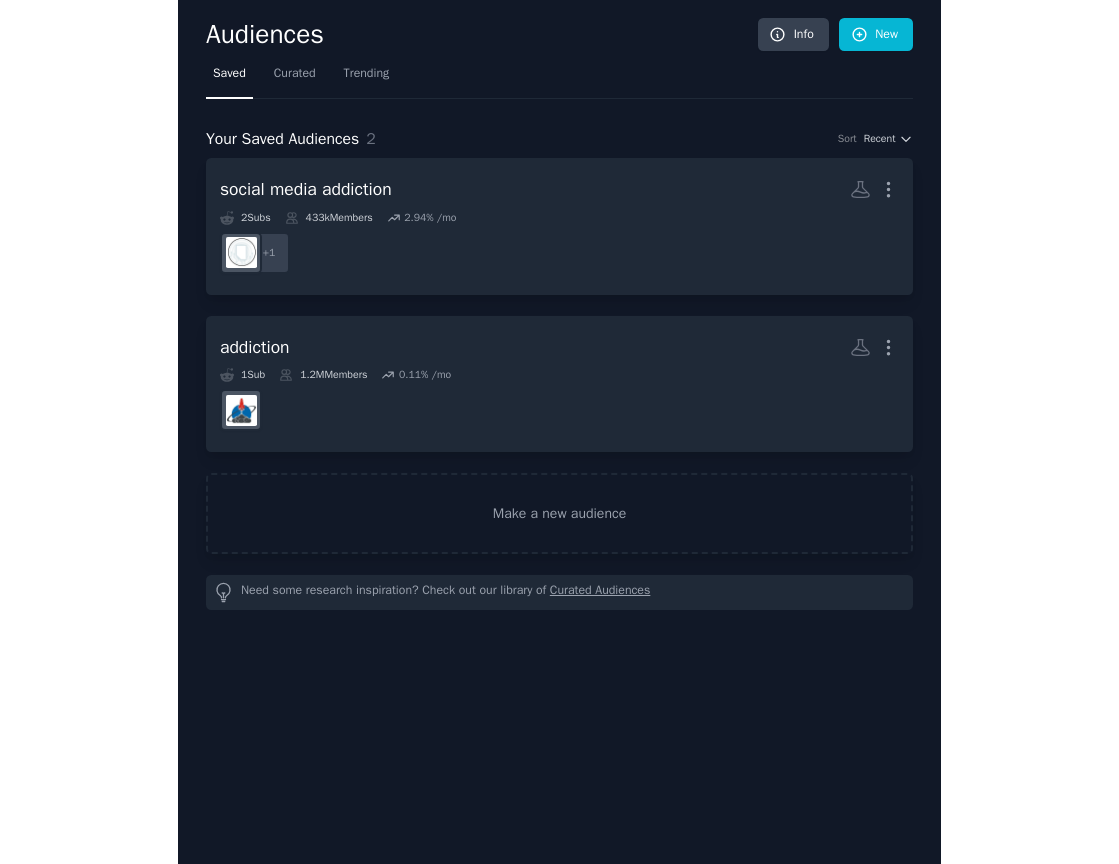 scroll, scrollTop: 0, scrollLeft: 0, axis: both 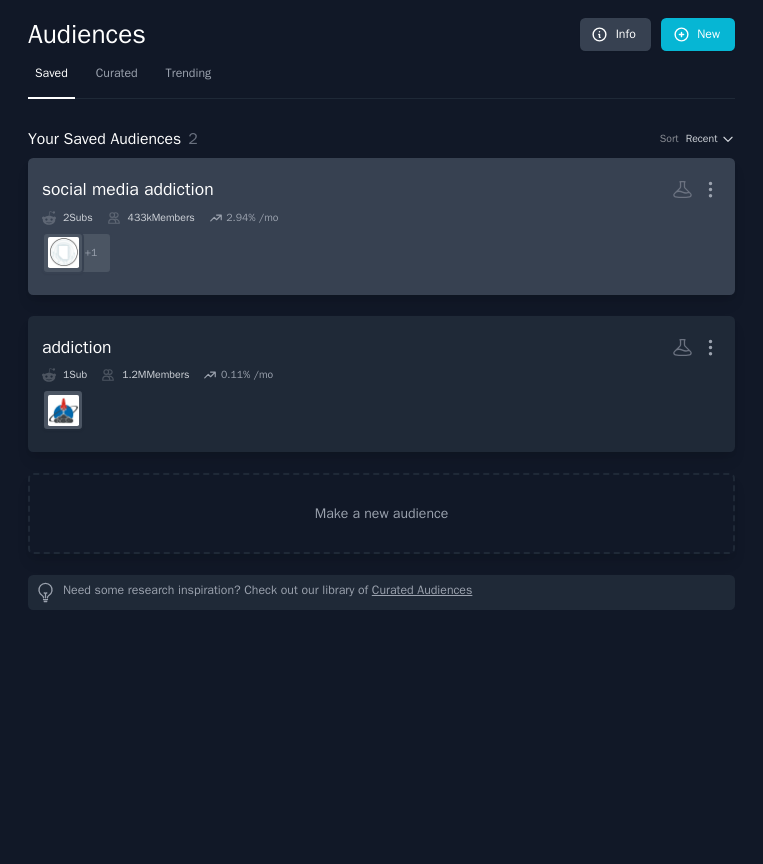 click on "+ 1" at bounding box center [381, 253] 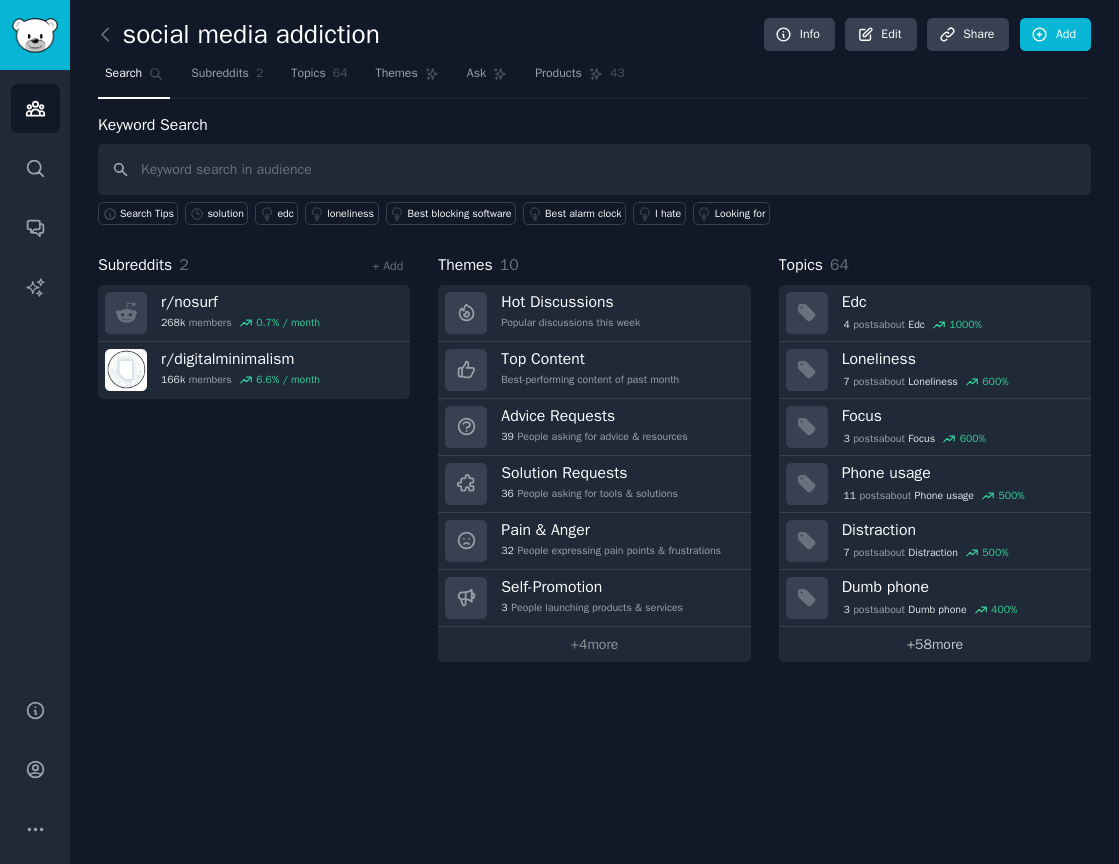 scroll, scrollTop: 0, scrollLeft: 0, axis: both 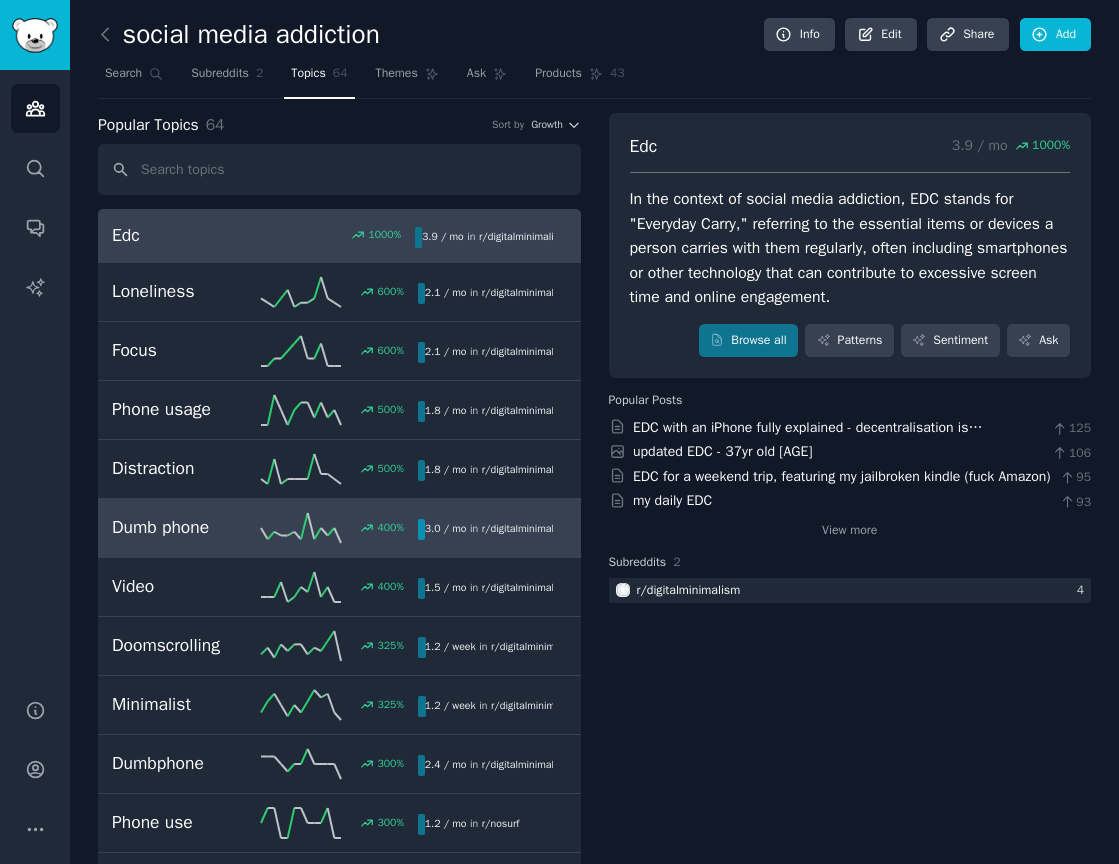 click on "Dumb phone 400 % 3.0 / mo  in    r/ digitalminimalism" at bounding box center [339, 528] 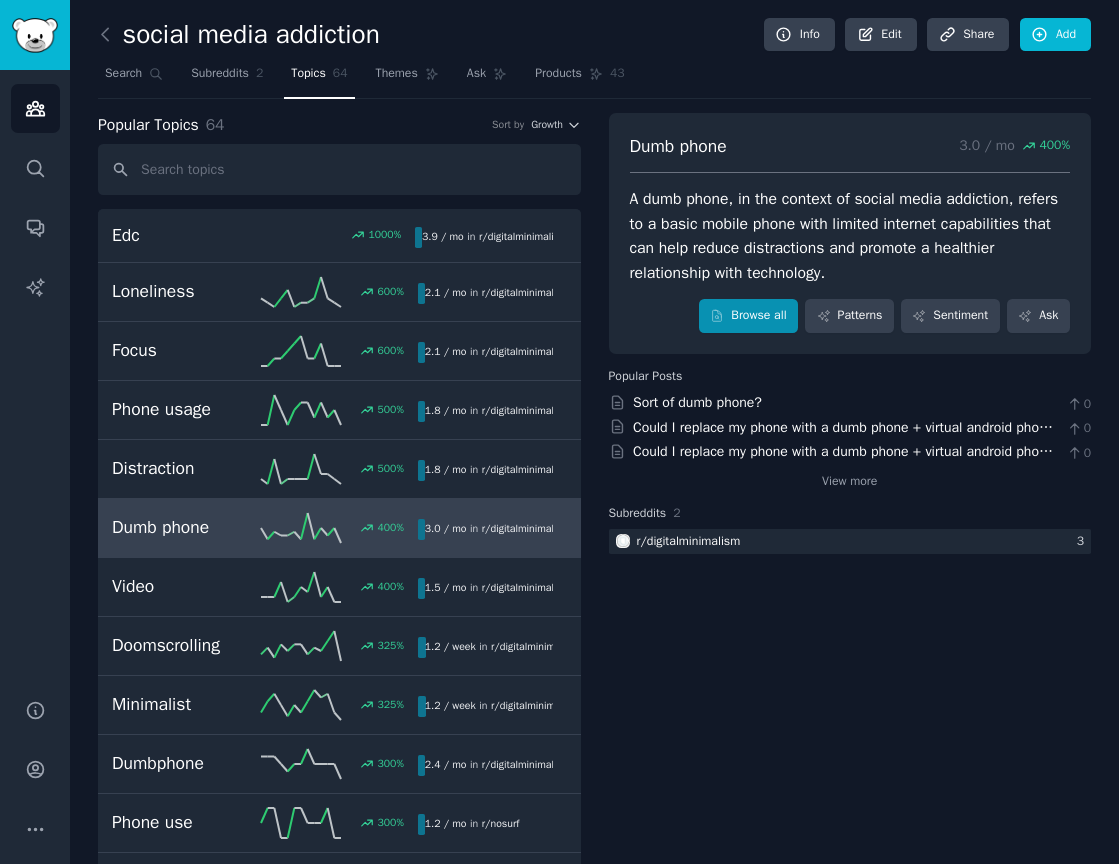 click on "Browse all" at bounding box center [748, 316] 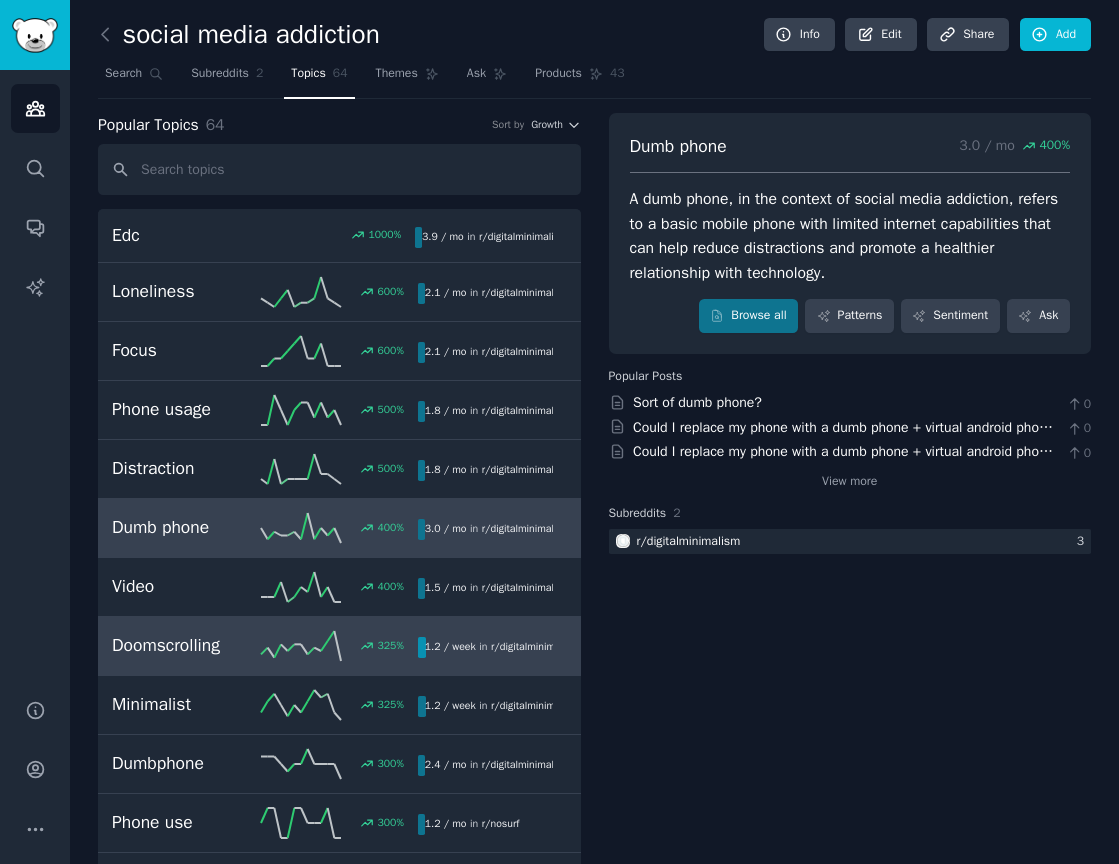 click 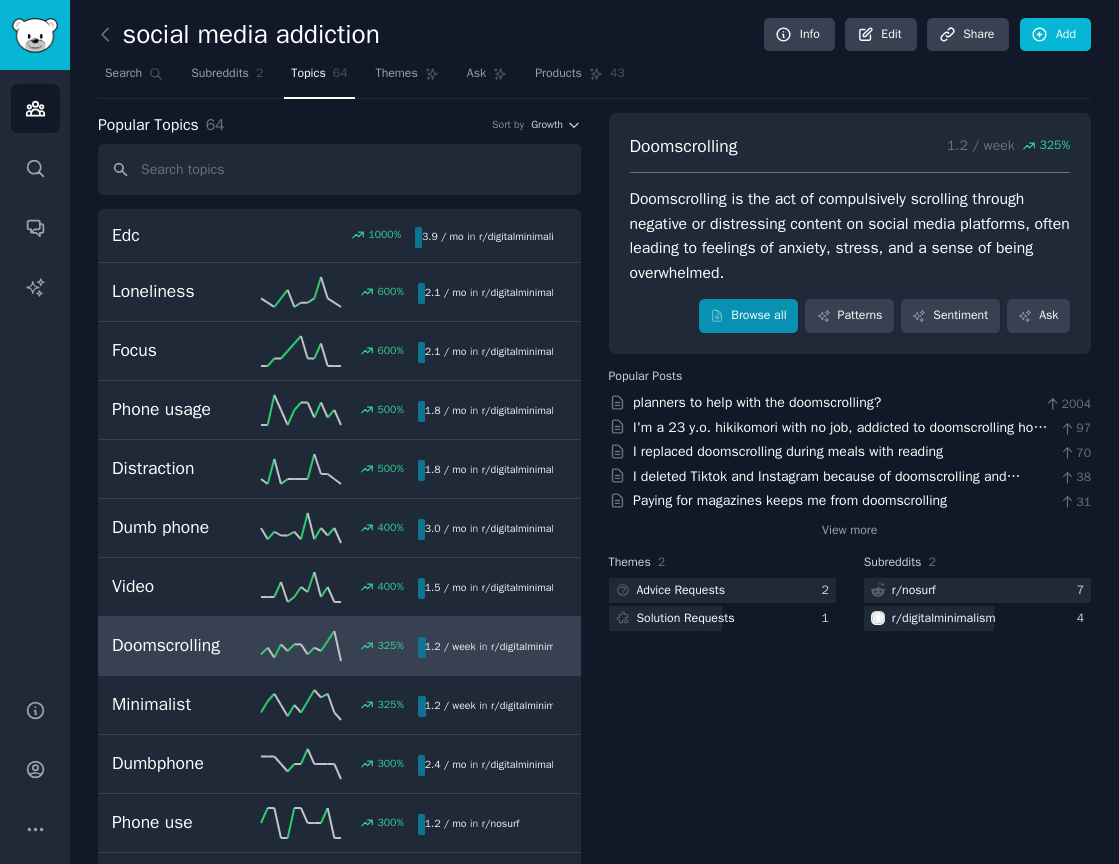 click on "Browse all" at bounding box center (748, 316) 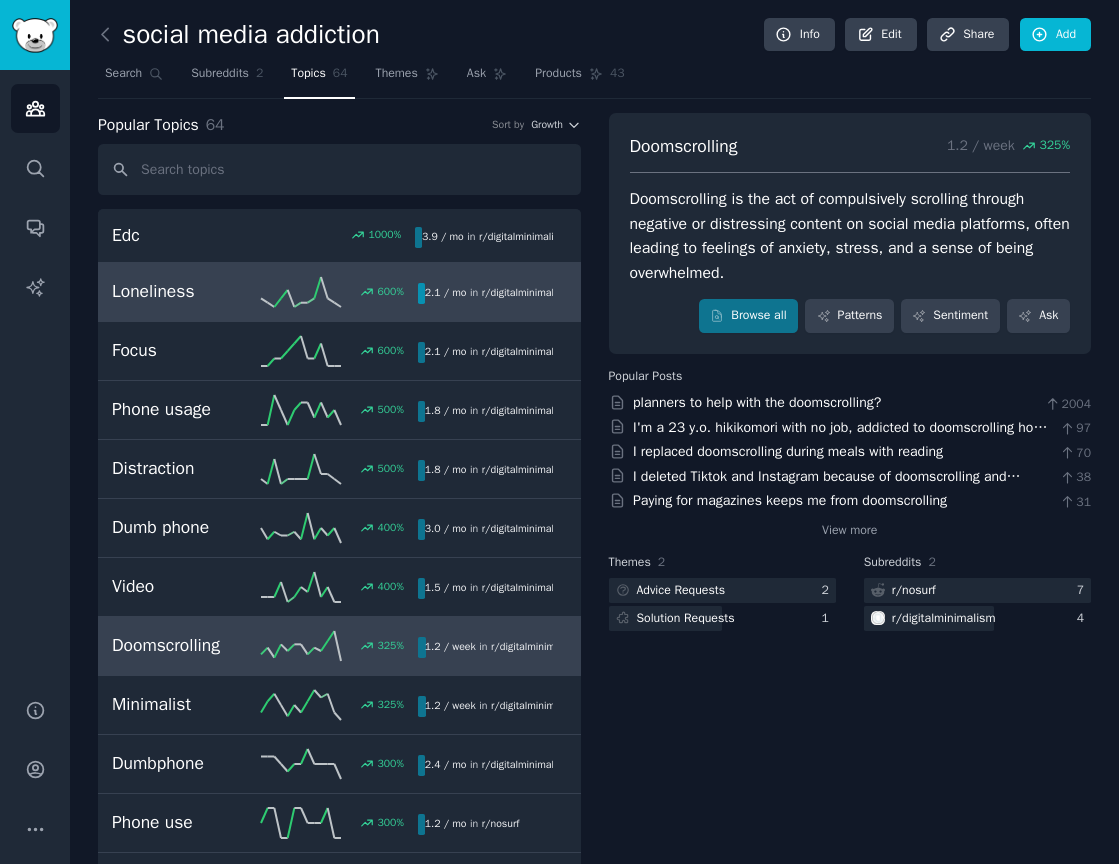 click on "Loneliness 600 % 2.1 / mo  in    r/ digitalminimalism ,  r/ nosurf" at bounding box center (339, 292) 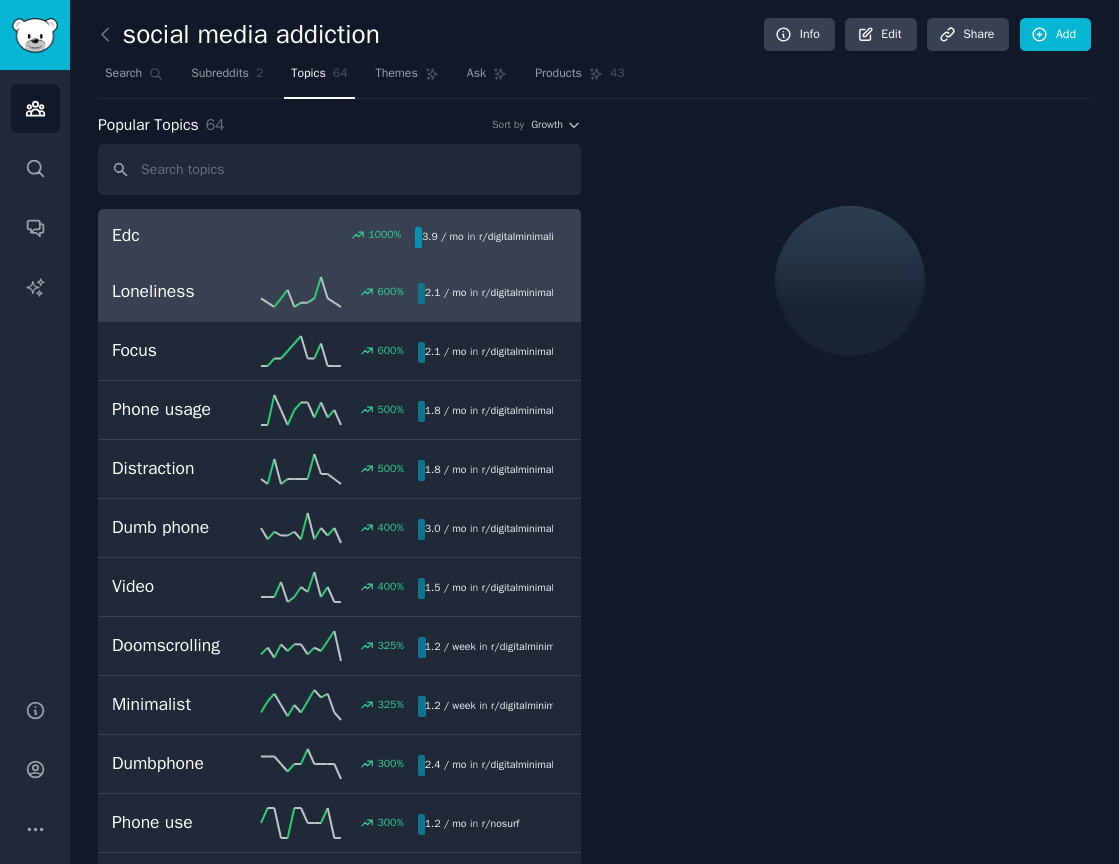 click on "1000 %" at bounding box center [340, 235] 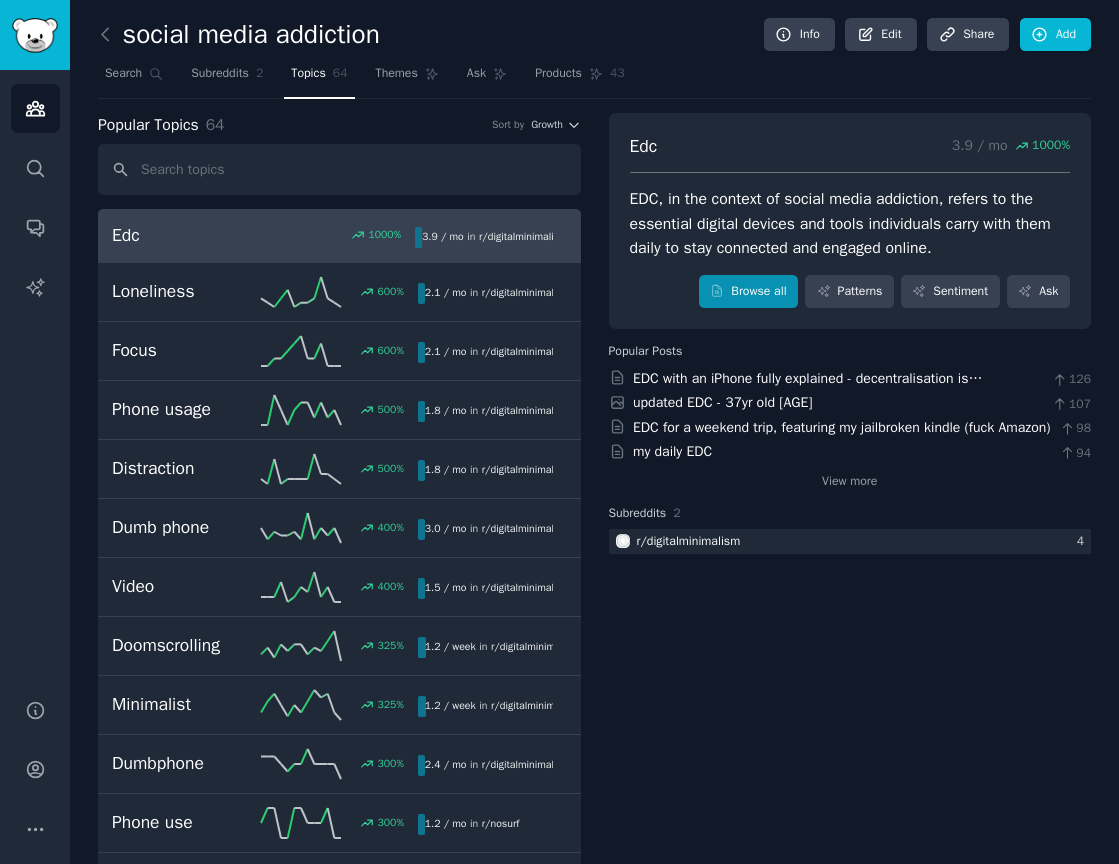 click on "Browse all" at bounding box center (748, 292) 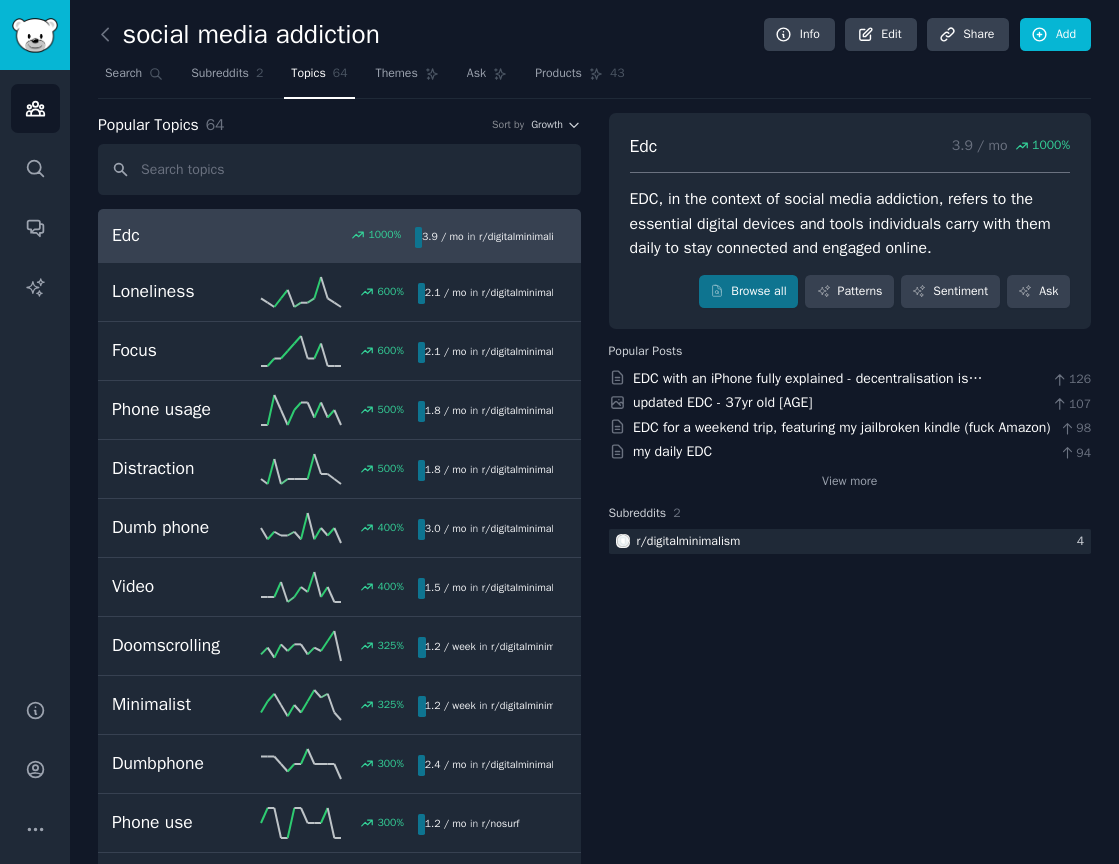 click on "Popular Topics 64 Sort by Growth Edc 1000 % 3.9 / mo  in    r/ digitalminimalism 1000% increase in mentions recently Loneliness 600 % 2.1 / mo  in    r/ digitalminimalism ,  r/ nosurf Focus 600 % 2.1 / mo  in    r/ digitalminimalism Phone usage 500 % 1.8 / mo  in    r/ digitalminimalism ,  r/ nosurf Distraction 500 % 1.8 / mo  in    r/ digitalminimalism 500% increase in mentions recently Dumb phone 400 % 3.0 / mo  in    r/ digitalminimalism Video 400 % 1.5 / mo  in    r/ digitalminimalism Doomscrolling 325 % 1.2 / week  in    r/ digitalminimalism ,  r/ nosurf Minimalist 325 % 1.2 / week  in    r/ digitalminimalism Dumbphone 300 % 2.4 / mo  in    r/ digitalminimalism Phone use 300 % 1.2 / mo  in    r/ nosurf Technology 300 % 1.2 / mo  in    r/ digitalminimalism Distractions 250 % 2.1 / mo  in    r/ digitalminimalism ,  r/ nosurf Phone addiction 240 % 1.2 / week  in    r/ digitalminimalism ,  r/ nosurf Dumb 200 % 1.1 / week  in    r/ digitalminimalism Mental health 200 % 10.9 / yr  in    r/ nosurf Productivity" at bounding box center [594, 2053] 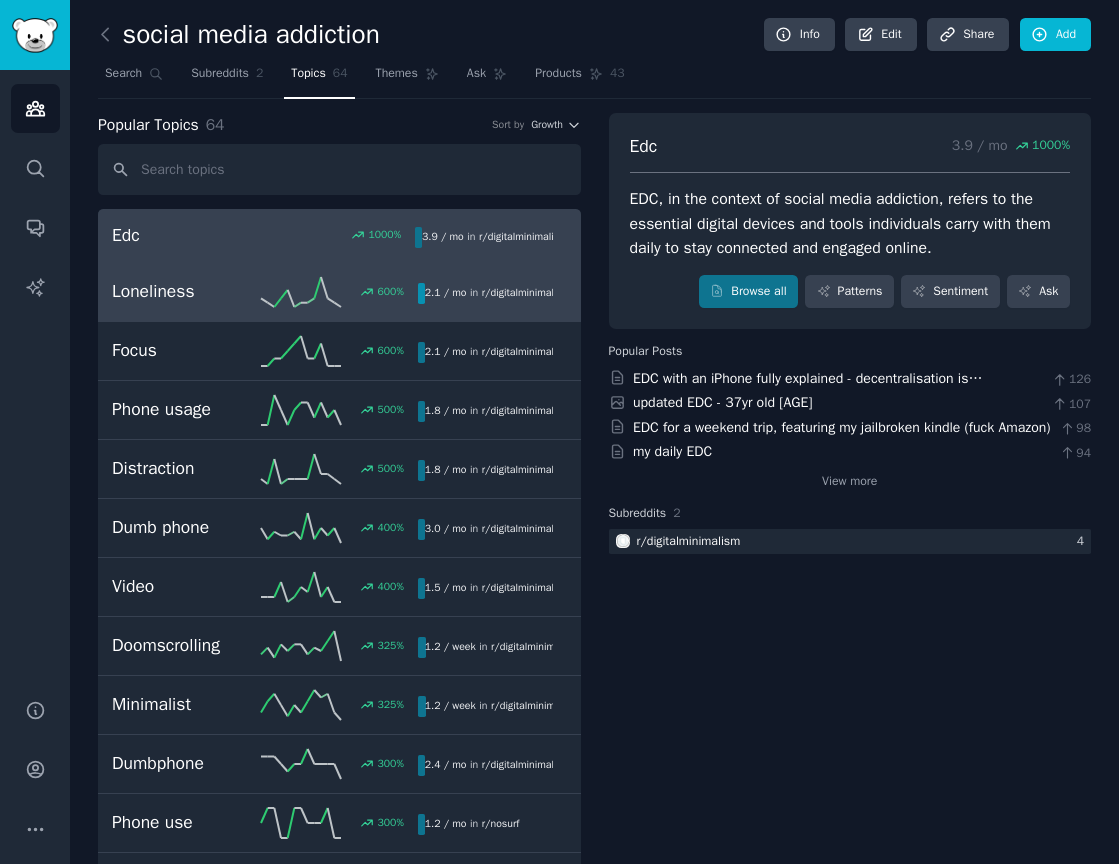 click on "Loneliness 600 % 2.1 / mo  in    r/ digitalminimalism ,  r/ nosurf" at bounding box center [339, 292] 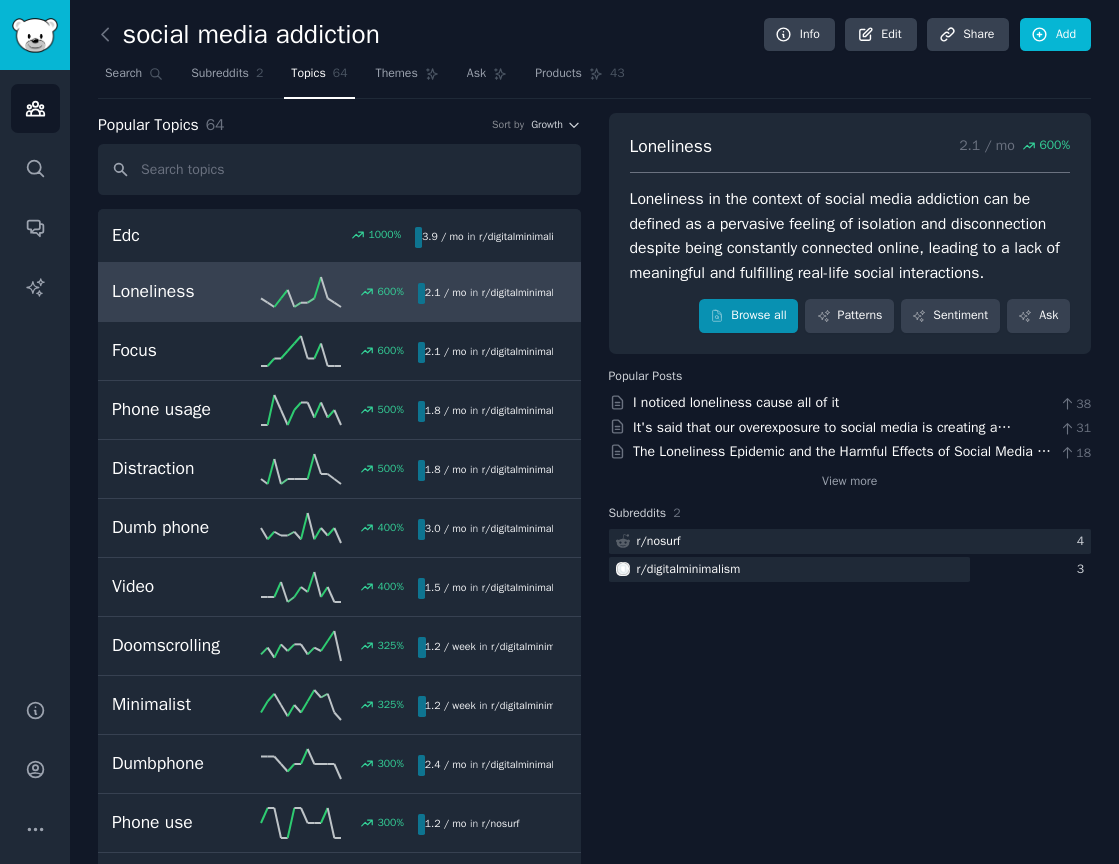 click on "Browse all" at bounding box center [748, 316] 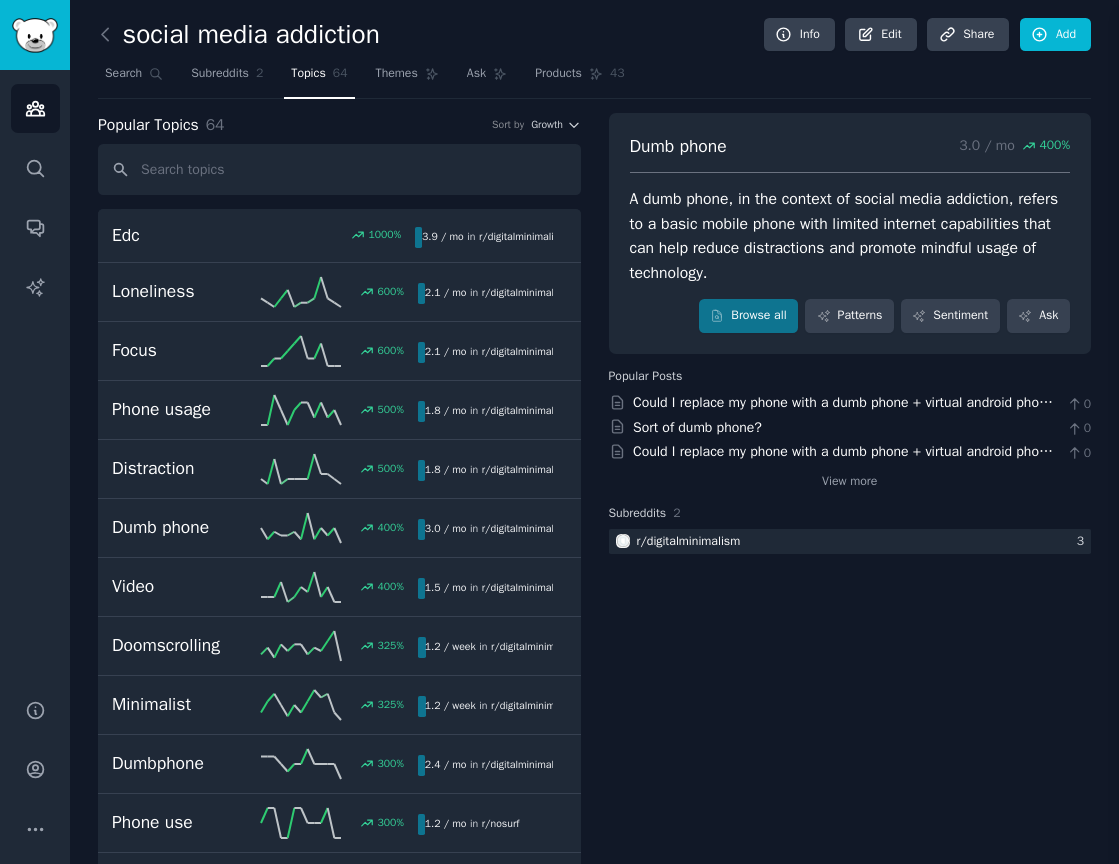 scroll, scrollTop: 0, scrollLeft: 0, axis: both 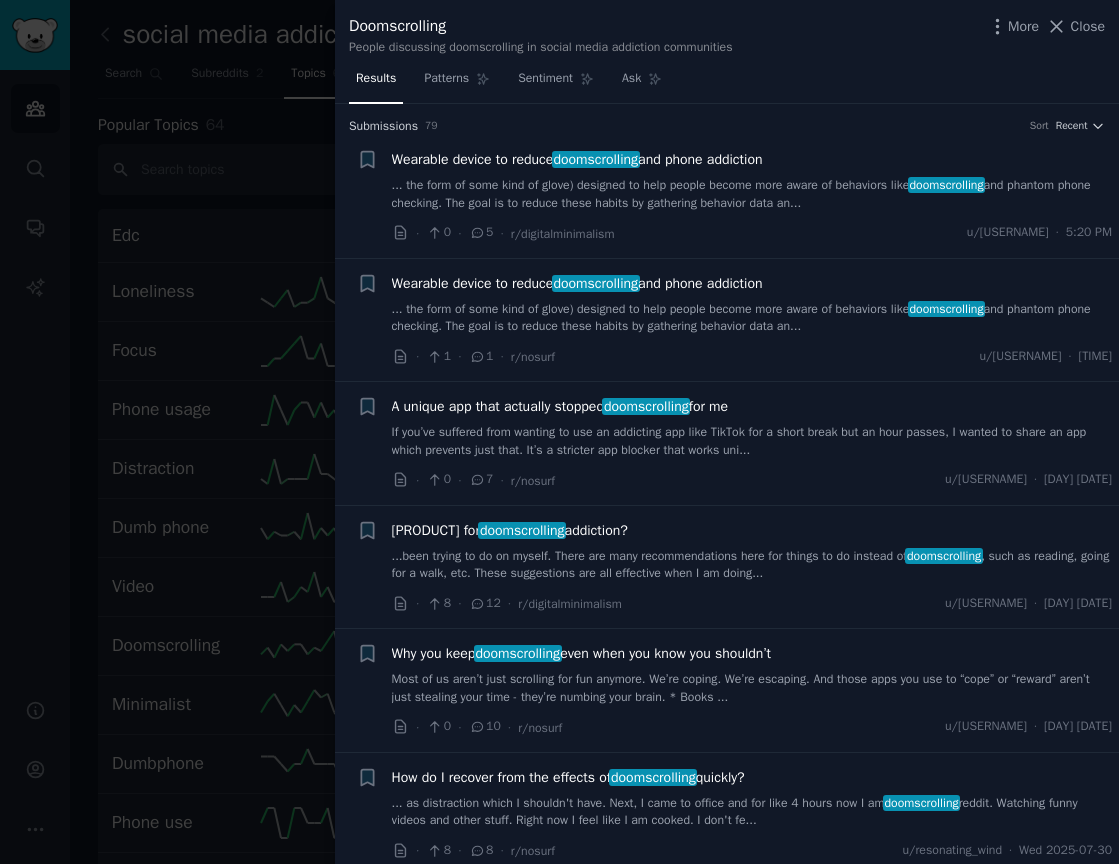 click on "... the form of some kind of glove) designed to help people become more aware of behaviors like  doomscrolling  and phantom phone checking. The goal is to reduce these habits by gathering behavior data an..." at bounding box center (752, 194) 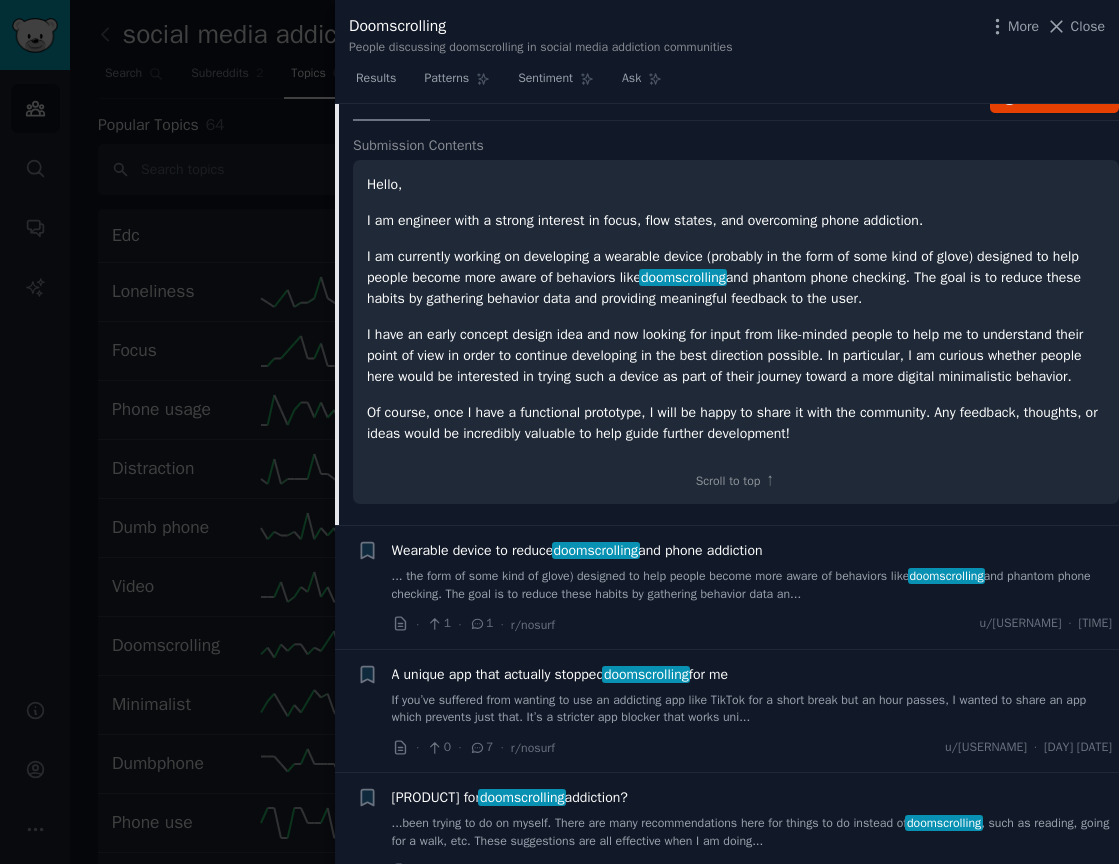 scroll, scrollTop: 150, scrollLeft: 0, axis: vertical 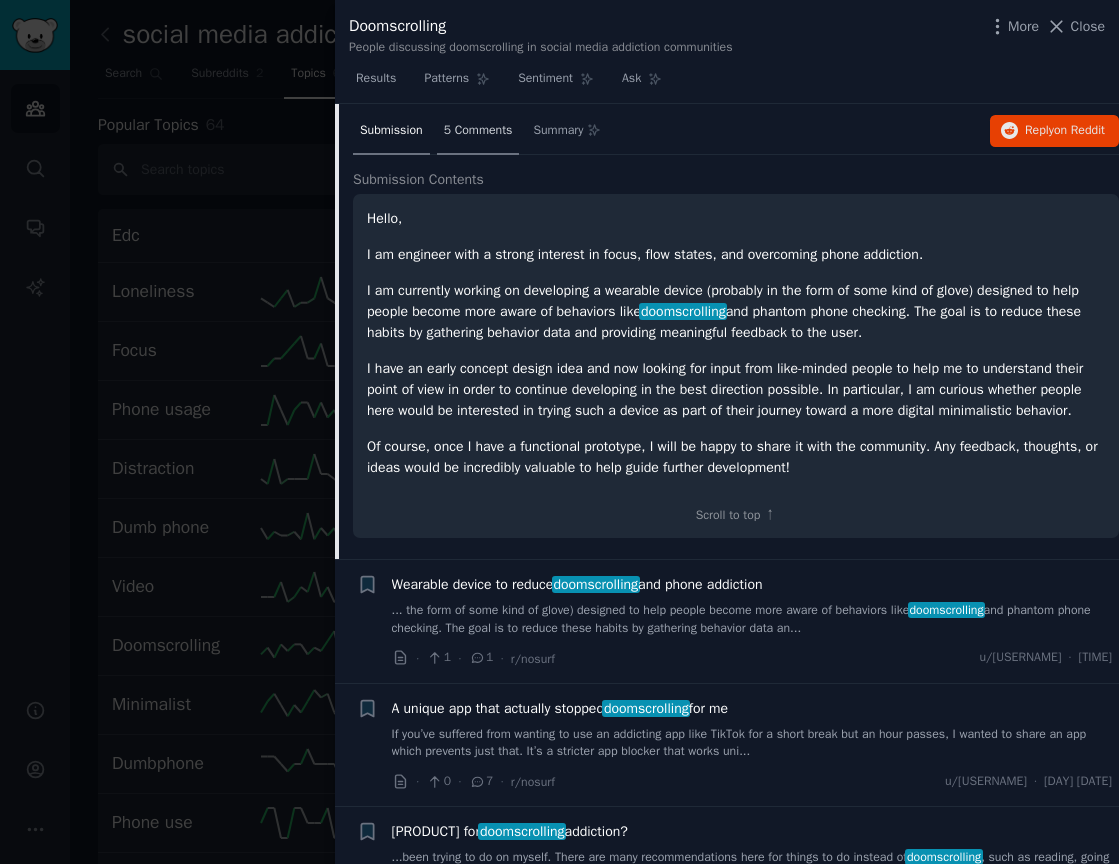 click on "5 Comments" at bounding box center [478, 131] 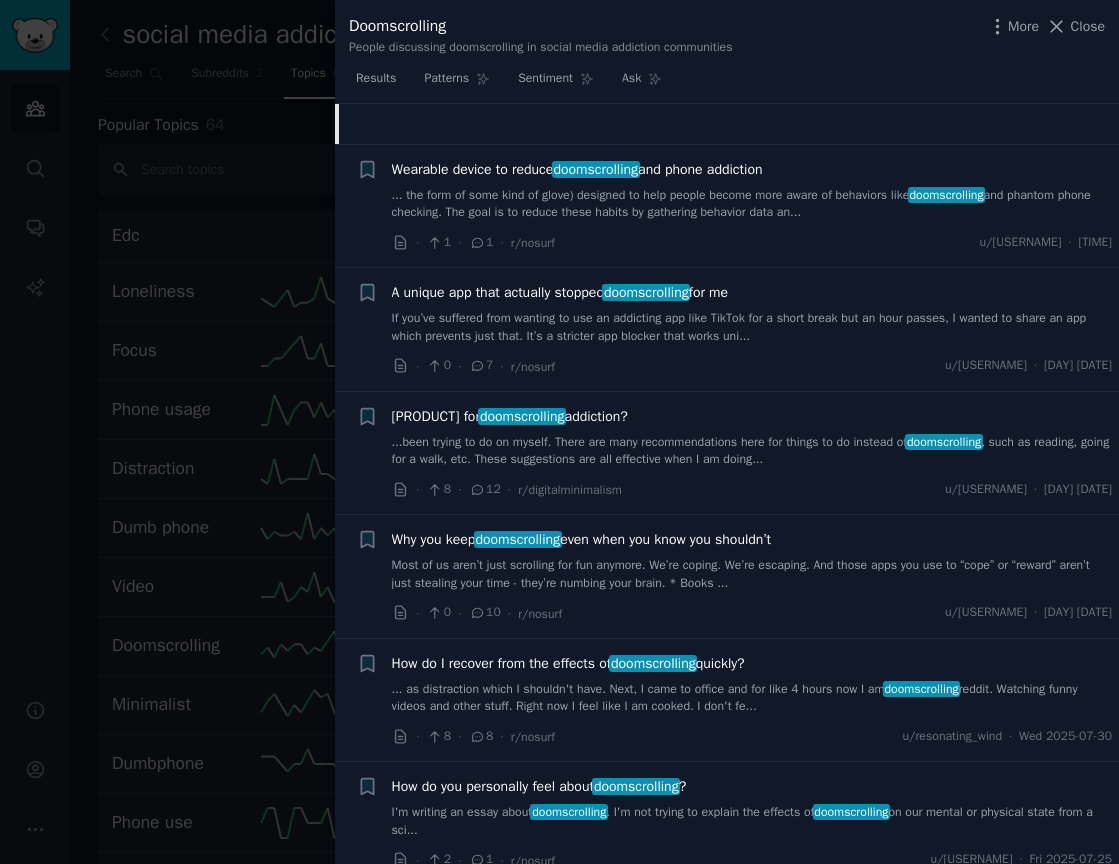 scroll, scrollTop: 550, scrollLeft: 0, axis: vertical 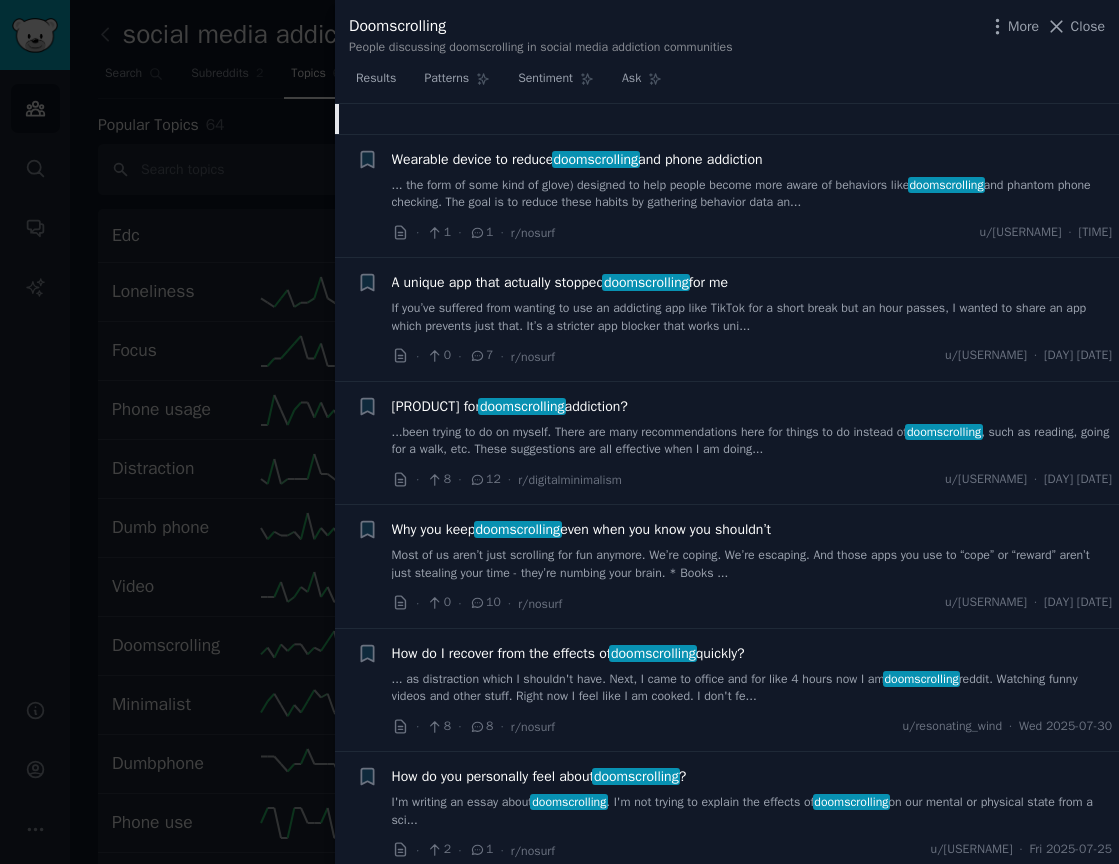 click on "If you’ve suffered from wanting to use an addicting app like TikTok for a short break but an hour passes, I wanted to share an app which prevents just that.
It’s a stricter app blocker that works uni..." at bounding box center (752, 317) 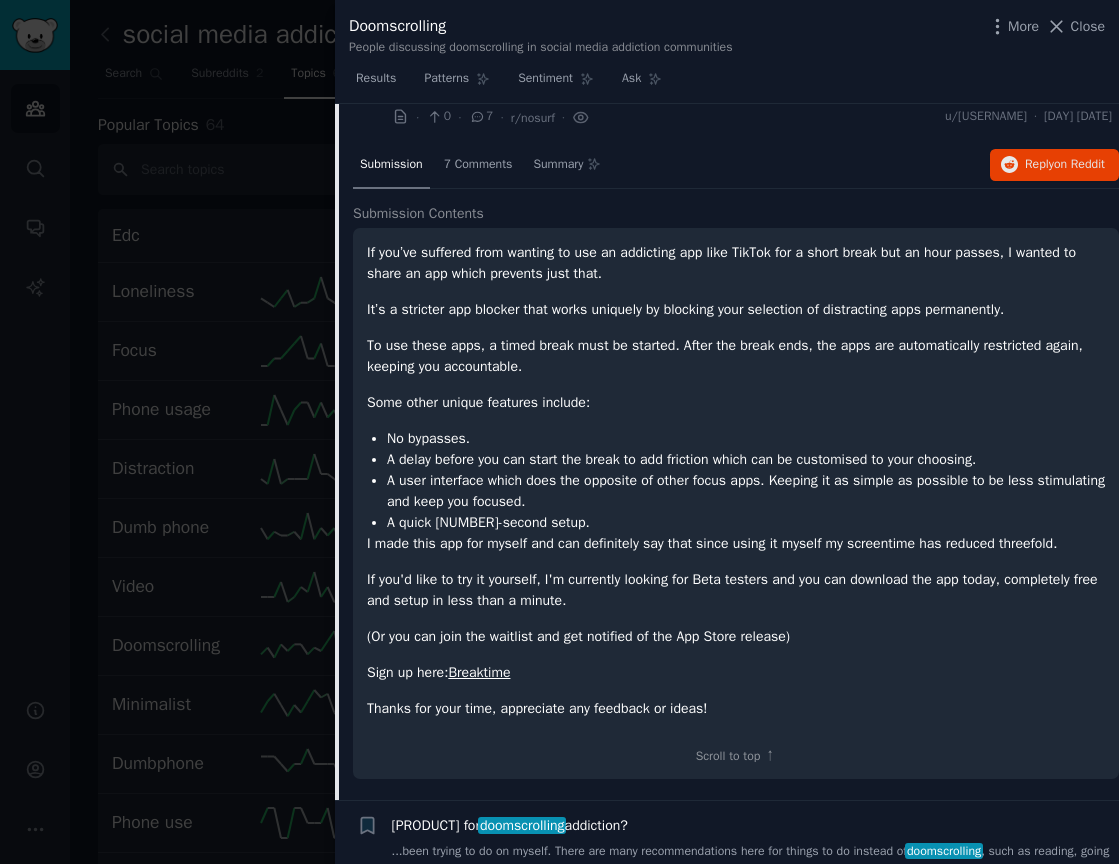 scroll, scrollTop: 365, scrollLeft: 0, axis: vertical 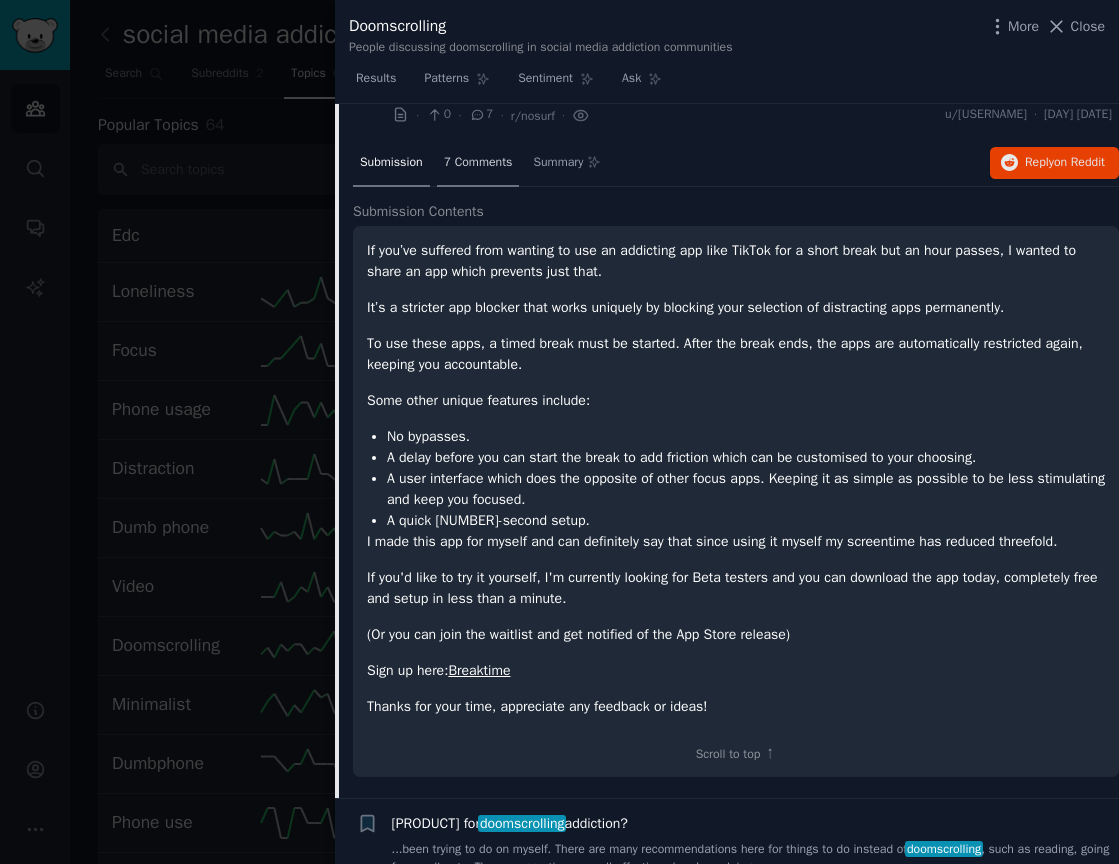click on "7 Comments" at bounding box center [478, 163] 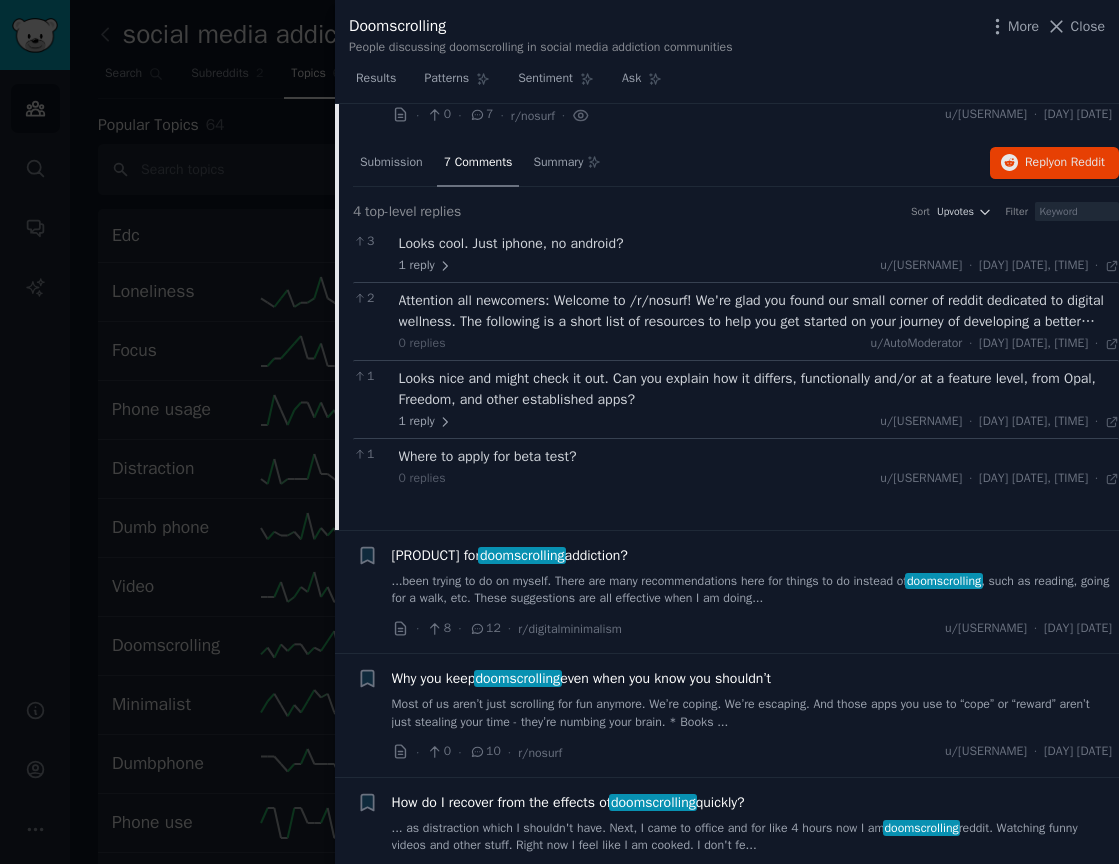 click on "1 Looks nice and might check it out.  Can you explain how it differs, functionally and/or at a feature level, from Opal, Freedom, and other established apps? 1   reply u/gc1 · Wed 2025-08-06, 3:54:45 PM Wed 2025-08-06 ·" at bounding box center (736, 399) 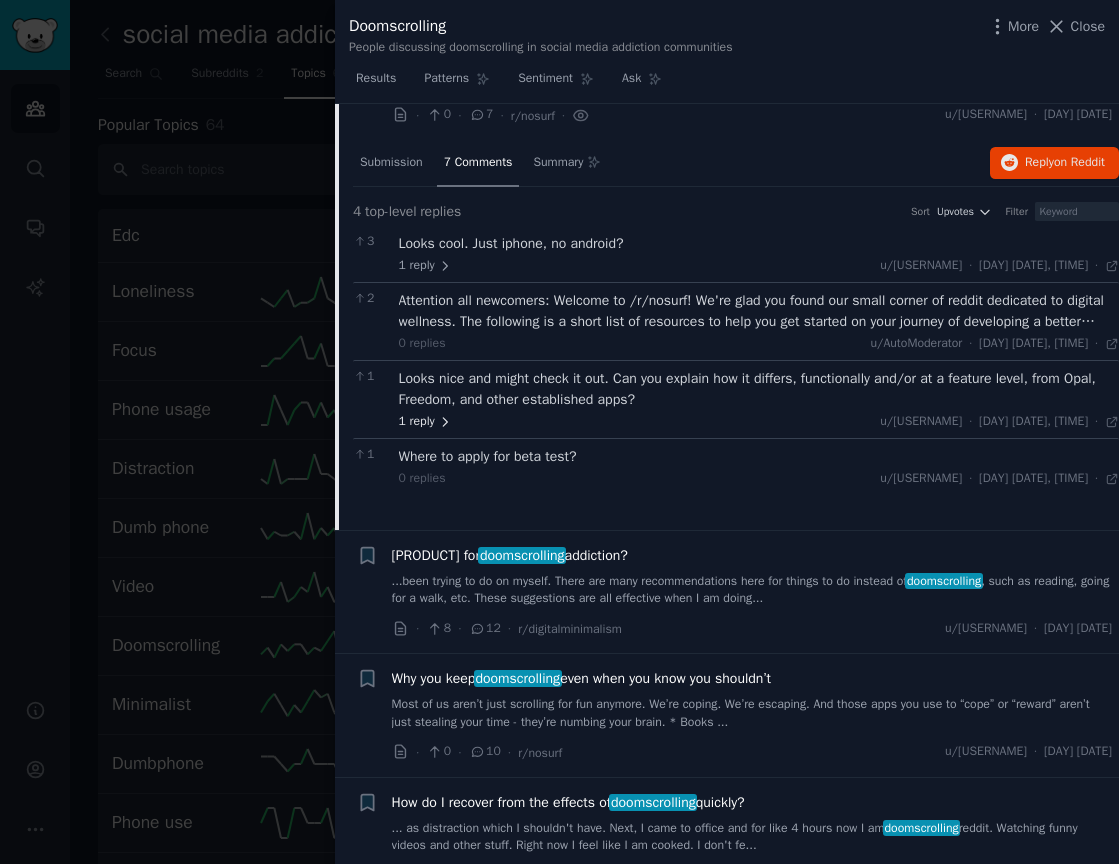 click on "1   reply" at bounding box center [426, 422] 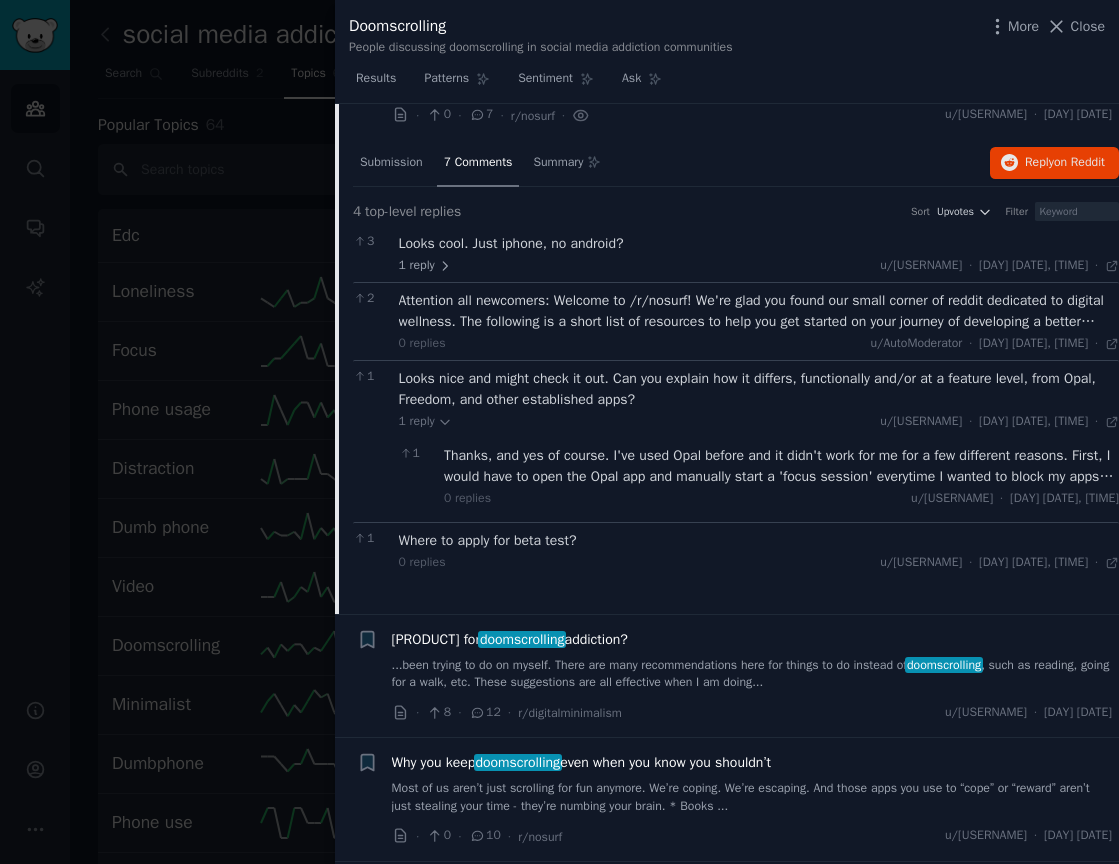 click on "Thanks, and yes of course. I've used Opal before and it didn't work for me for a few different reasons.
First, I would have to open the Opal app and manually start a 'focus session' everytime I wanted to block my apps which was unmotivating. So, Breaktime flips this model, instead your apps are ALWAYS blocked unless you start a 'break session' which unlocks the app automatically only for that timed period.
Another thing I hated about Opal is it took like 5 minutes to setup, was overloaded with stimulating animations, excessive features and gamification like gemstones. So when I made Breaktime I did the opposite and kept it as simple as possible so it doesn't distract you.
Lastly theres a delay before you can start the break in Breaktime which adds friction so you can't just instantly unlock your distracting apps, this can be customized to whatever time works best for you." at bounding box center (781, 466) 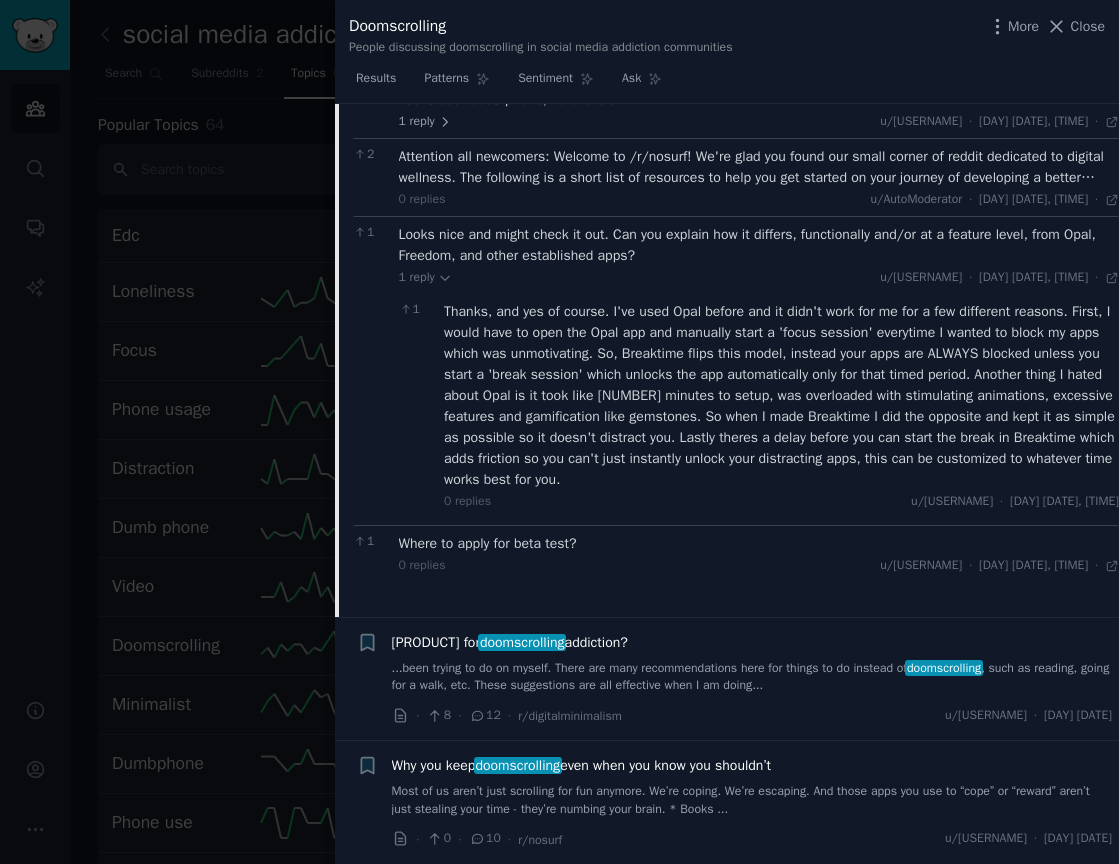 scroll, scrollTop: 610, scrollLeft: 0, axis: vertical 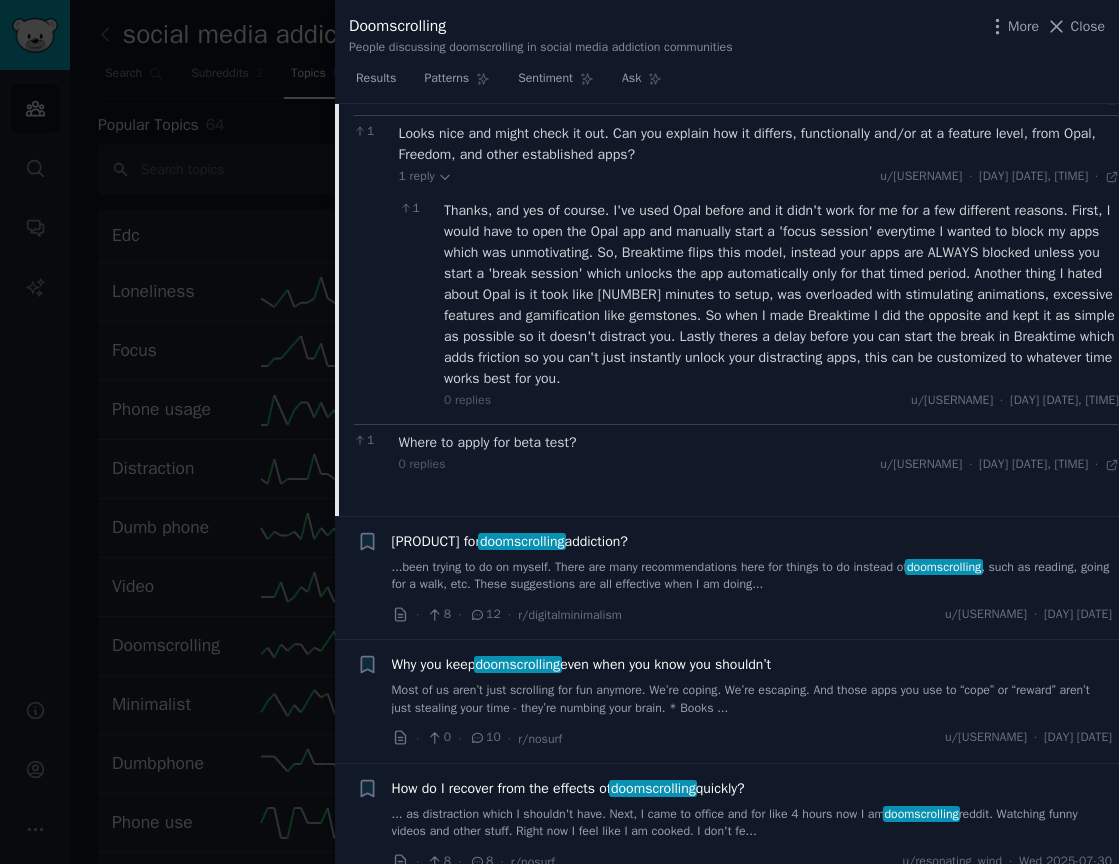 click on "0   replies u/Spacemanten · Wed 2025-08-06, 10:06:24 PM Wed 2025-08-06 ·" at bounding box center (759, 465) 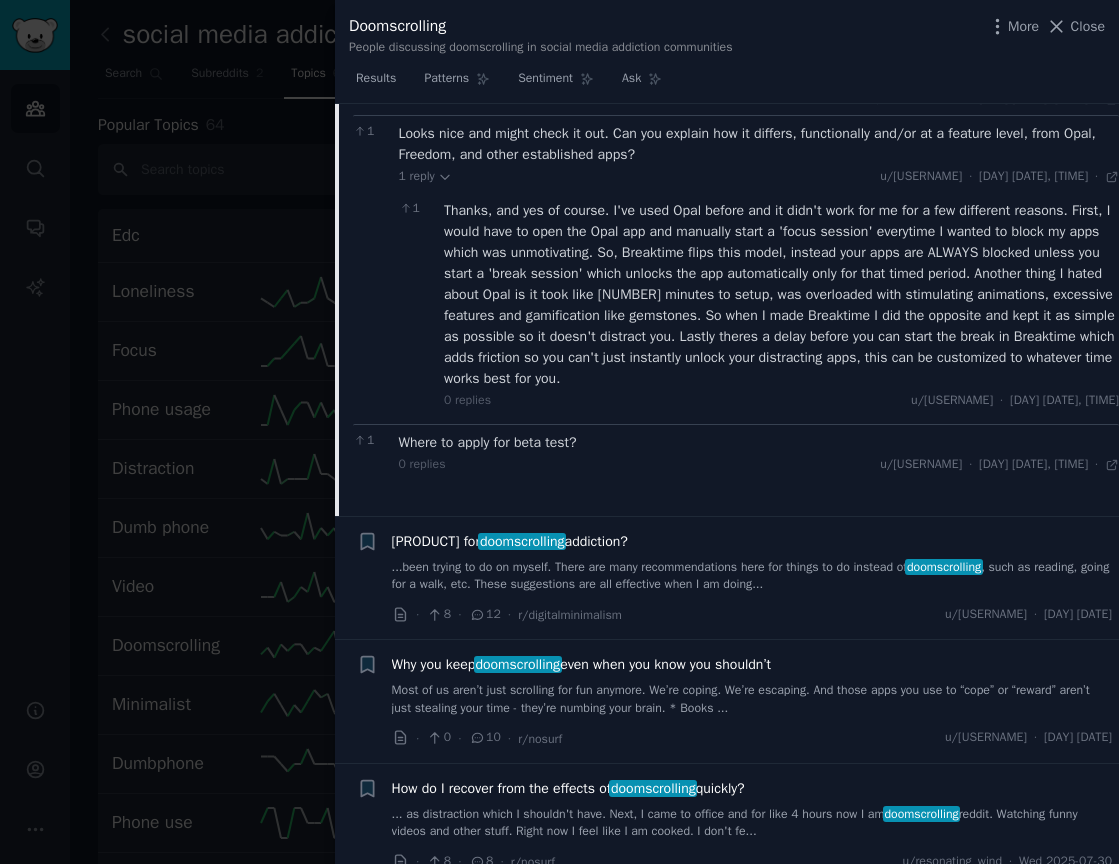 click on "Where to apply for beta test?" at bounding box center (759, 442) 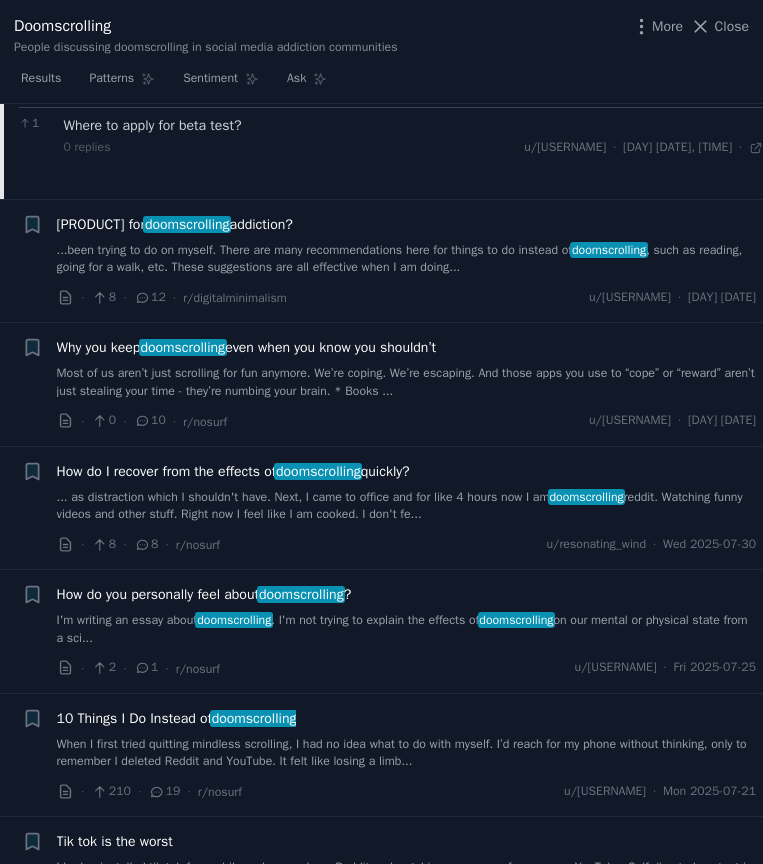 scroll, scrollTop: 946, scrollLeft: 0, axis: vertical 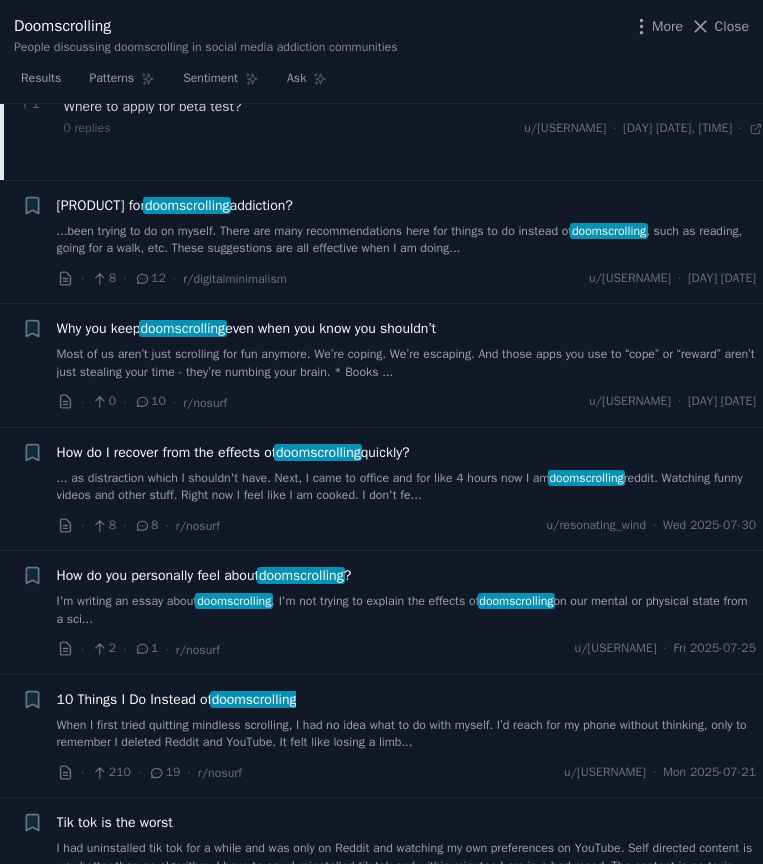 click on "Why you keep  doomscrolling  even when you know you shouldn’t" at bounding box center (246, 328) 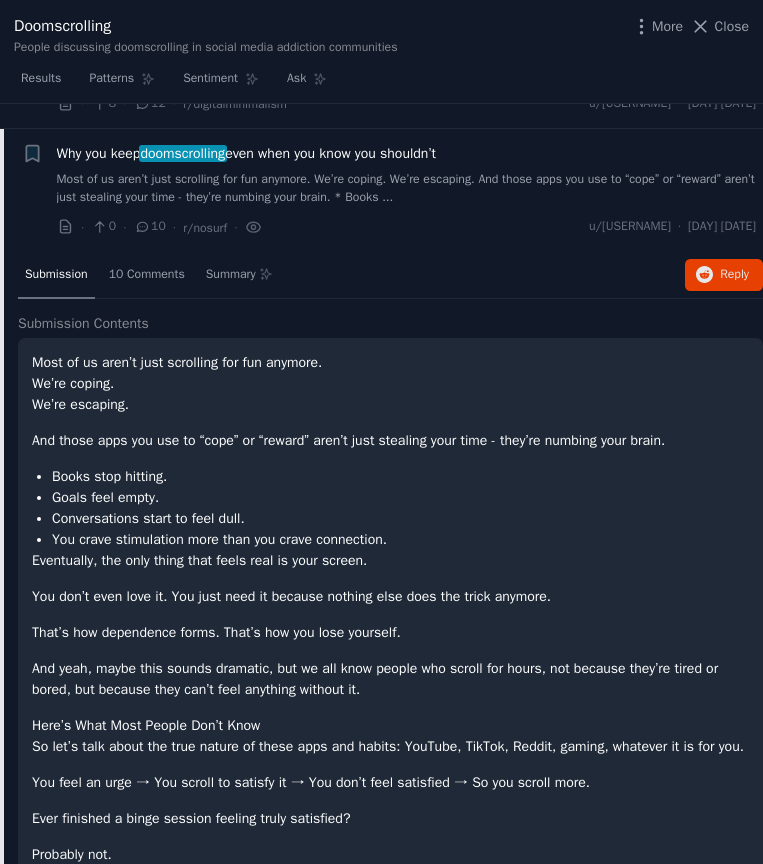 scroll, scrollTop: 509, scrollLeft: 0, axis: vertical 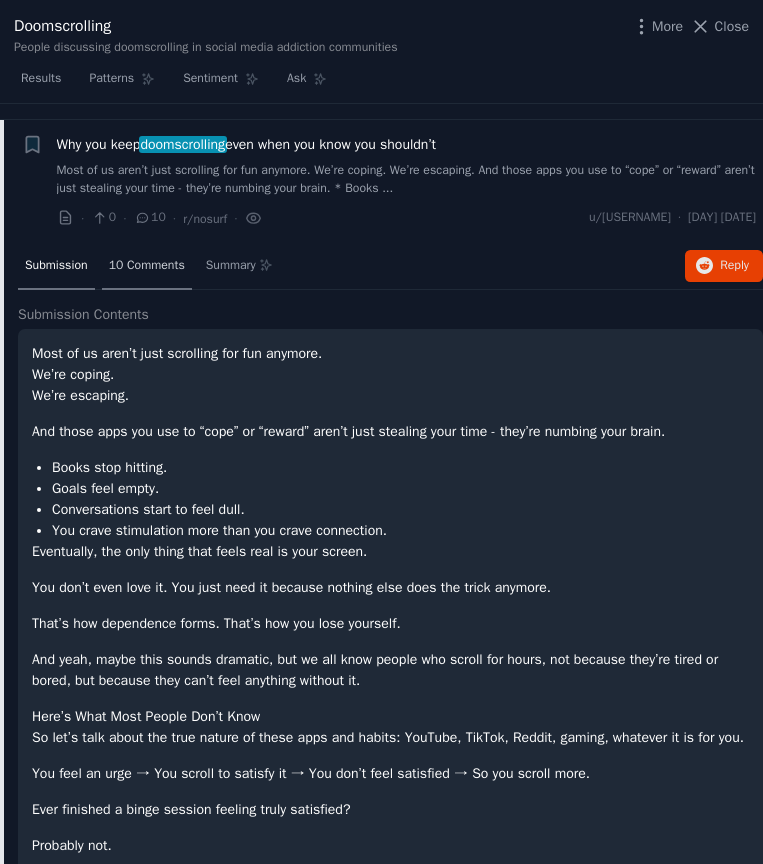 click on "10 Comments" at bounding box center (147, 267) 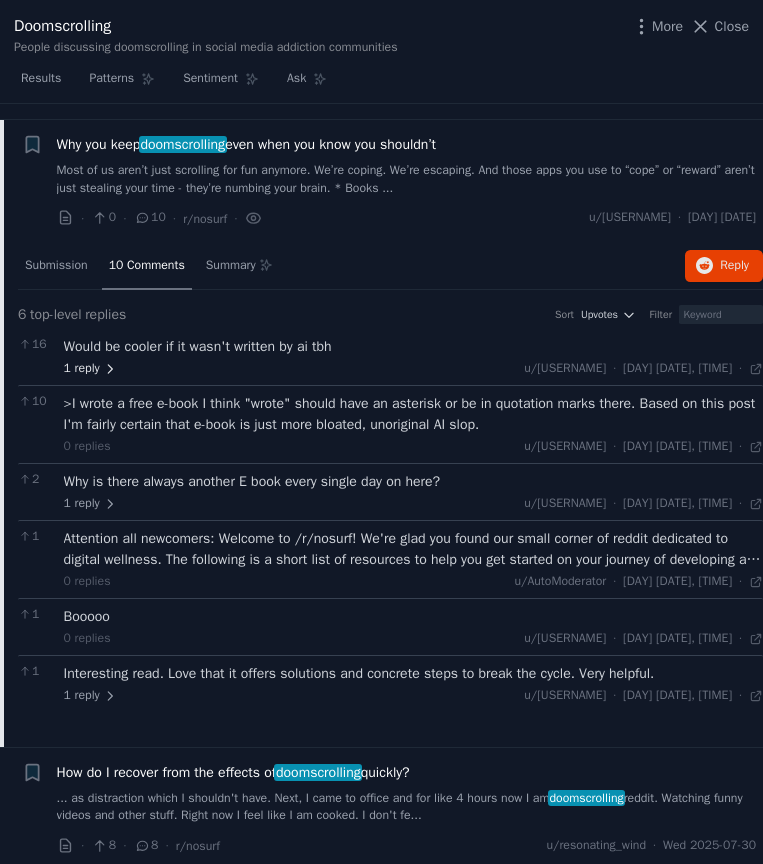 click 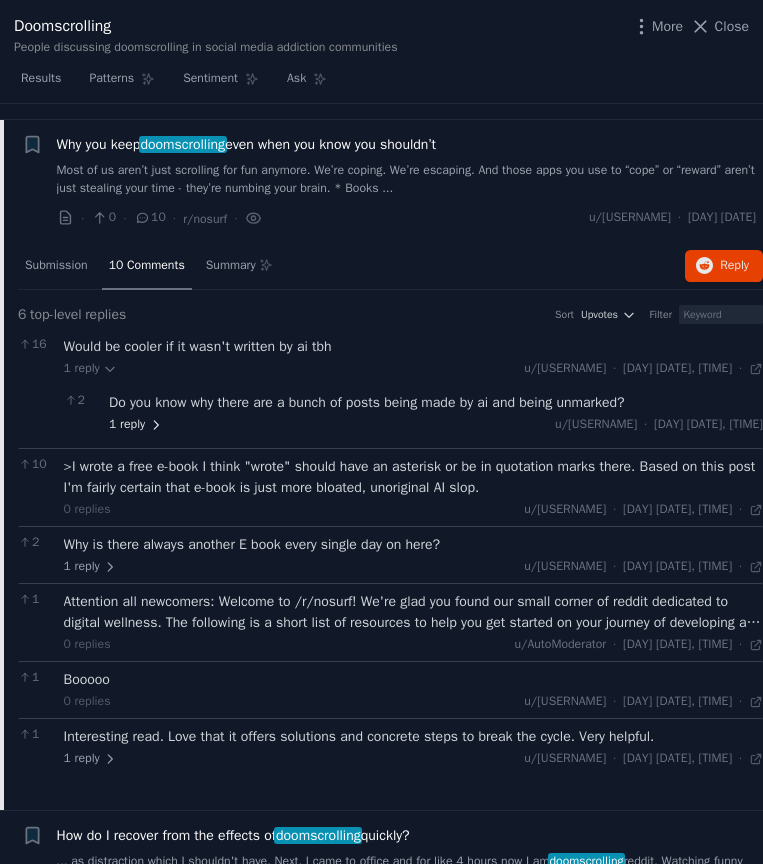 click 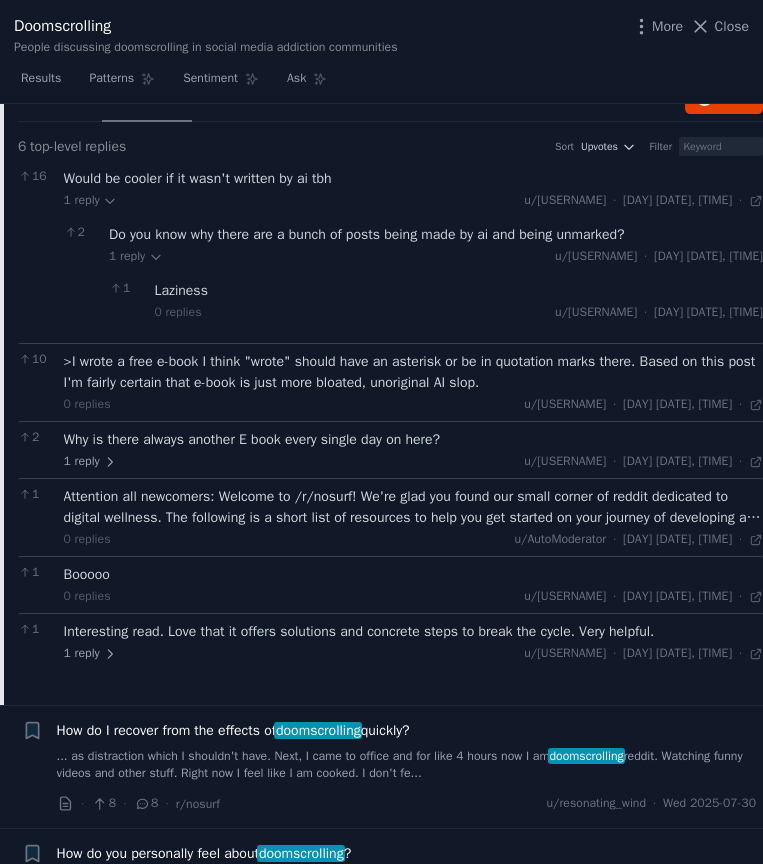 scroll, scrollTop: 690, scrollLeft: 0, axis: vertical 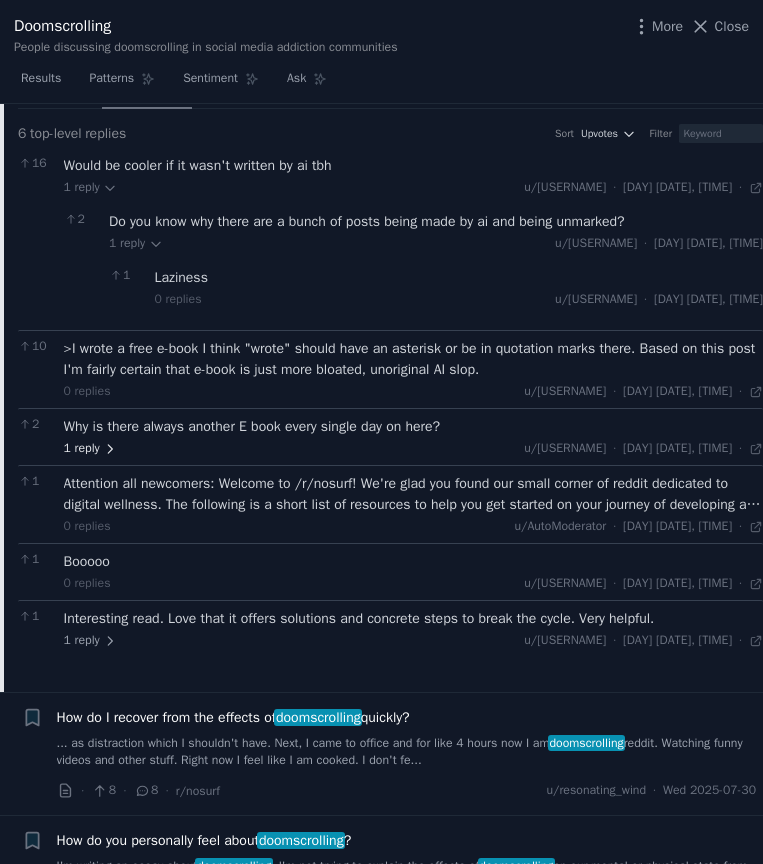 click on "1   reply" at bounding box center (91, 449) 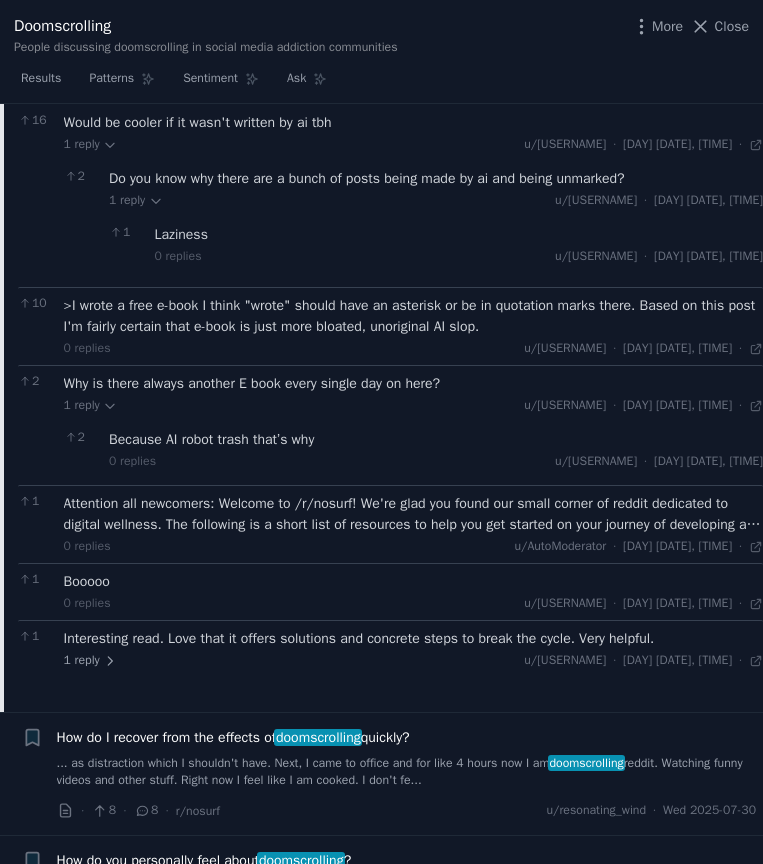 scroll, scrollTop: 737, scrollLeft: 0, axis: vertical 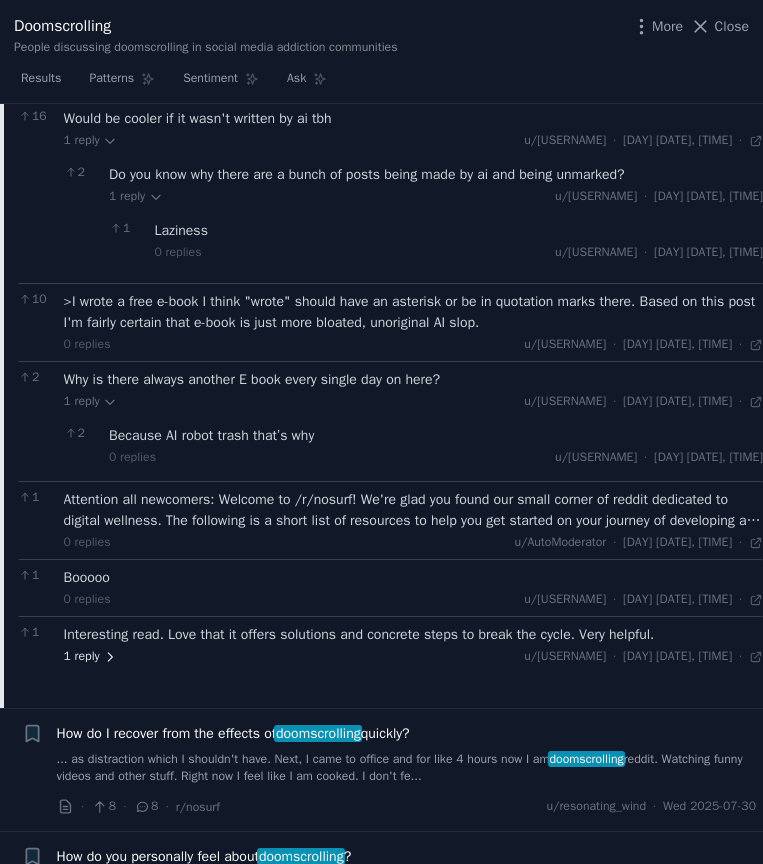 click 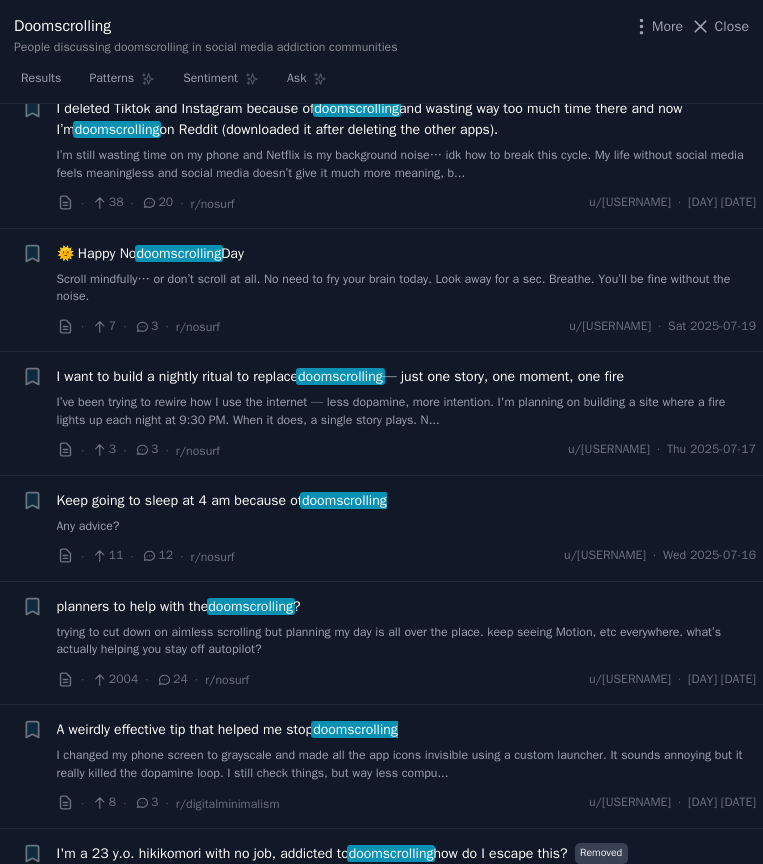 scroll, scrollTop: 2043, scrollLeft: 0, axis: vertical 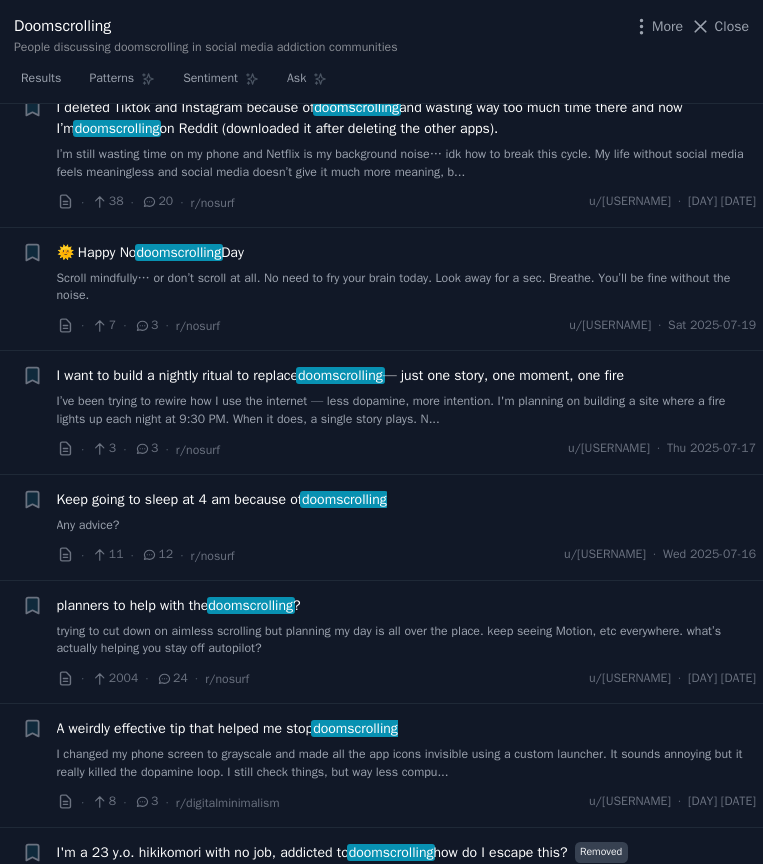 click on "planners to help with the  doomscrolling ?" at bounding box center (179, 605) 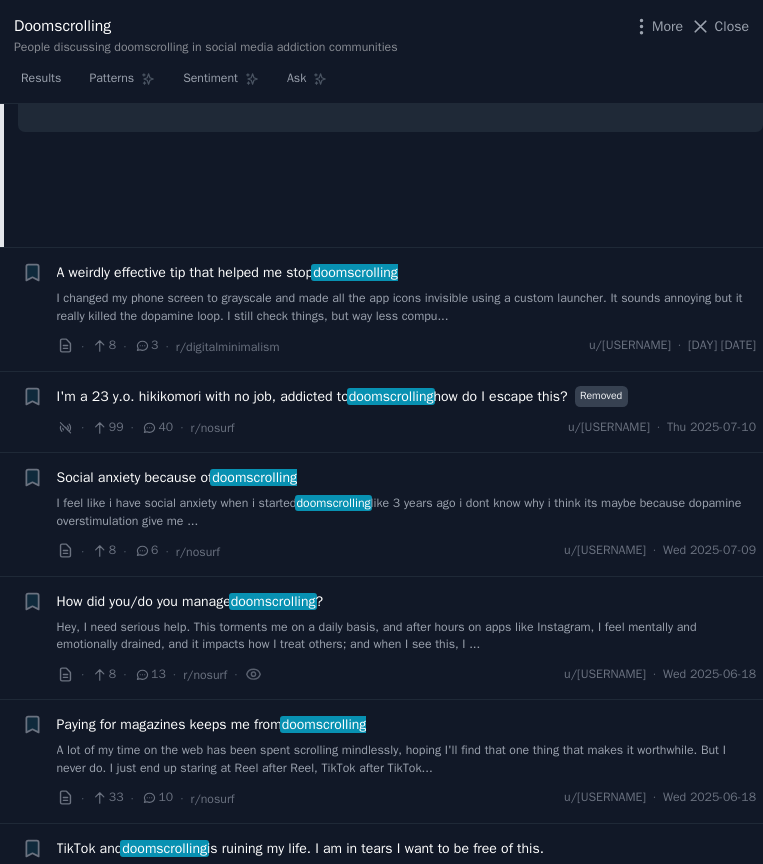 scroll, scrollTop: 1750, scrollLeft: 0, axis: vertical 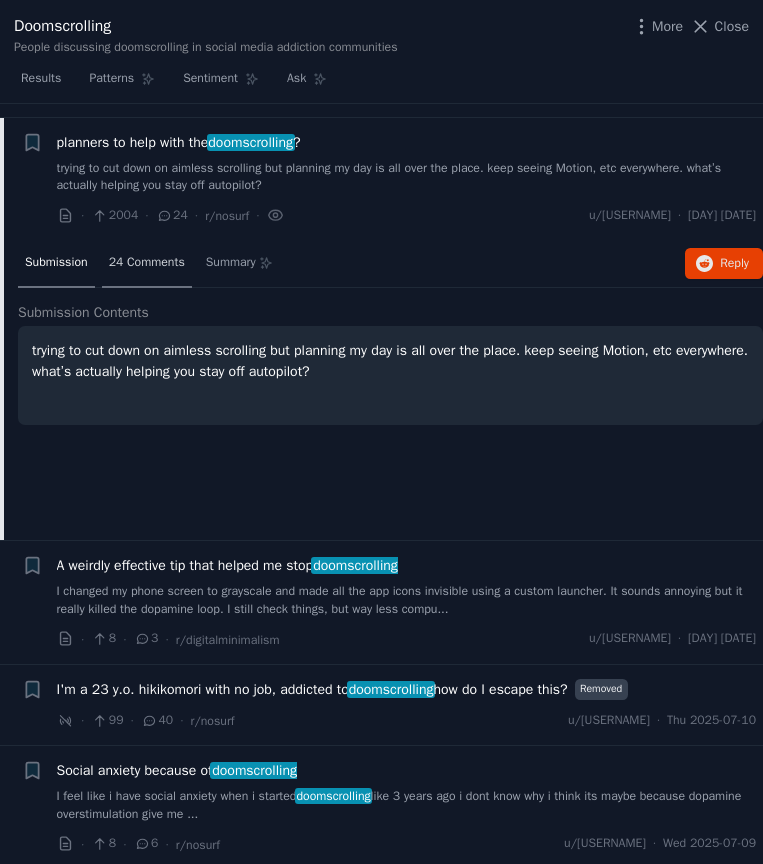 click on "24 Comments" at bounding box center [147, 264] 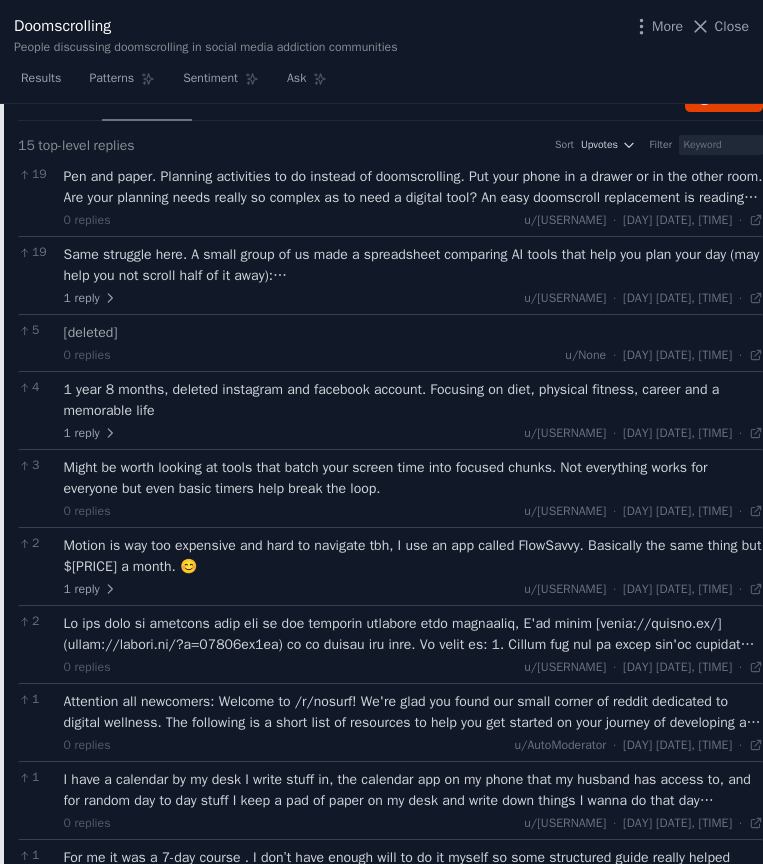 scroll, scrollTop: 1918, scrollLeft: 0, axis: vertical 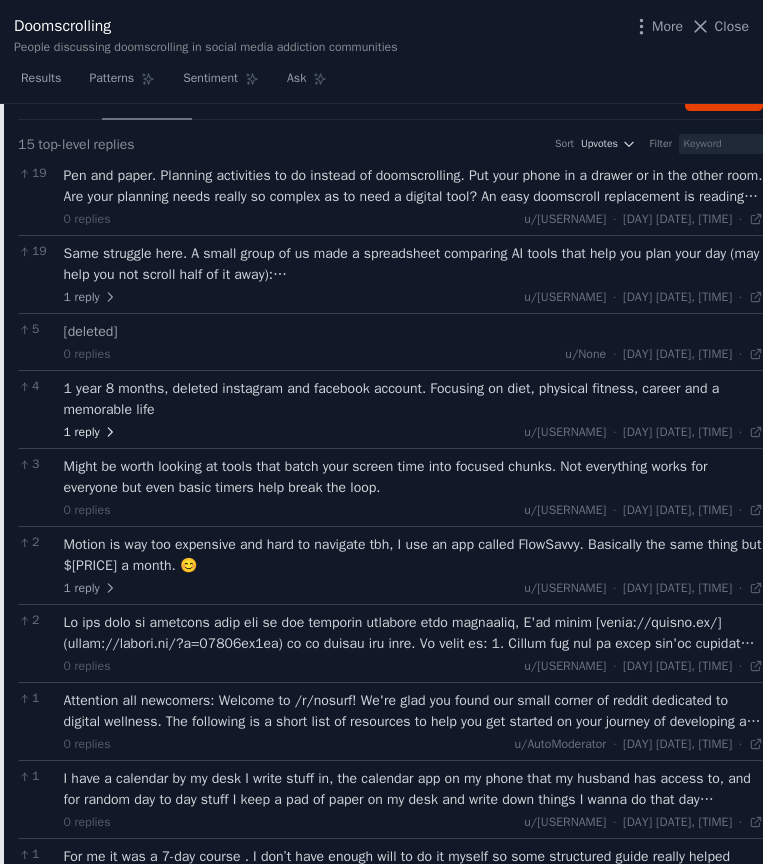 click 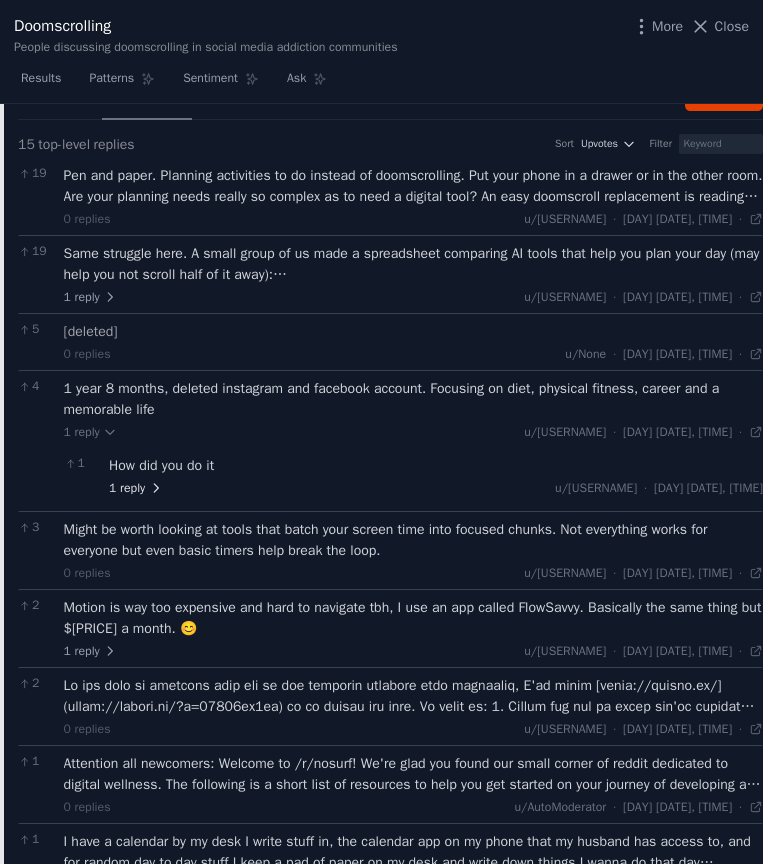 click on "1   reply" at bounding box center (136, 489) 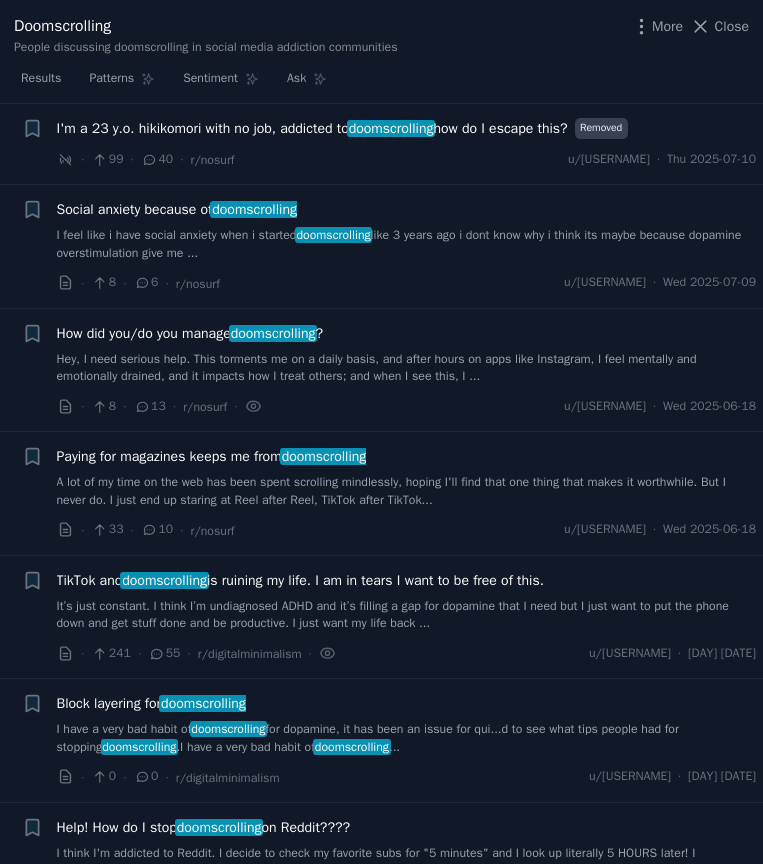 scroll, scrollTop: 3323, scrollLeft: 0, axis: vertical 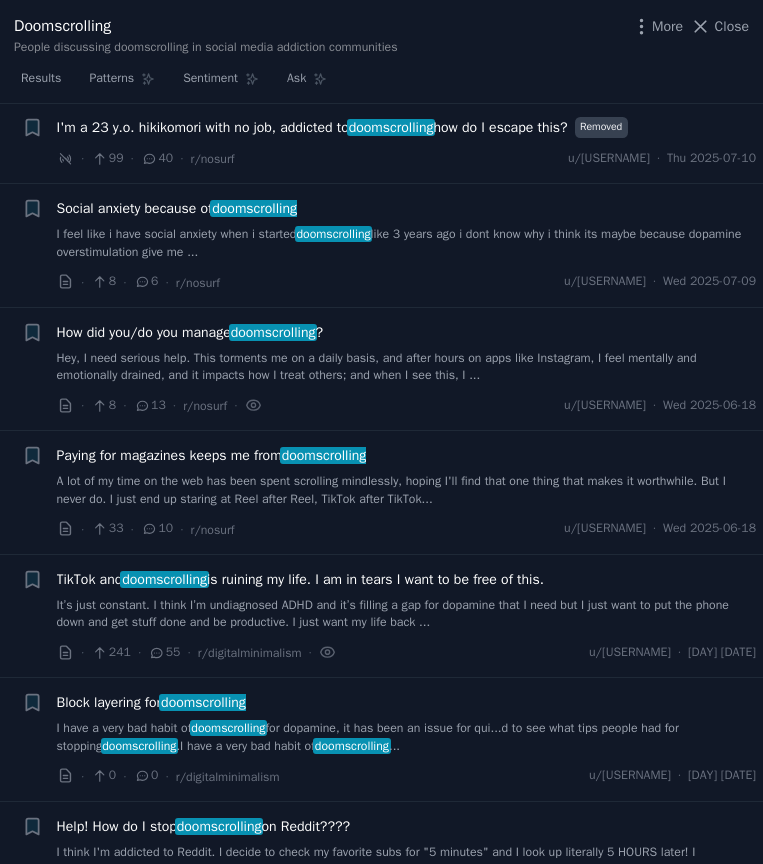 click on "How did you/do you manage  doomscrolling ?" at bounding box center (190, 332) 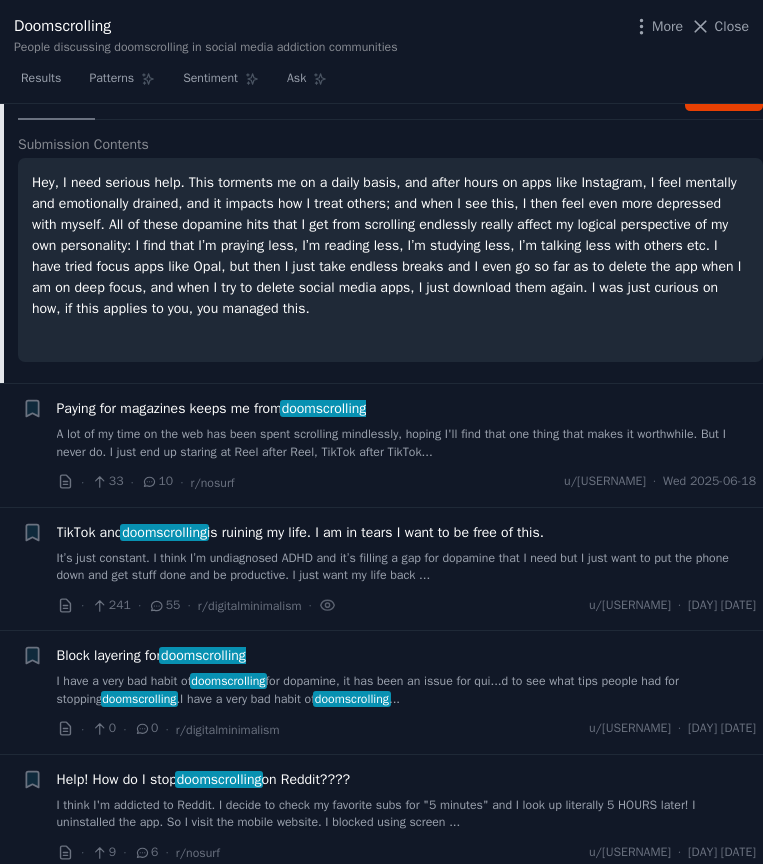 scroll, scrollTop: 2199, scrollLeft: 0, axis: vertical 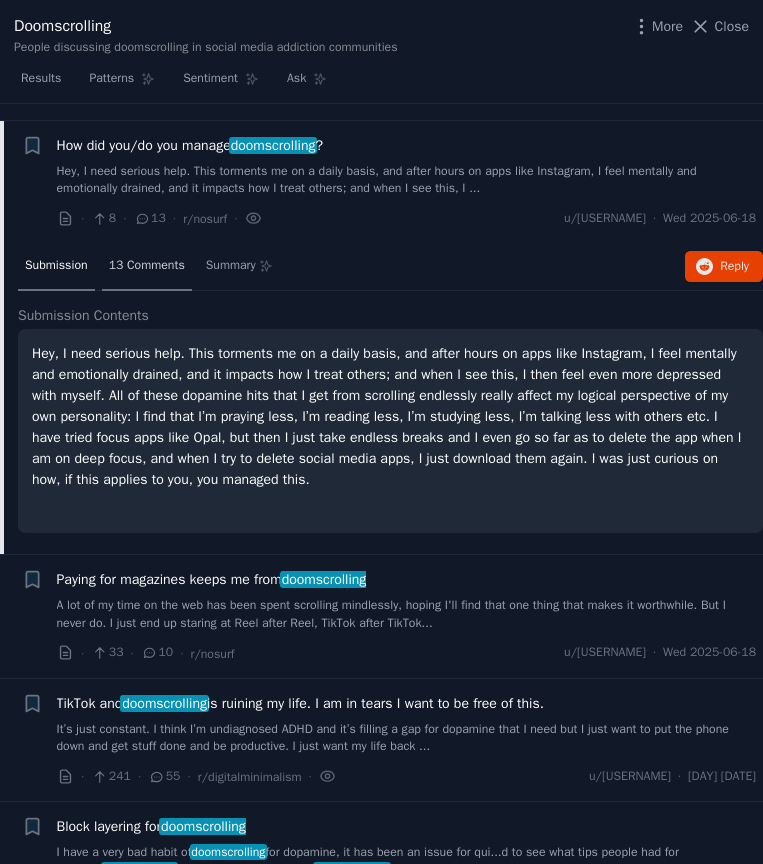 click on "13 Comments" at bounding box center [147, 267] 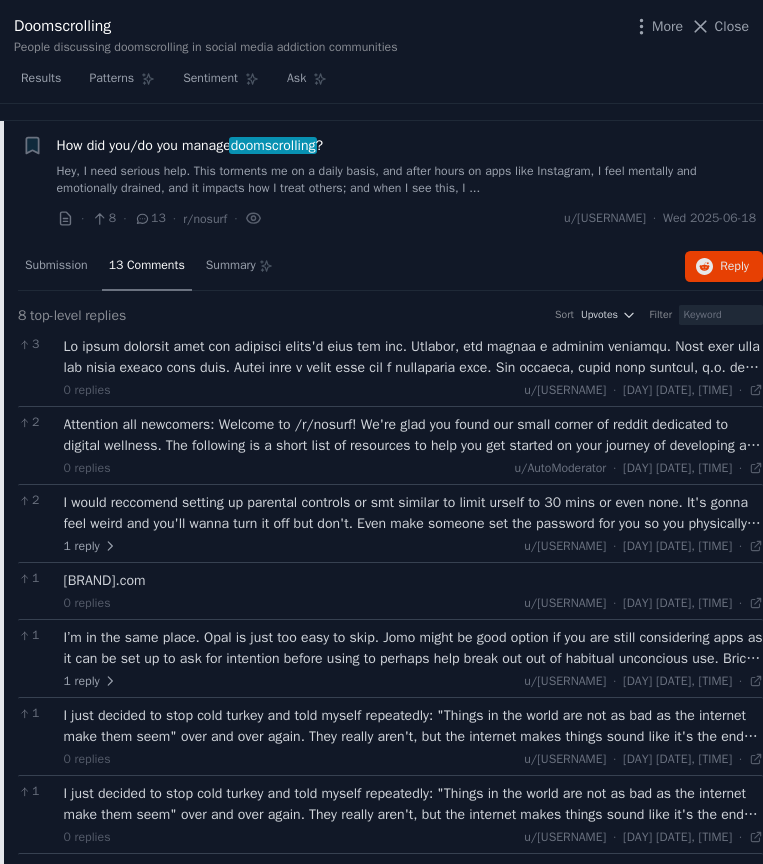 click at bounding box center [414, 357] 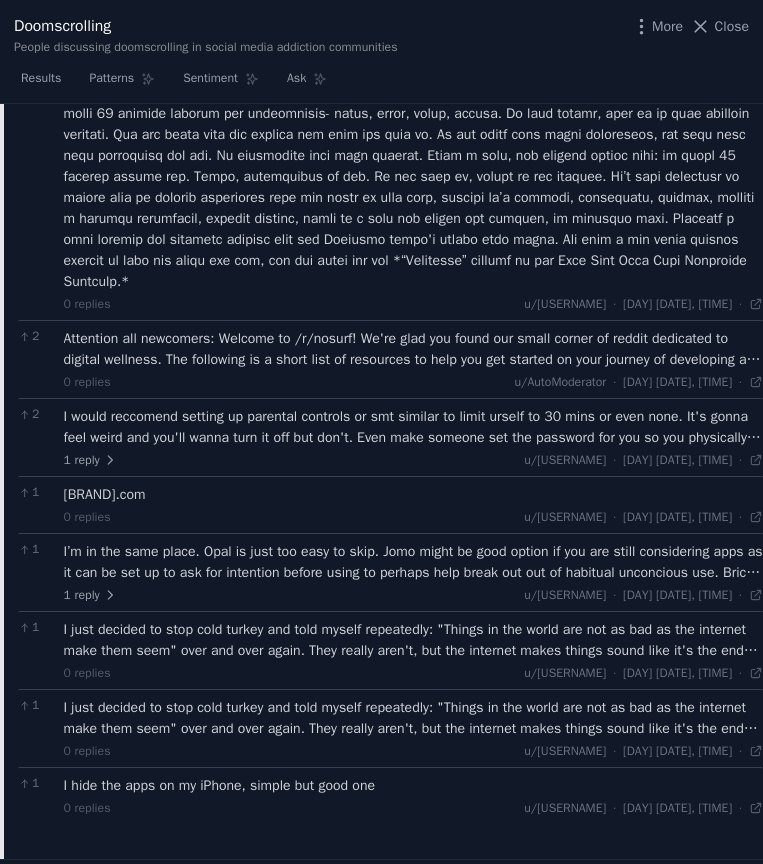 scroll, scrollTop: 2490, scrollLeft: 0, axis: vertical 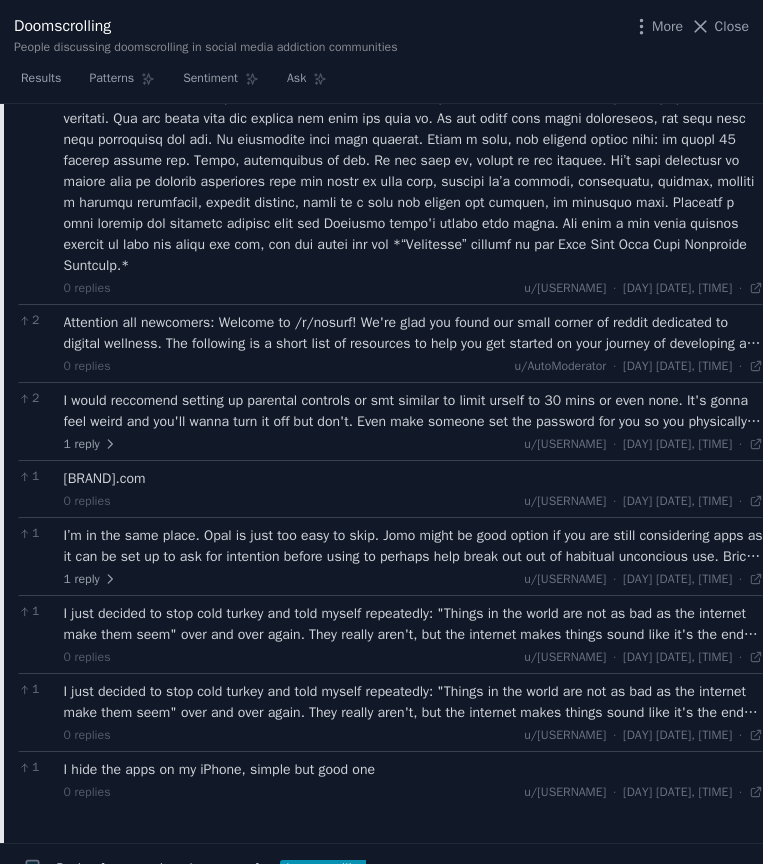 click on "I would reccomend setting up parental controls or smt similar to limit urself to 30 mins or even none. It's gonna feel weird and you'll wanna turn it off but don't. Even make someone set the password for you so you physically can't change it" at bounding box center (414, 411) 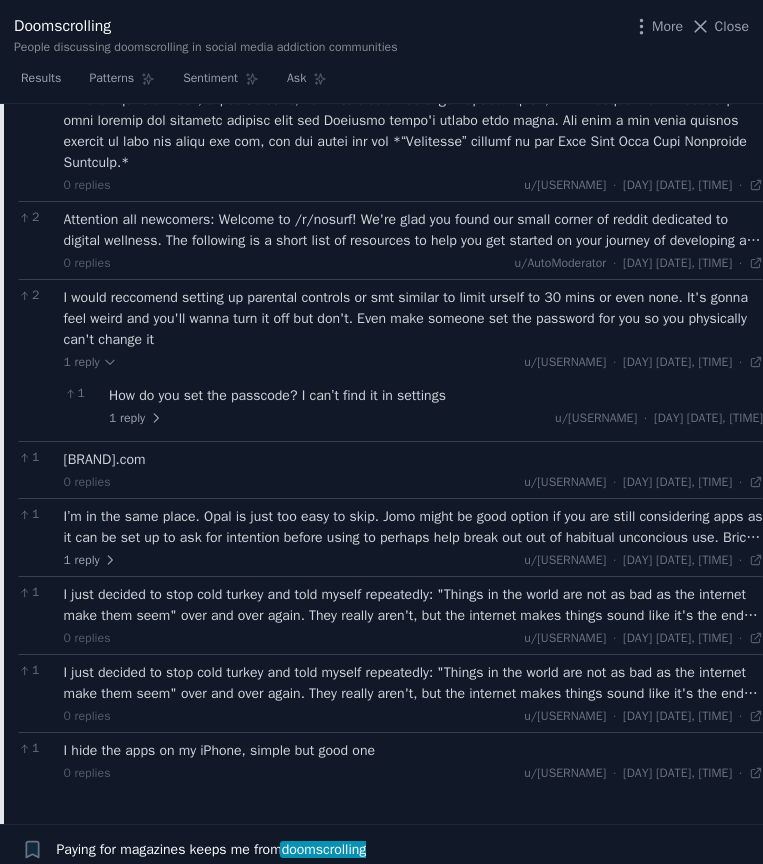 scroll, scrollTop: 2612, scrollLeft: 0, axis: vertical 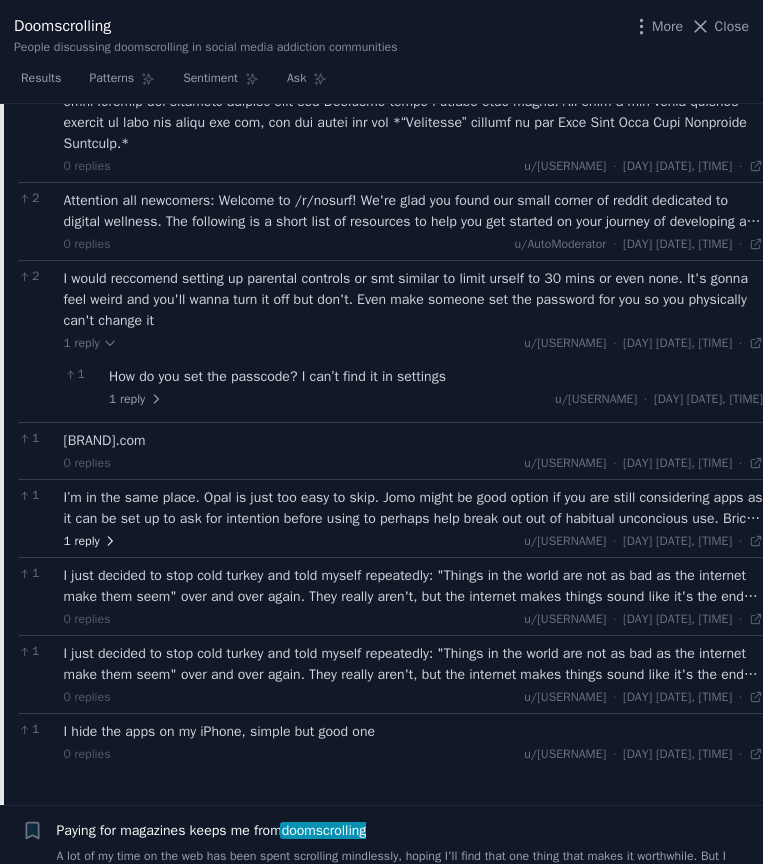 click on "1   reply" at bounding box center [91, 542] 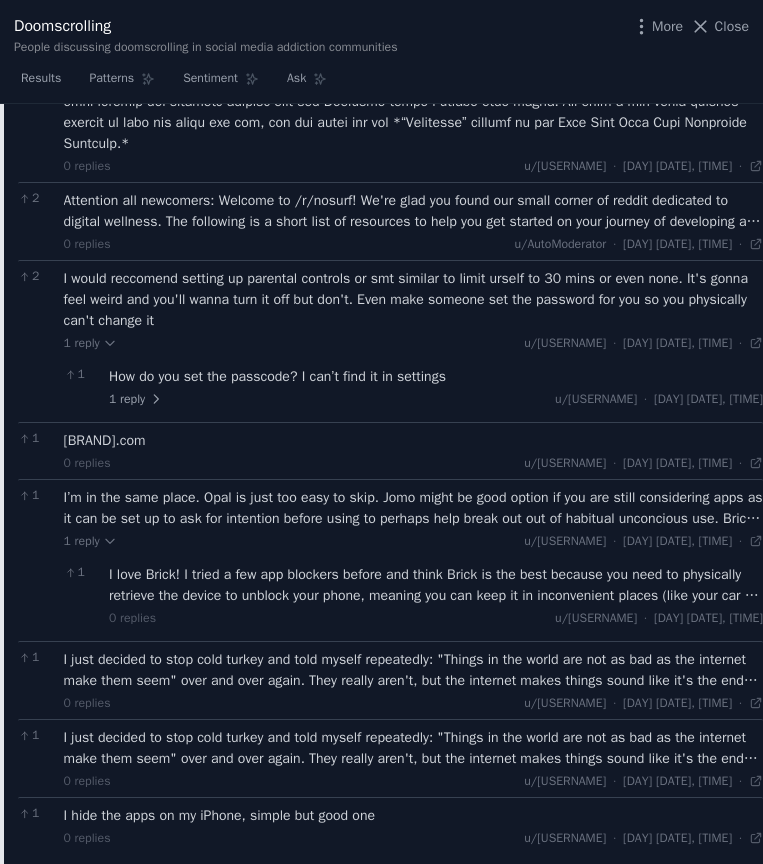 click on "I’m in the same place. Opal is just too easy to skip. Jomo might be good option if you are still considering apps as it can be set up to ask for intention before using to perhaps help break out out of habitual unconcious use. Brick might be a better option as it’s a physical cube that you need to scan to unlock and at least in theory may help orient you to surroundings if you place it out of reach and need to get to it to scan it.
Maybe scheduling could work better with an identity level change as it would take out the guess work/uncertainty. Phone lock boxes on Amazon are also pretty cheap.
The fact that you know in the back of your mind that you could always skip opp even if you wait 300 seconds requires conscious choice and if you are obsessive, you have to wrestle with it in the back of your
Greyscaling helps a tiny bit as already mentioned." at bounding box center [414, 508] 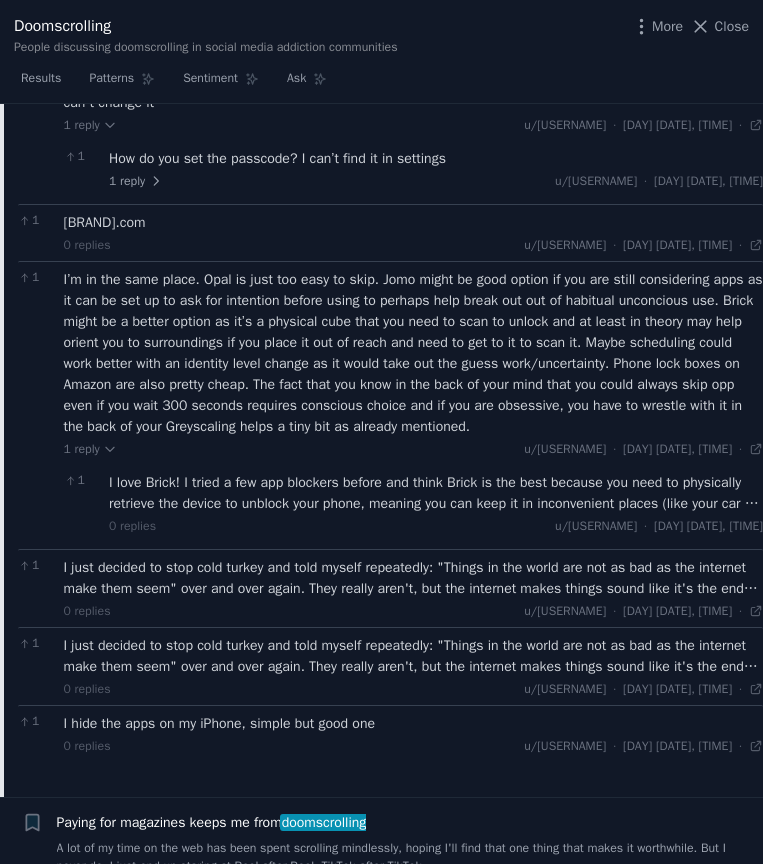 scroll, scrollTop: 2836, scrollLeft: 0, axis: vertical 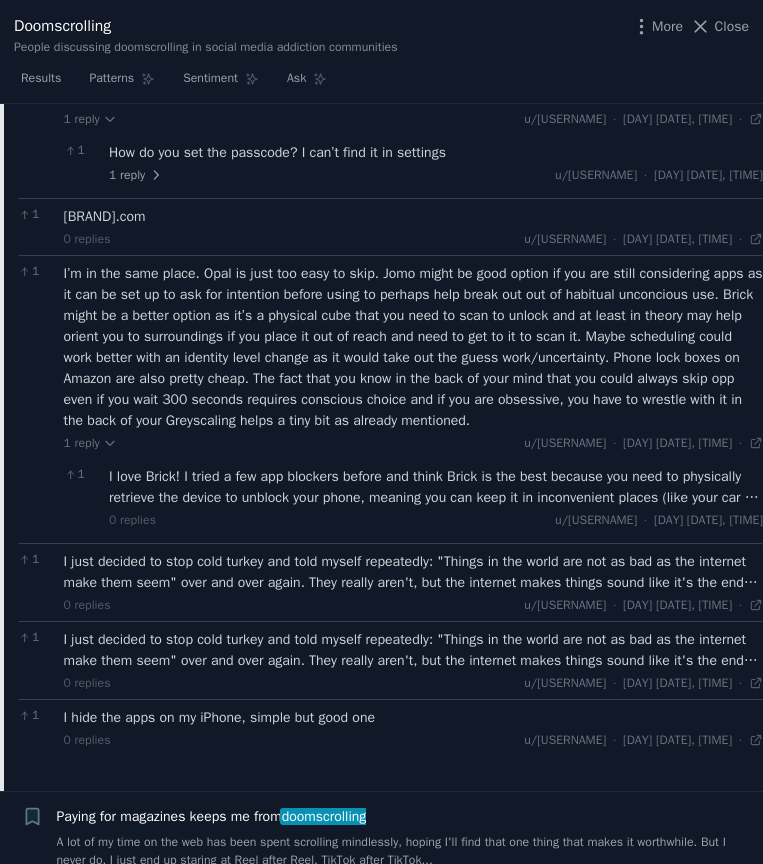click on "I just decided to stop cold turkey and told myself repeatedly: "Things in the world are not as bad as the internet make them seem" over and over again.
They really aren't, but the internet makes things sound like it's the end times." at bounding box center (414, 572) 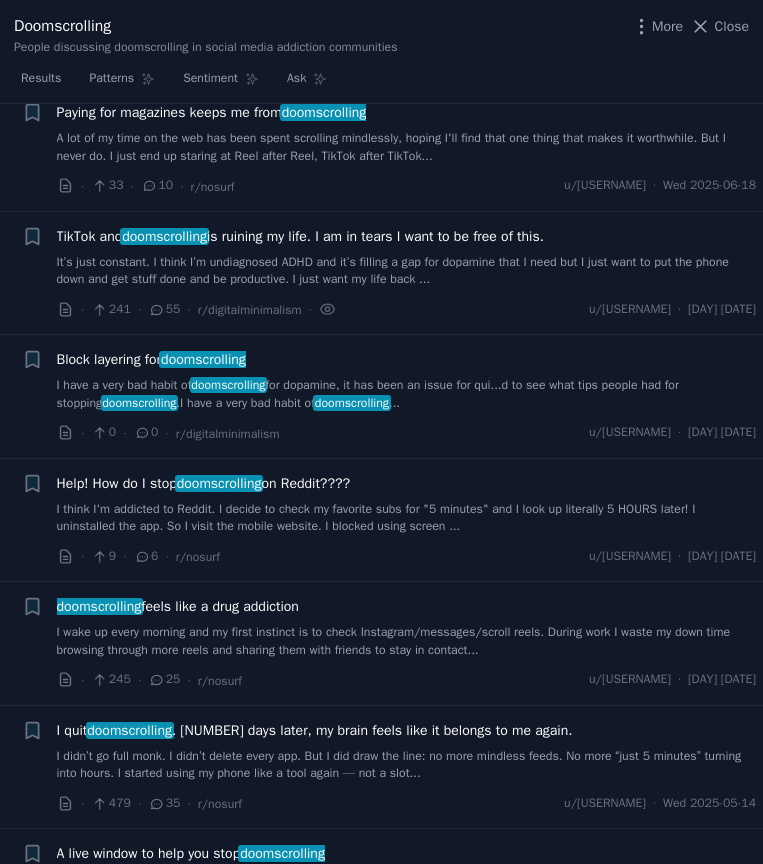 scroll, scrollTop: 3575, scrollLeft: 0, axis: vertical 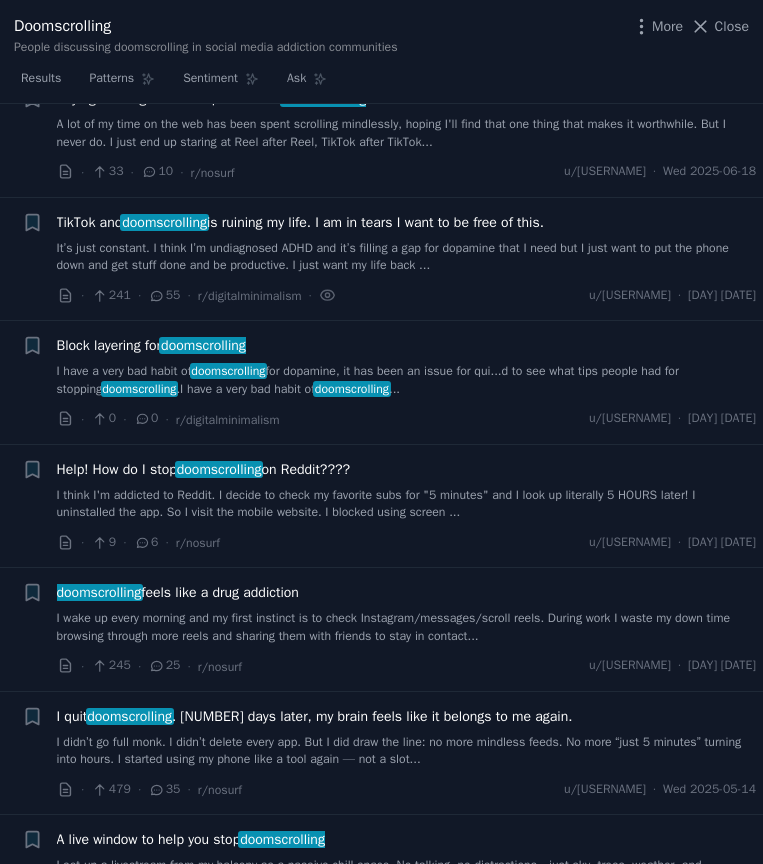 click on "I think I'm addicted to Reddit. I decide to check my favorite subs for "5 minutes" and I look up literally 5 HOURS later!
I uninstalled the app. So I visit the mobile website. I blocked using screen ..." at bounding box center (407, 504) 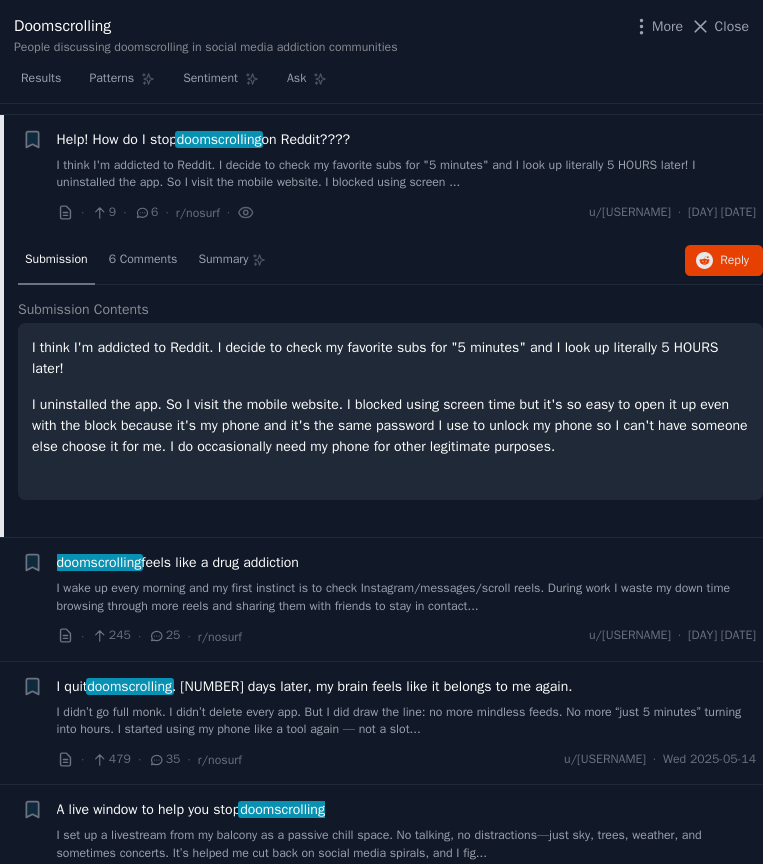 scroll, scrollTop: 2689, scrollLeft: 0, axis: vertical 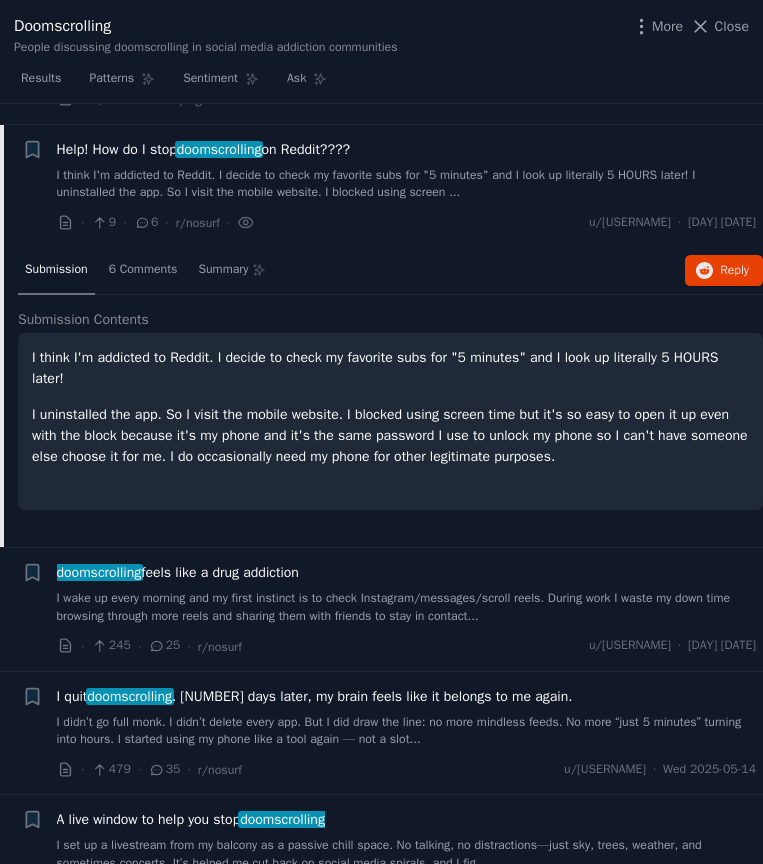 drag, startPoint x: 362, startPoint y: 477, endPoint x: 298, endPoint y: 441, distance: 73.43024 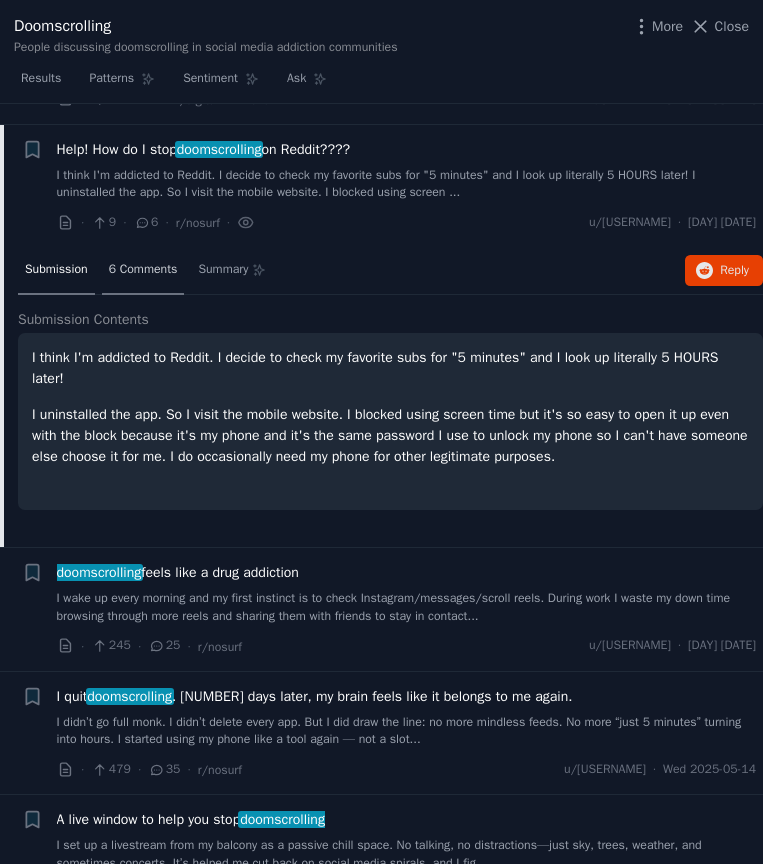 click on "6 Comments" at bounding box center [143, 270] 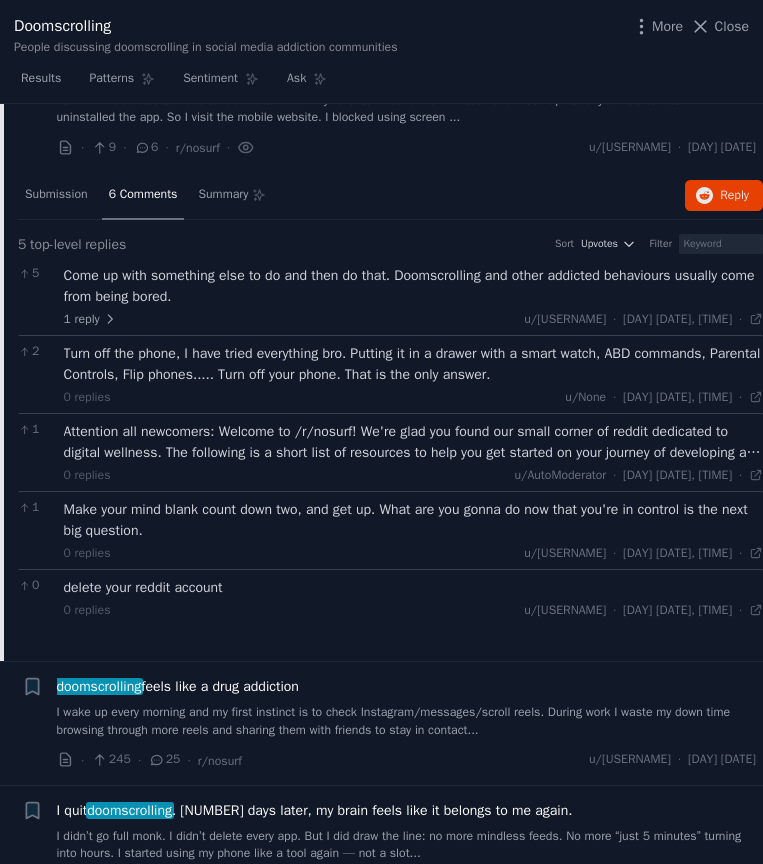 scroll, scrollTop: 2781, scrollLeft: 0, axis: vertical 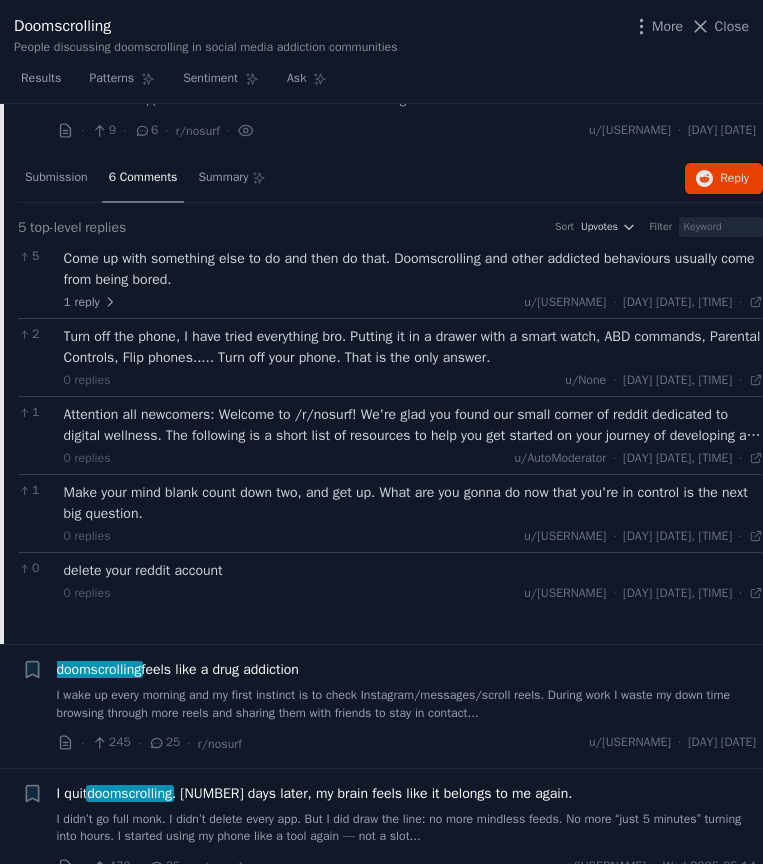 click on "Submission" at bounding box center (56, 179) 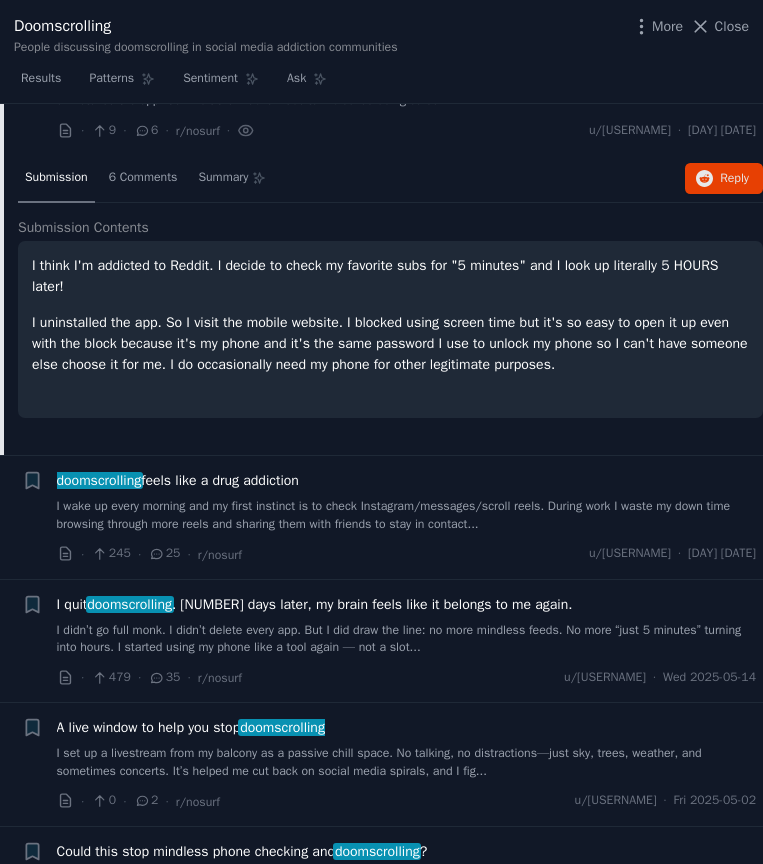 click on "I wake up every morning and my first instinct is to check Instagram/messages/scroll reels. During work I waste my down time browsing through more reels and sharing them with friends to stay in contact..." at bounding box center (407, 515) 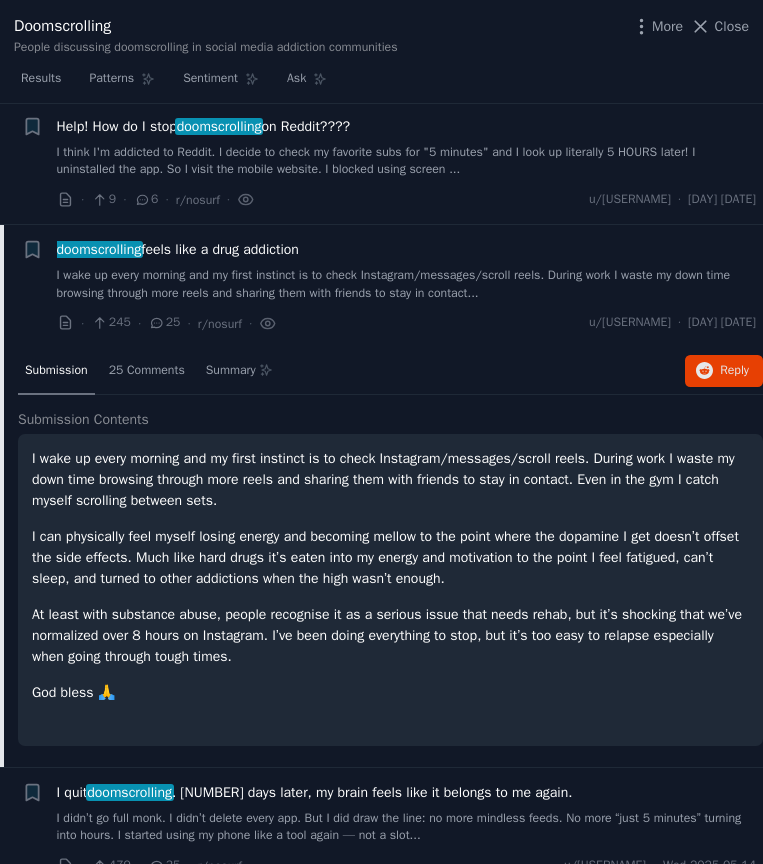 scroll, scrollTop: 2562, scrollLeft: 0, axis: vertical 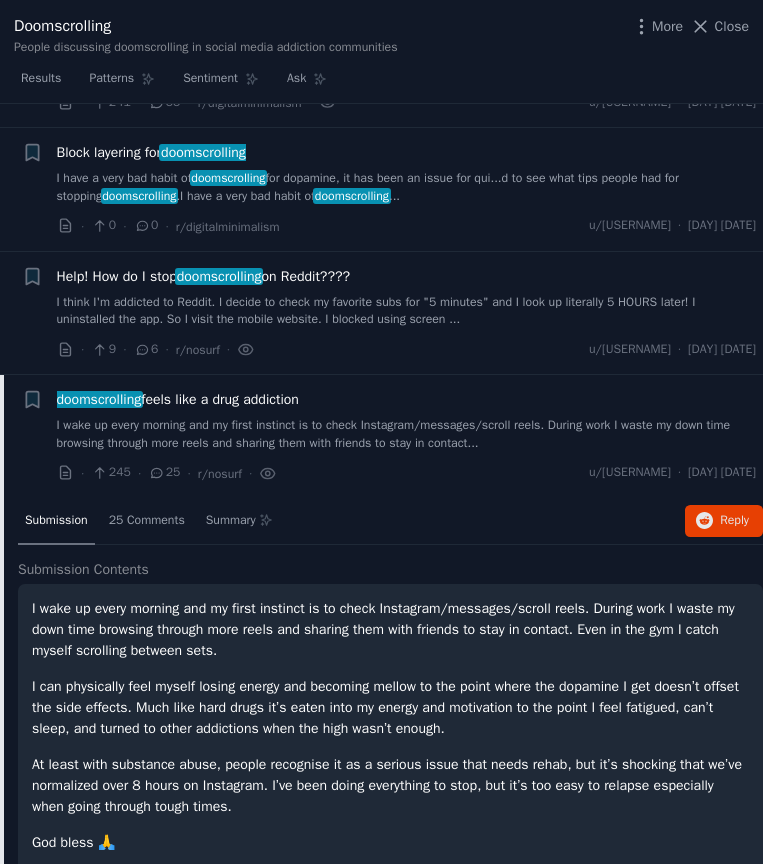 click on "I think I'm addicted to Reddit. I decide to check my favorite subs for "5 minutes" and I look up literally 5 HOURS later!
I uninstalled the app. So I visit the mobile website. I blocked using screen ..." at bounding box center (407, 311) 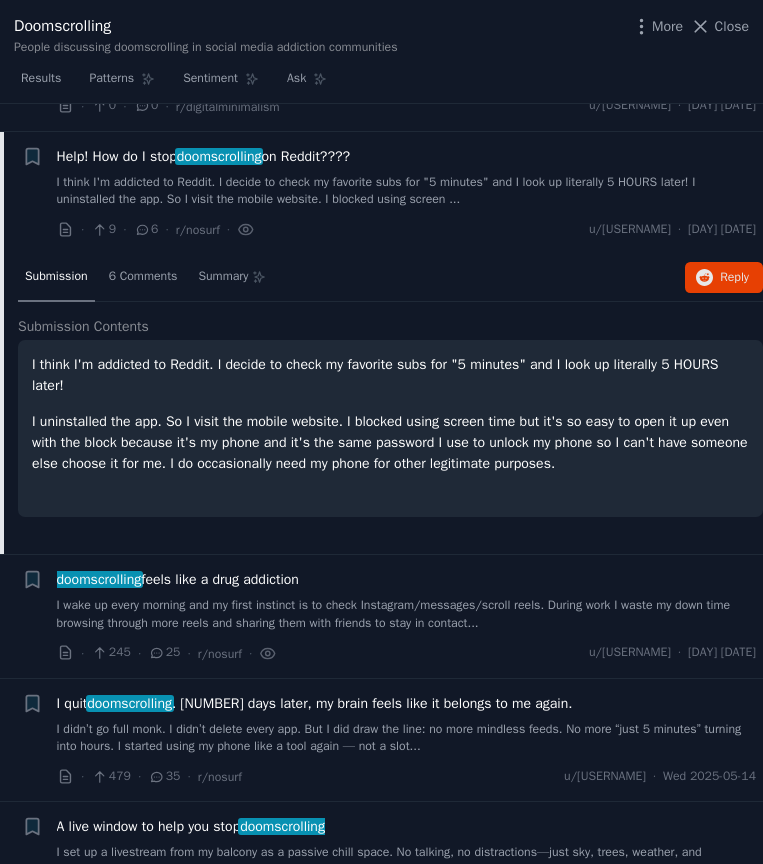 scroll, scrollTop: 2689, scrollLeft: 0, axis: vertical 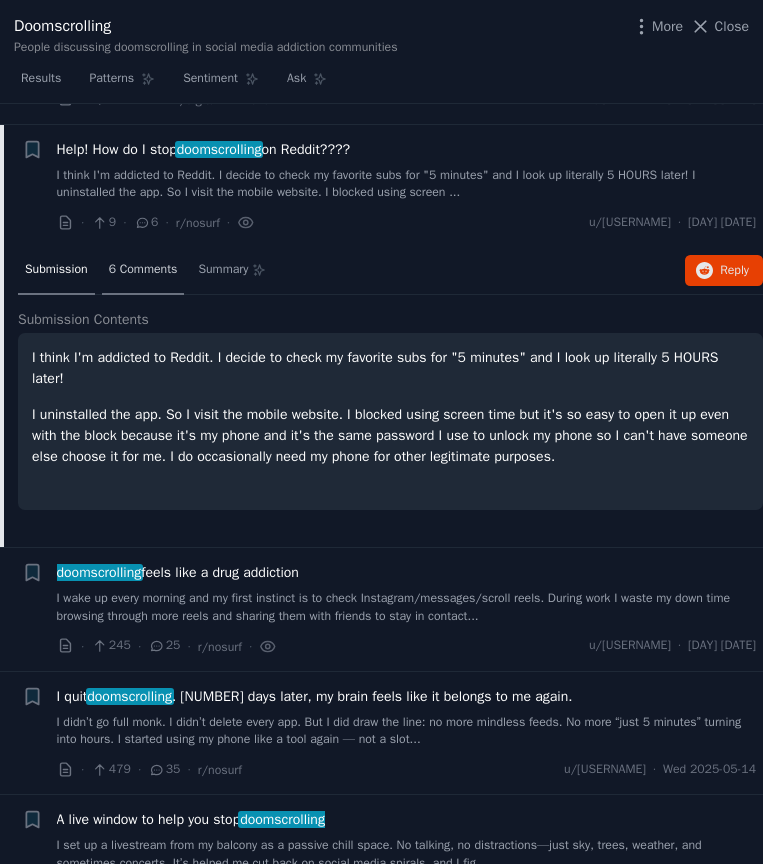 click on "6 Comments" at bounding box center [143, 270] 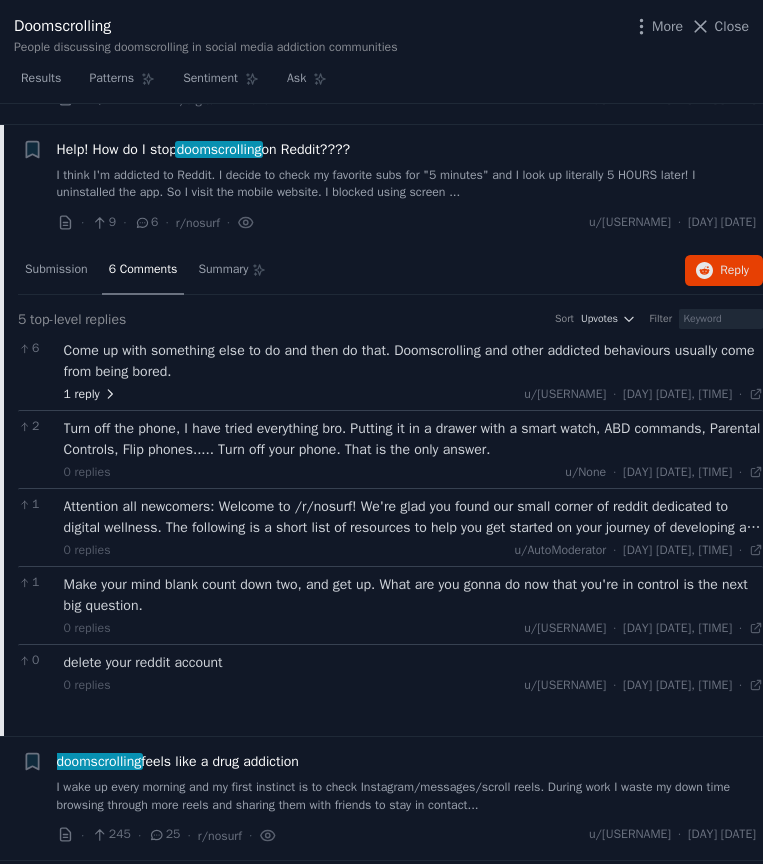 click on "1   reply" at bounding box center [91, 395] 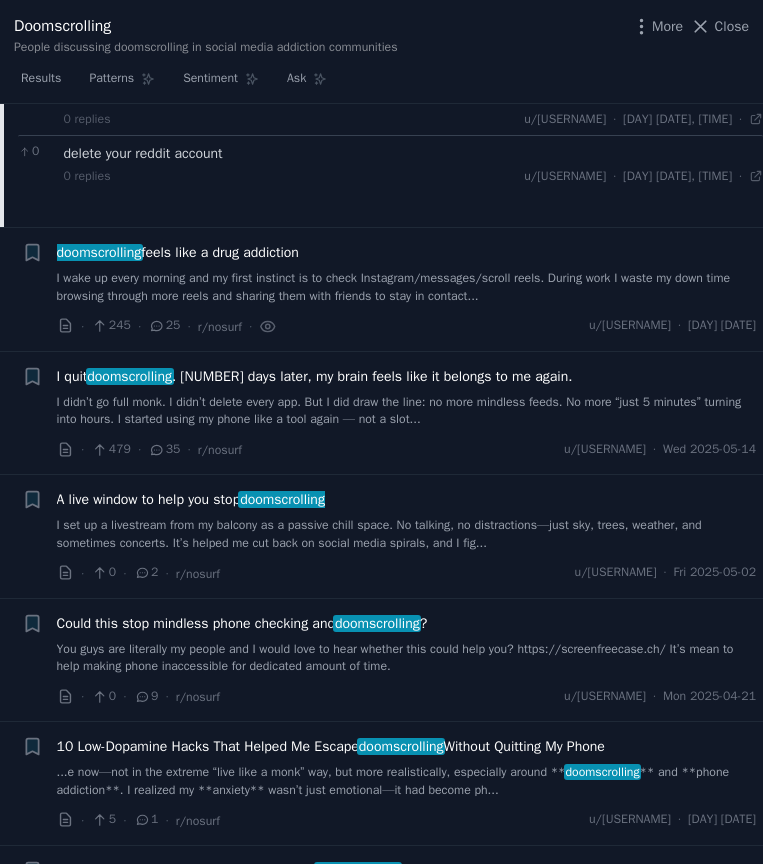 scroll, scrollTop: 3284, scrollLeft: 0, axis: vertical 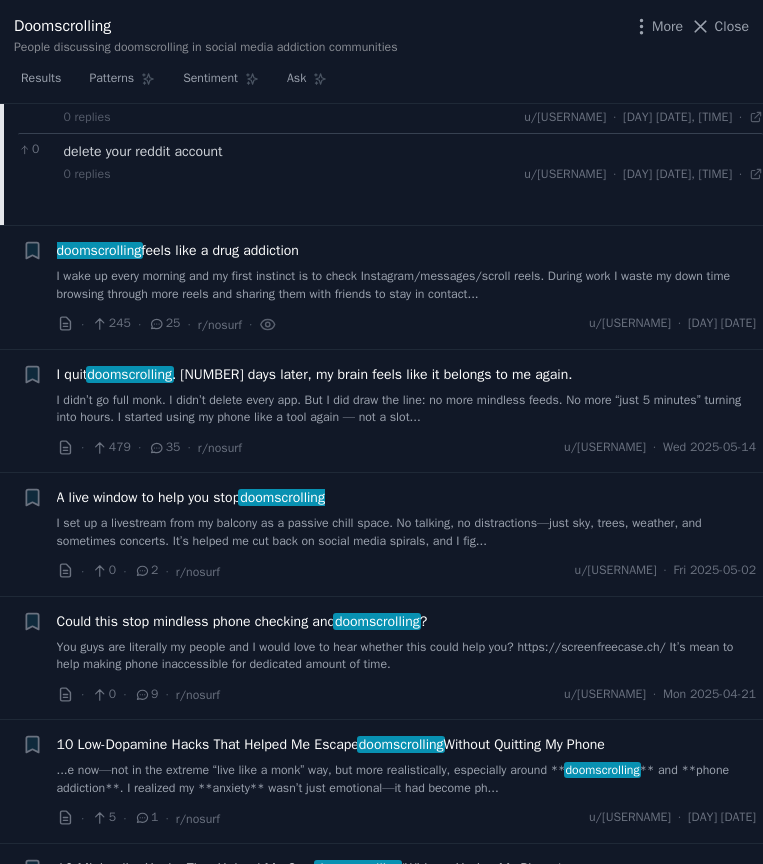 click on "I wake up every morning and my first instinct is to check Instagram/messages/scroll reels. During work I waste my down time browsing through more reels and sharing them with friends to stay in contact..." at bounding box center (407, 285) 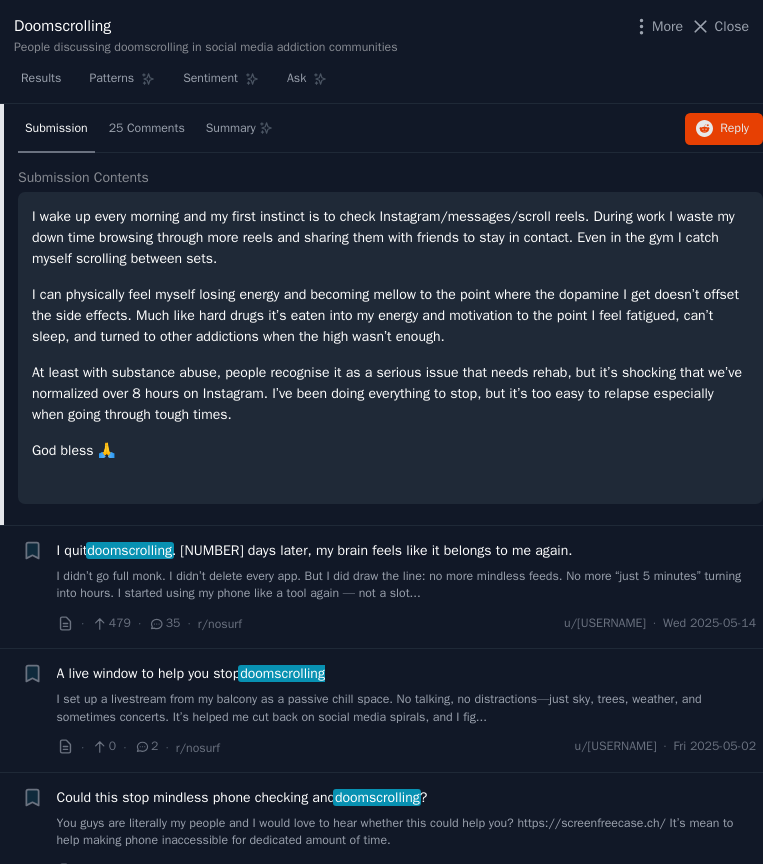 scroll, scrollTop: 2952, scrollLeft: 0, axis: vertical 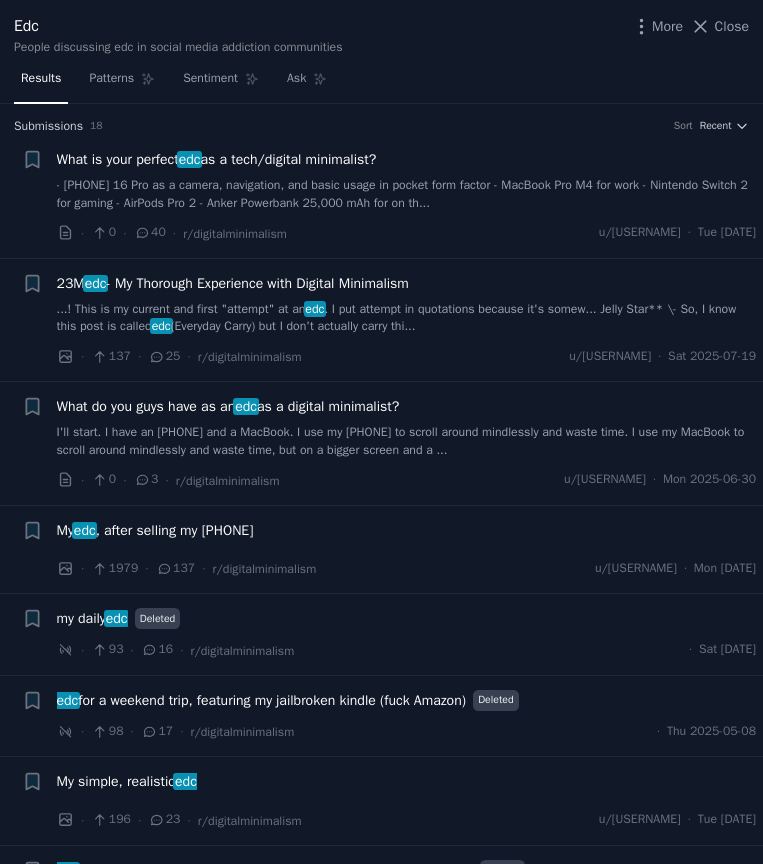 click on "Edc People discussing edc in social media addiction communities More Close" at bounding box center (381, 31) 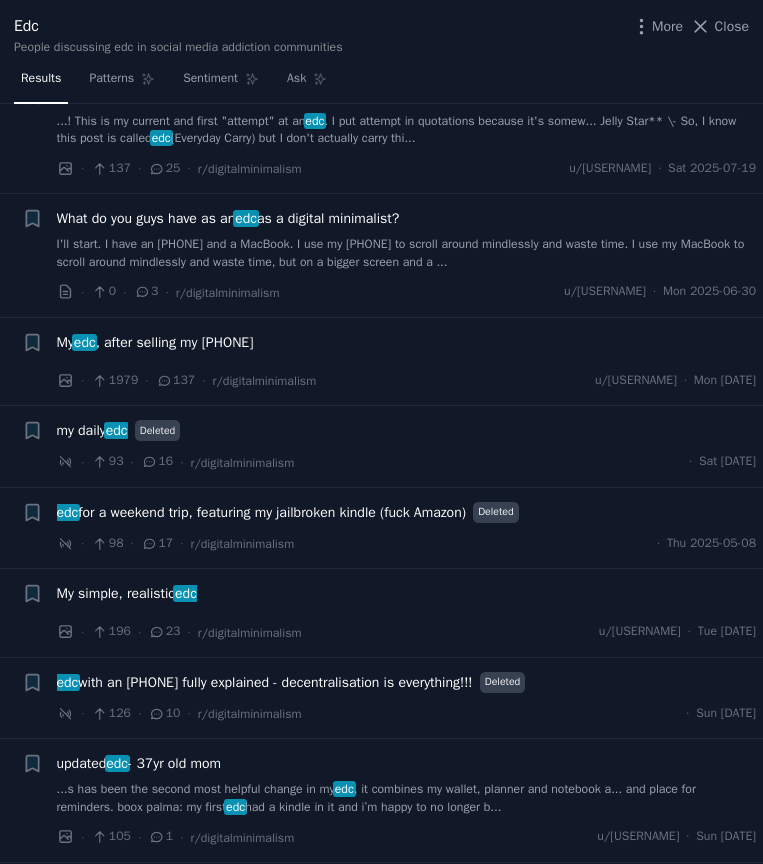 scroll, scrollTop: 191, scrollLeft: 0, axis: vertical 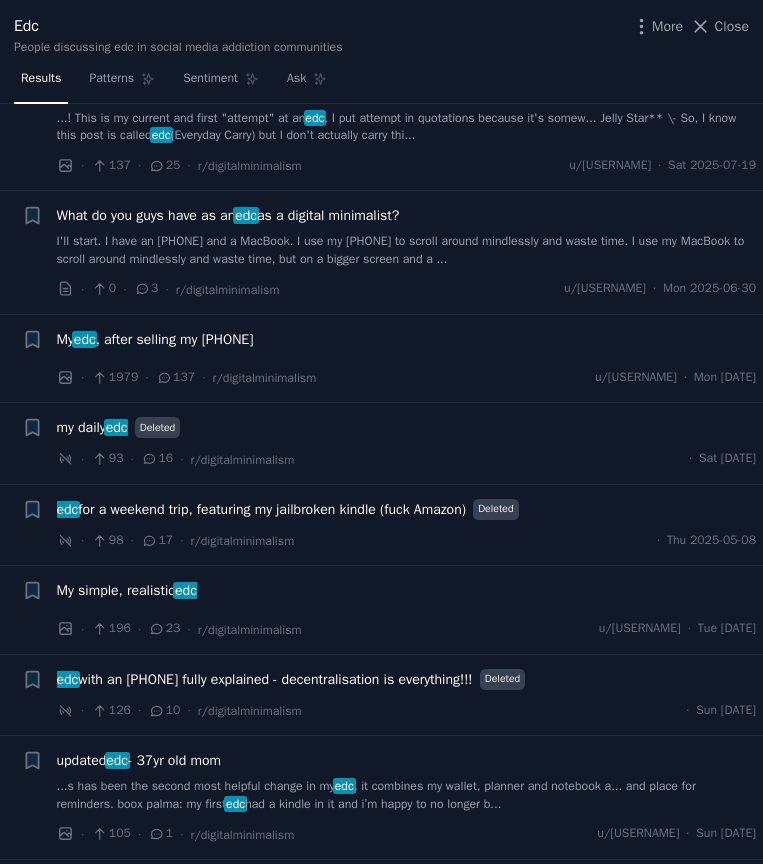 click on "My  edc , after selling my iPhone · 1979 · 137 · r/digitalminimalism u/CatchAfter4473 · Mon 2025-06-23" at bounding box center (407, 359) 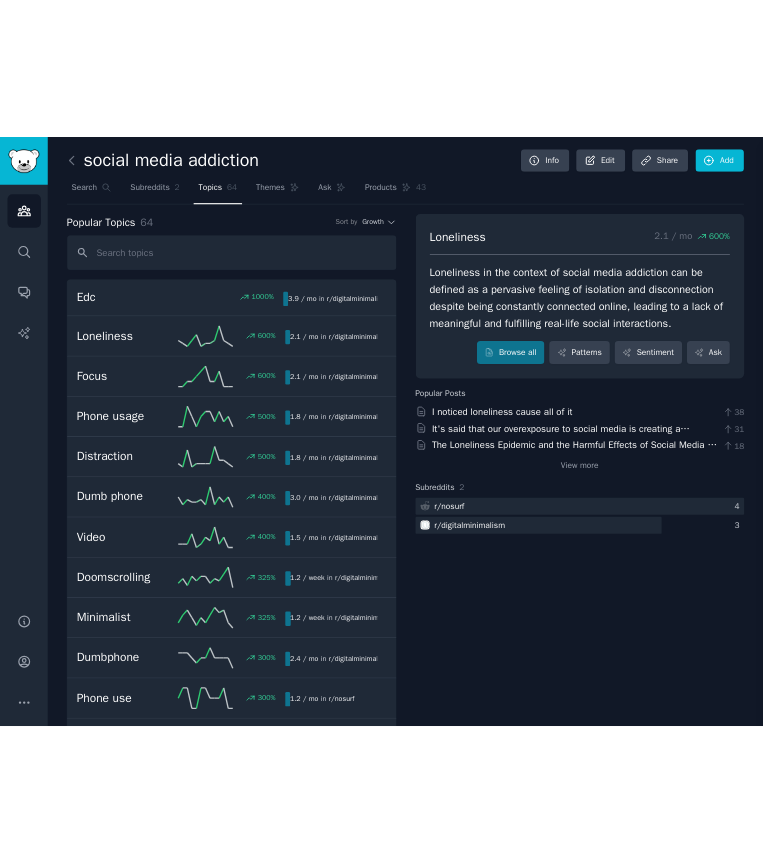 scroll, scrollTop: 0, scrollLeft: 0, axis: both 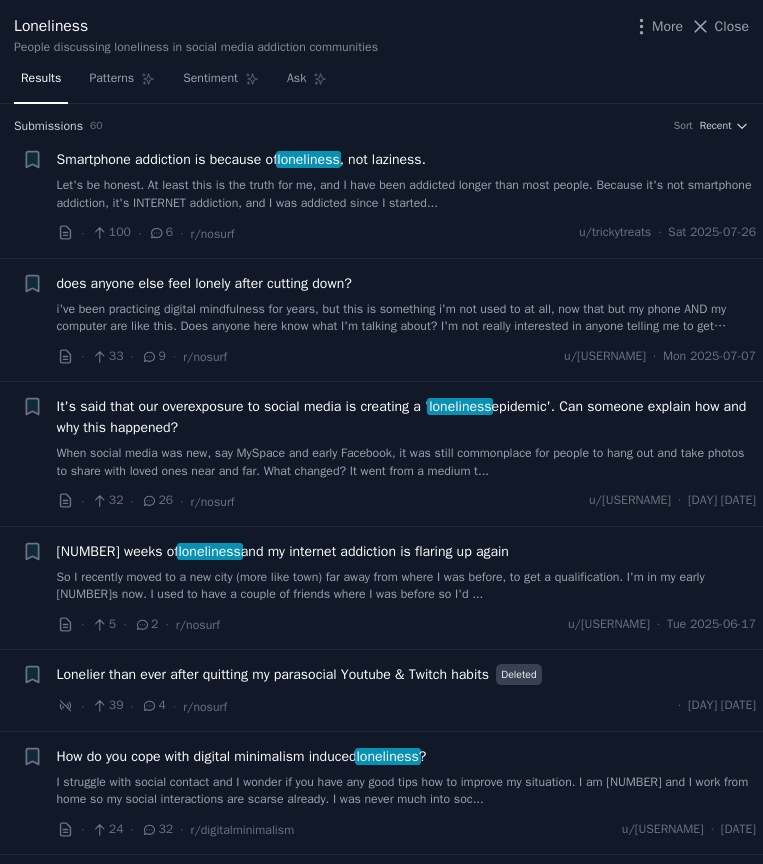 type 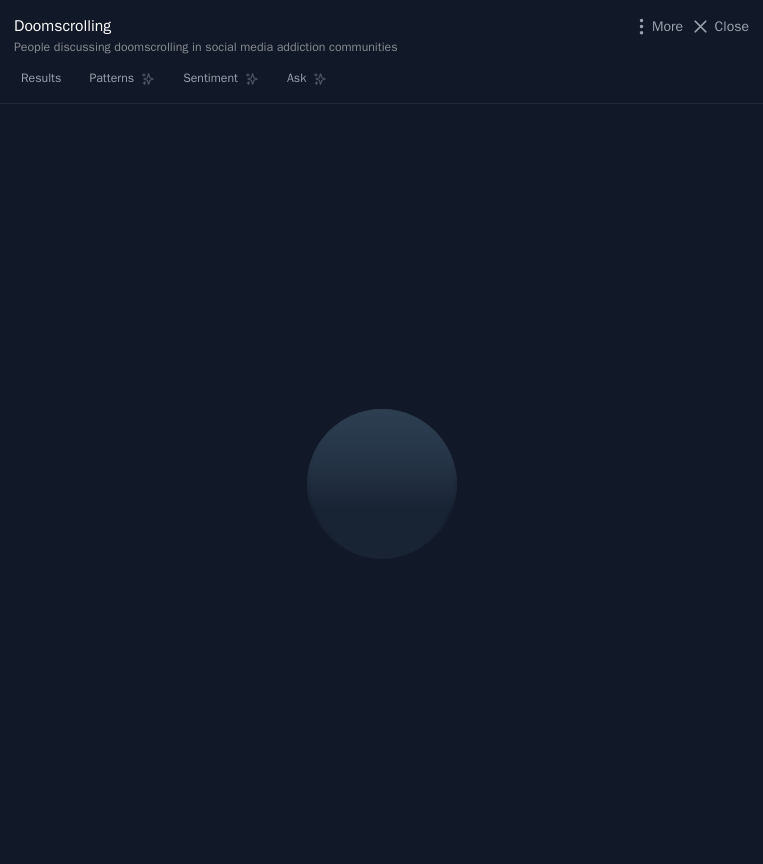 scroll, scrollTop: 0, scrollLeft: 0, axis: both 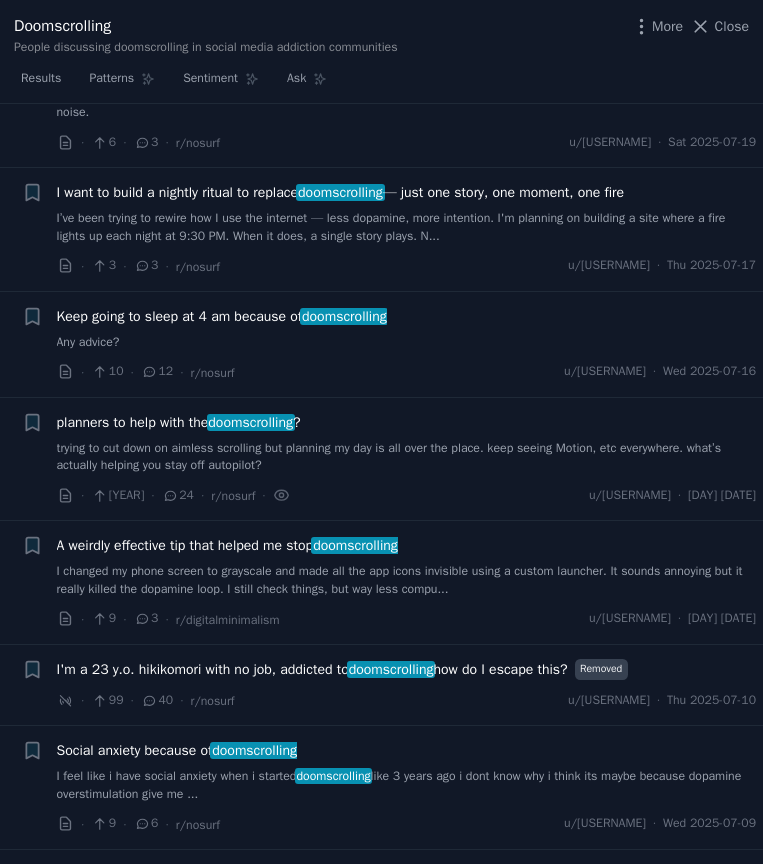 type 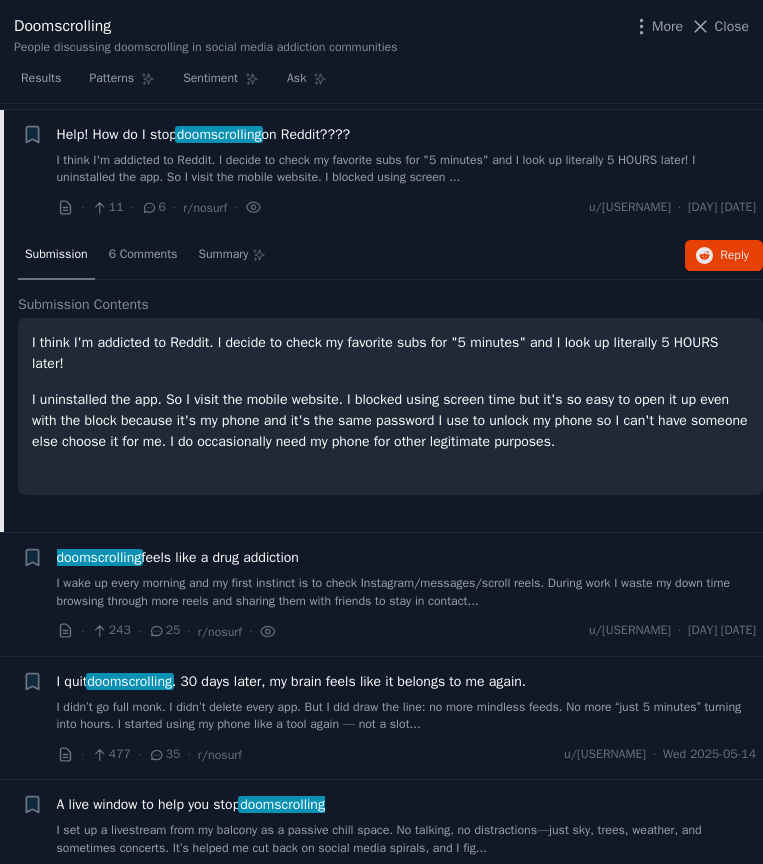 scroll, scrollTop: 2848, scrollLeft: 0, axis: vertical 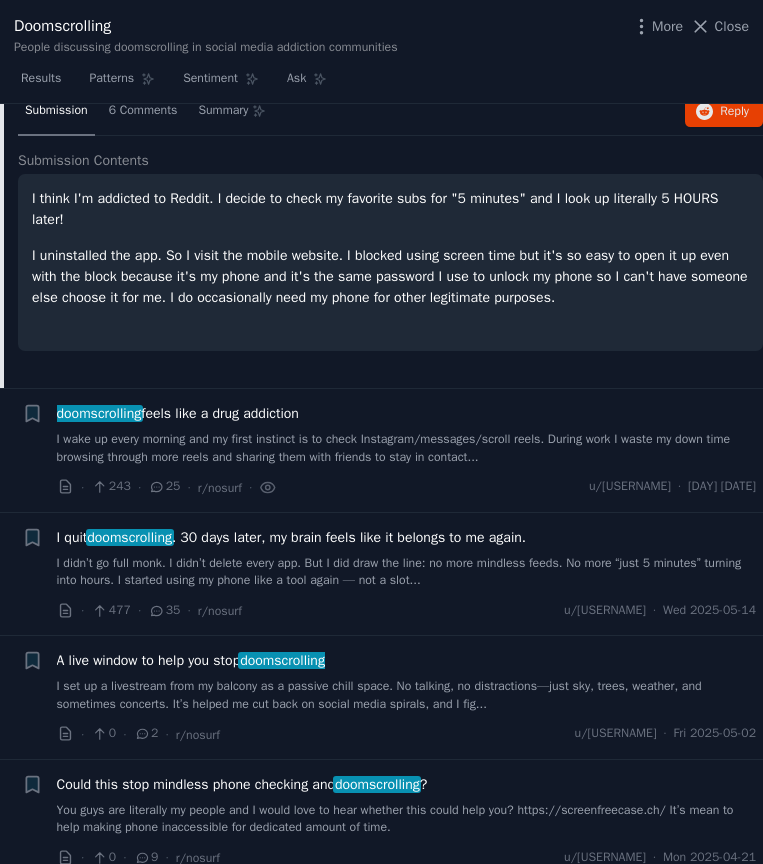 click on "doomscrolling  feels like a drug addiction" at bounding box center [407, 413] 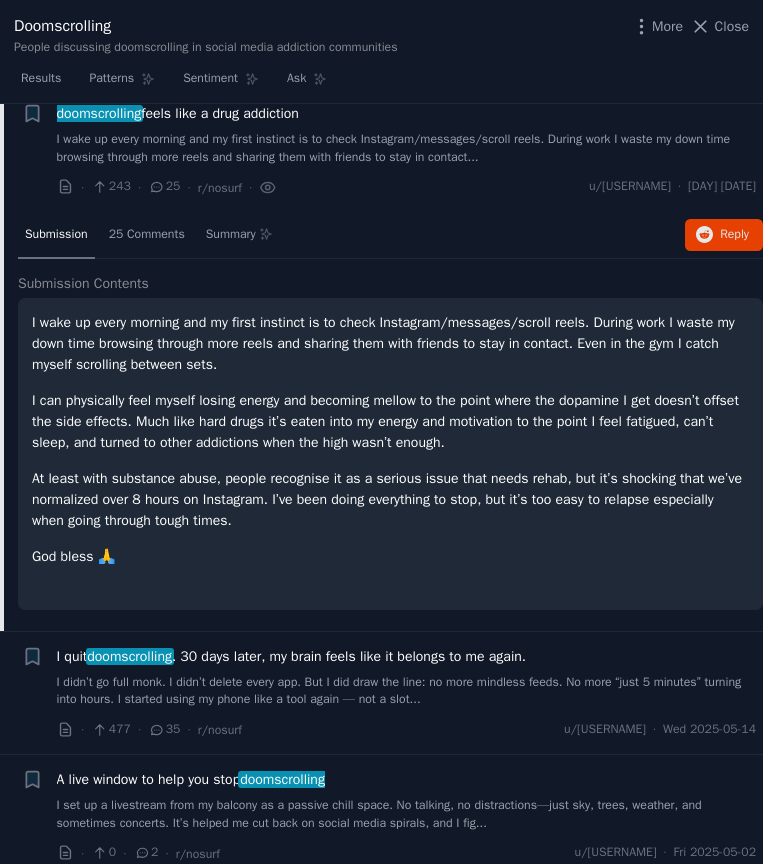 scroll, scrollTop: 2811, scrollLeft: 0, axis: vertical 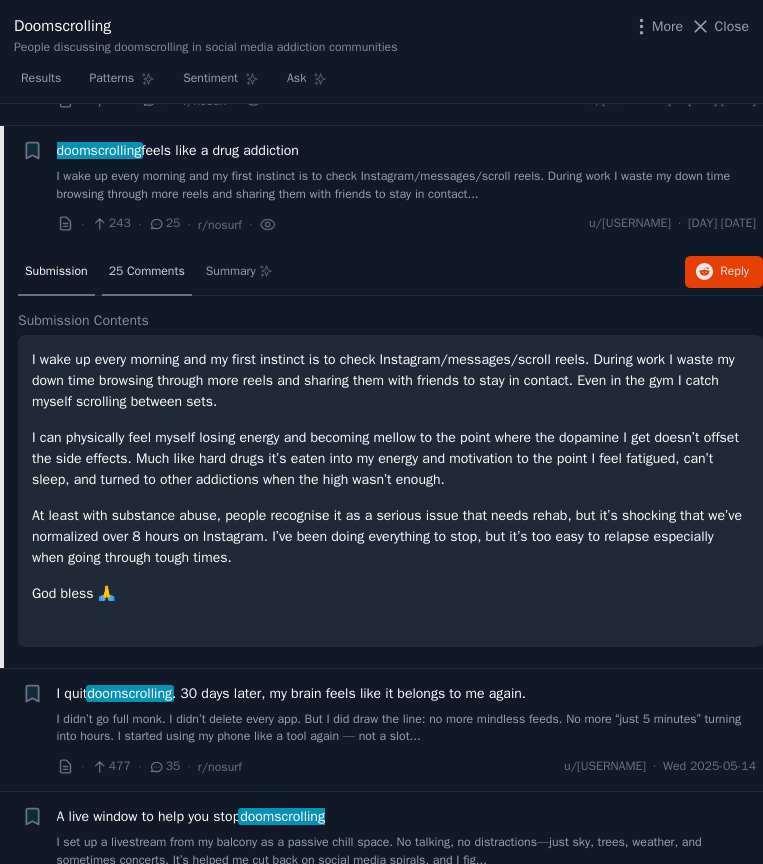 click on "25 Comments" at bounding box center [147, 273] 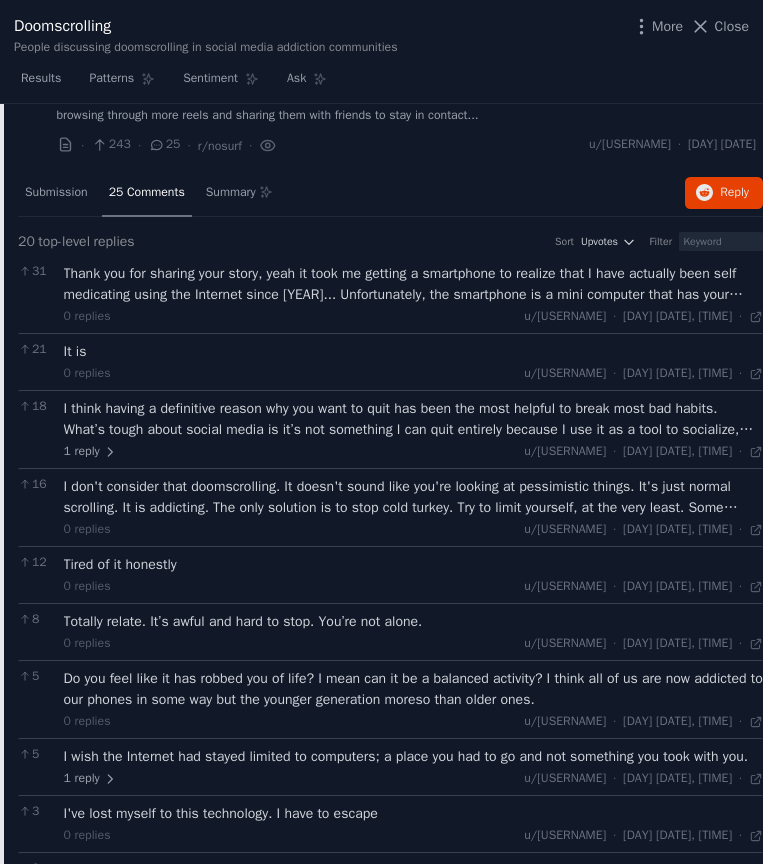 scroll, scrollTop: 2898, scrollLeft: 0, axis: vertical 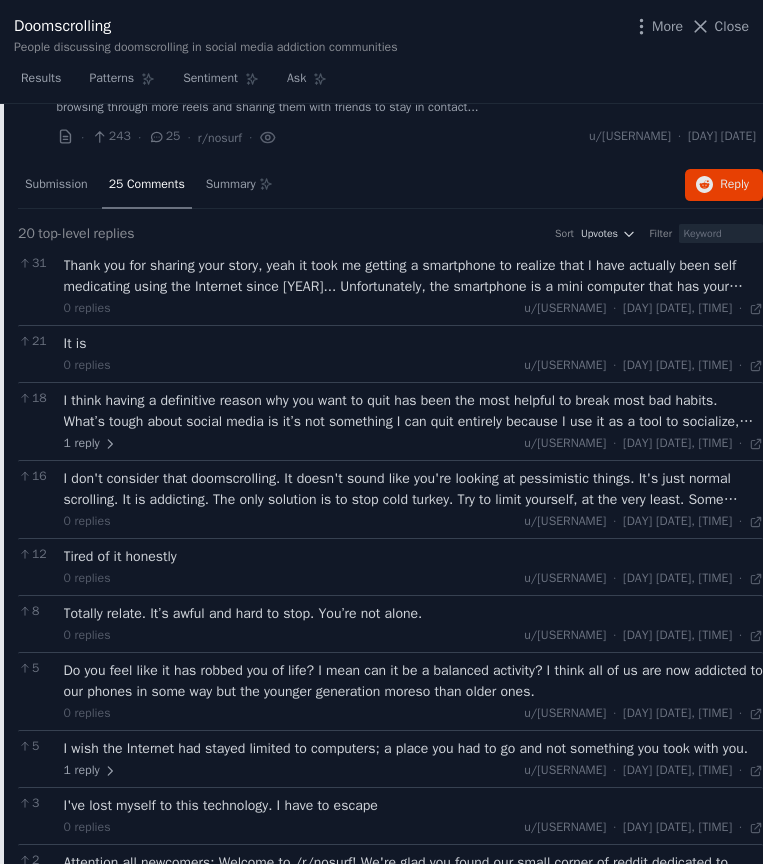 click on "Thank you for sharing your story, yeah it took me getting a smartphone to realize that I have actually been self medicating using the Internet since 1996... Unfortunately, the smartphone is a mini computer that has your phone, your camera, so many things all together, making avoiding the Internet so much harder. There was a quote on that Intervention tv show, "my worst day sober is better than my best day high." It took me a while after getting horribly addicted to my phone that spending a day out, doing things, running errands and being in the sunshine during the day, is better than my best time using my smartphone for hours.
I used to see people on their smartphones looking like zombies, I thought how could they be so stupid & powerless, but then I became one of them.
It really is an addiction...
Wishing you all the very best on finding your way back, you are not alone and thank you again for your post, reminds me to get working on a real life." at bounding box center (414, 276) 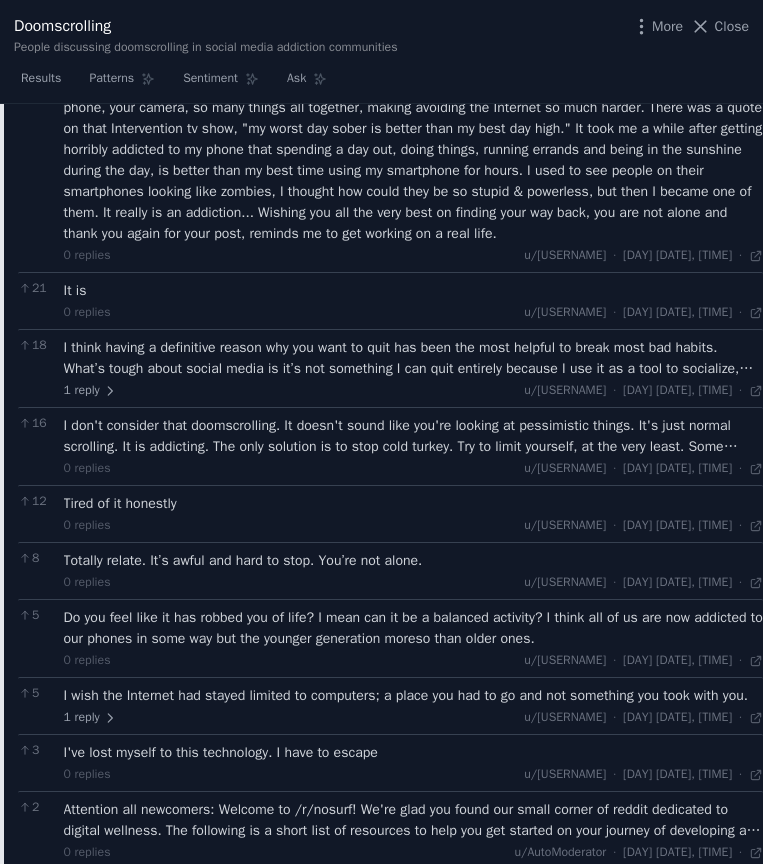 scroll, scrollTop: 3121, scrollLeft: 0, axis: vertical 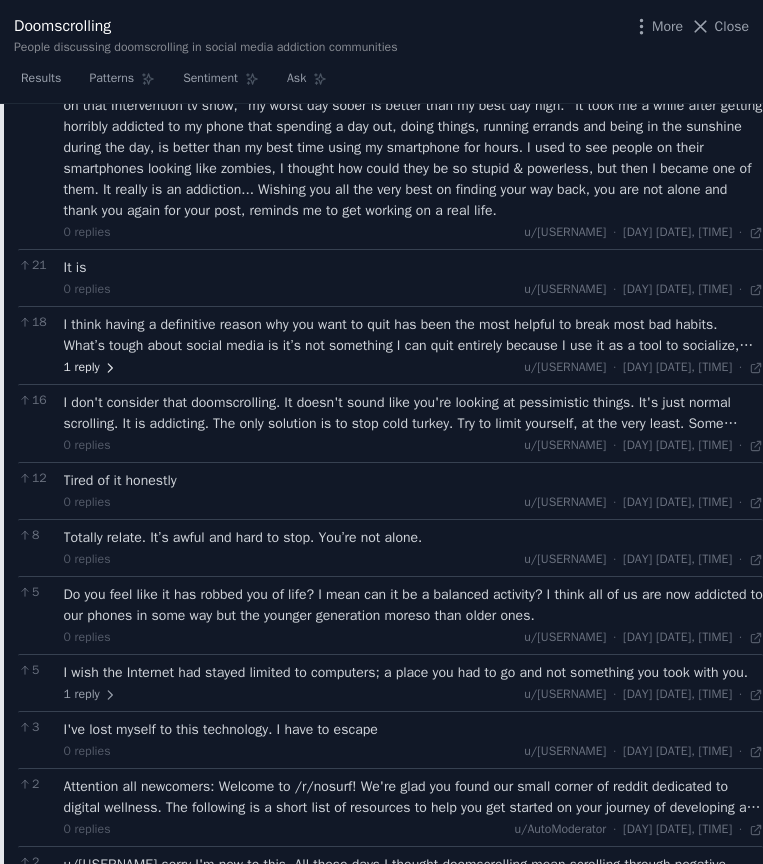 click on "1   reply" at bounding box center [91, 368] 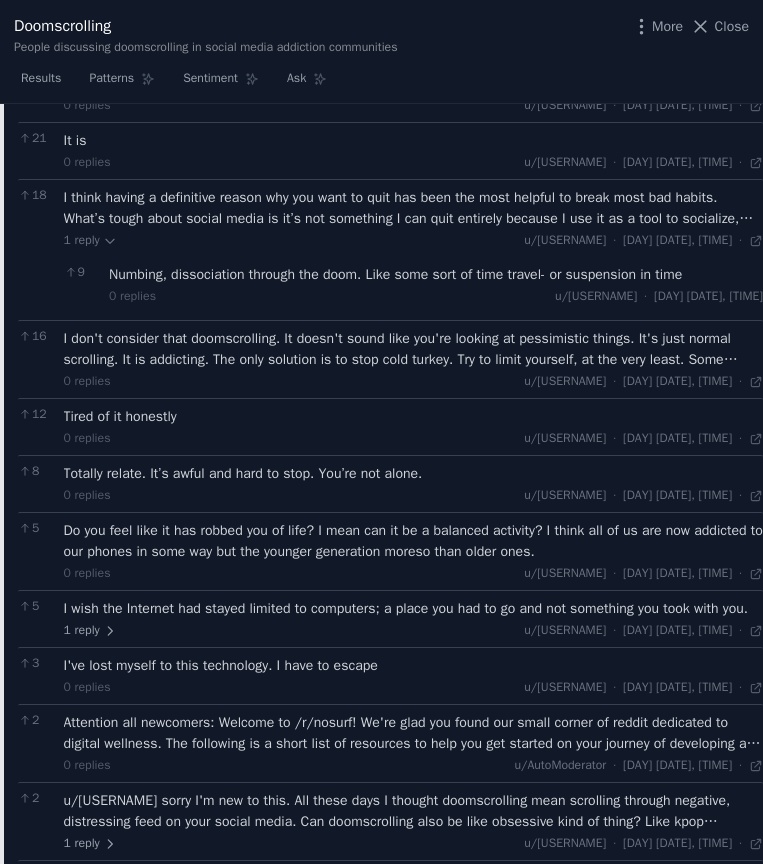 scroll, scrollTop: 3249, scrollLeft: 0, axis: vertical 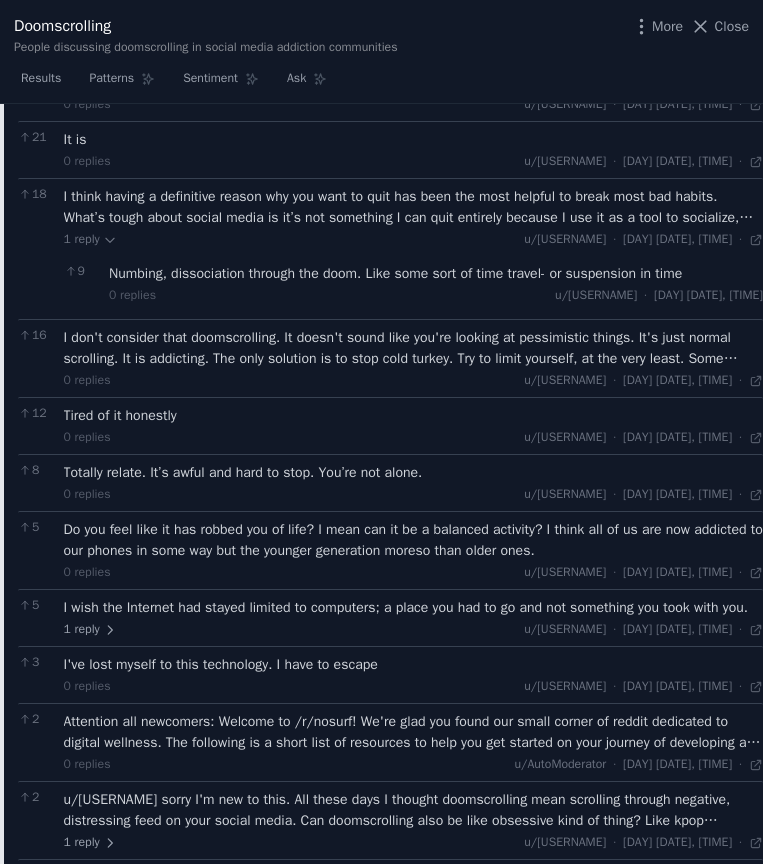 click on "I don't consider that doomscrolling. It doesn't sound like you're looking at pessimistic things. It's just normal scrolling.
It is addicting. The only solution is to stop cold turkey. Try to limit yourself, at the very least.
Some suggestions:
- Keeping your wifi or phone off.
- Putting a timer and only letting yourself scroll for 10-30 minutes two or three times a day
- Putting your phone in another room, out of sight
- Keep your phone away from your bed
- Try reading a book or doing something else enjoyable in the morning
- Stop using your phone for at least 24-48 hours.
It'll take a while, but eventually your brain will get used to new habits." at bounding box center (414, 348) 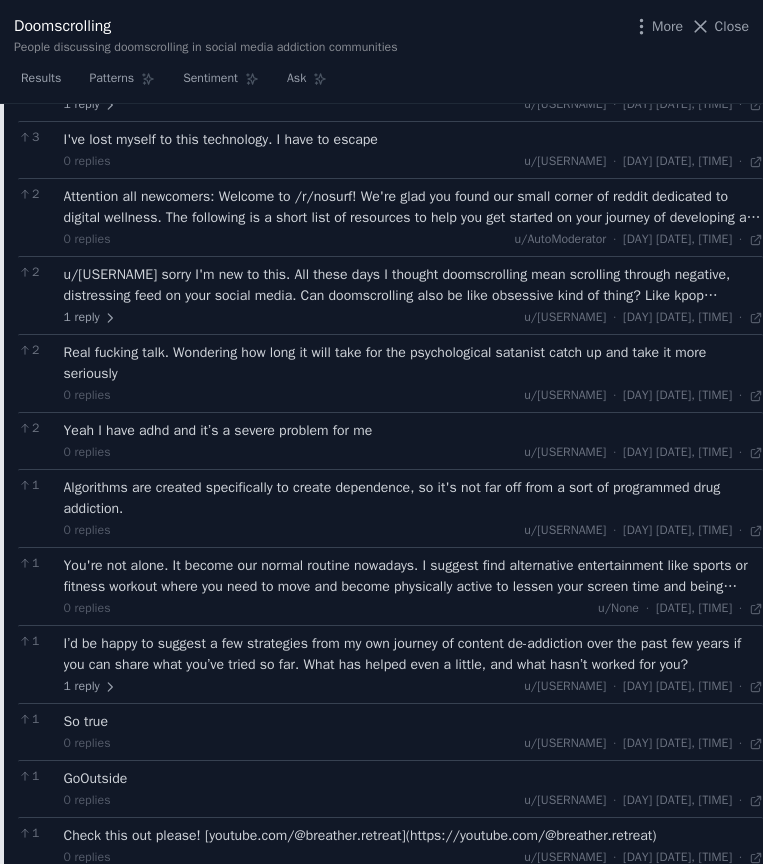 scroll, scrollTop: 3863, scrollLeft: 0, axis: vertical 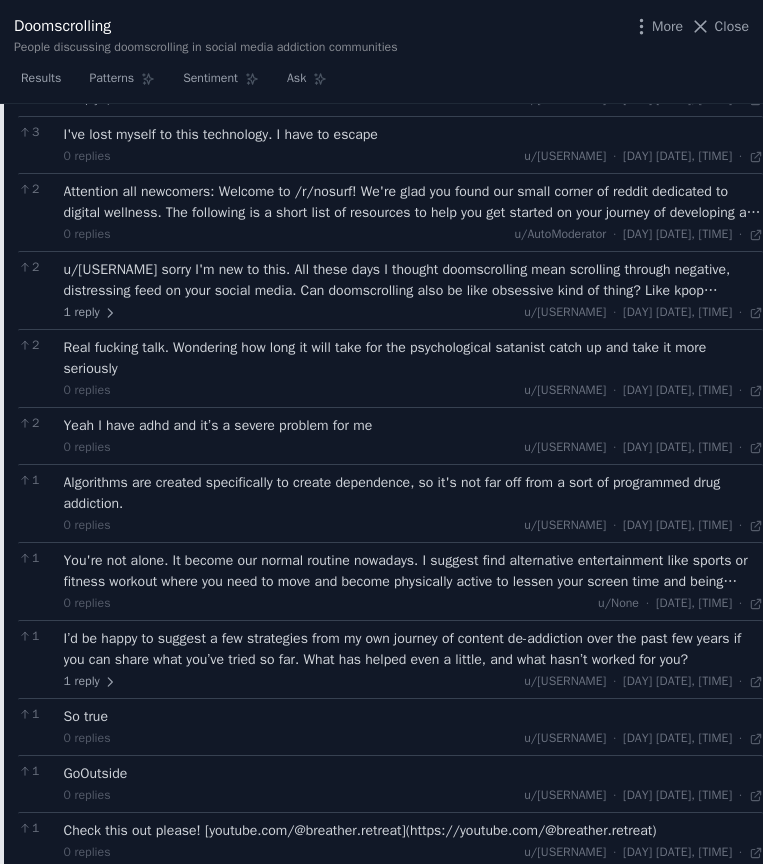 click on "u/Party-Cartoonist6152 sorry I'm new to this. All these days I thought doomscrolling mean scrolling through negative, distressing feed on your social media.
Can doomscrolling also be like obsessive kind of thing? Like kpop obsession or addictive scrolling around any specific interest??" at bounding box center [414, 280] 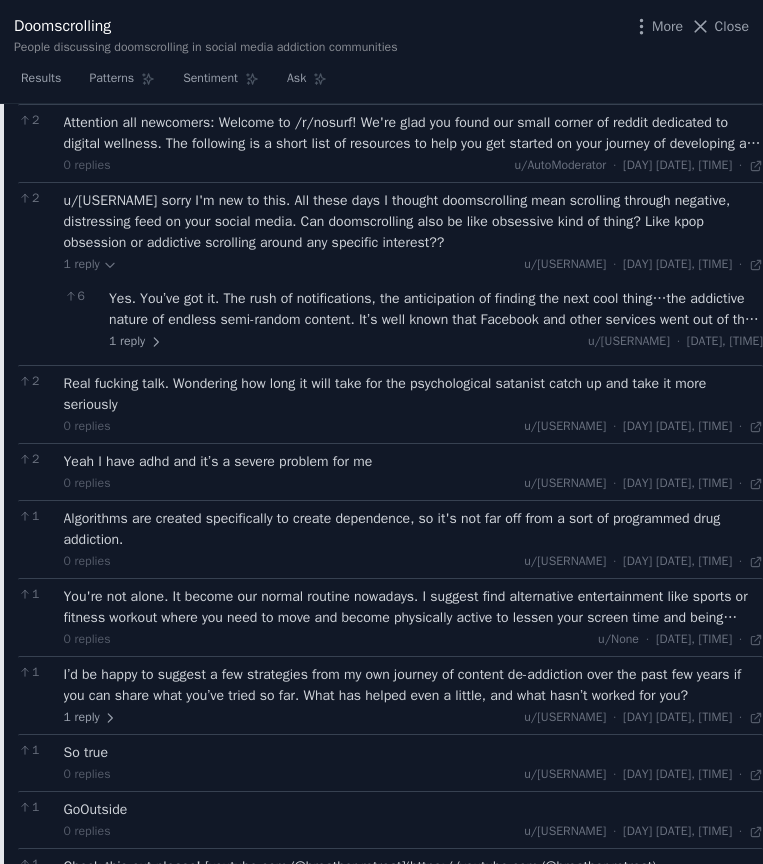 scroll, scrollTop: 3937, scrollLeft: 0, axis: vertical 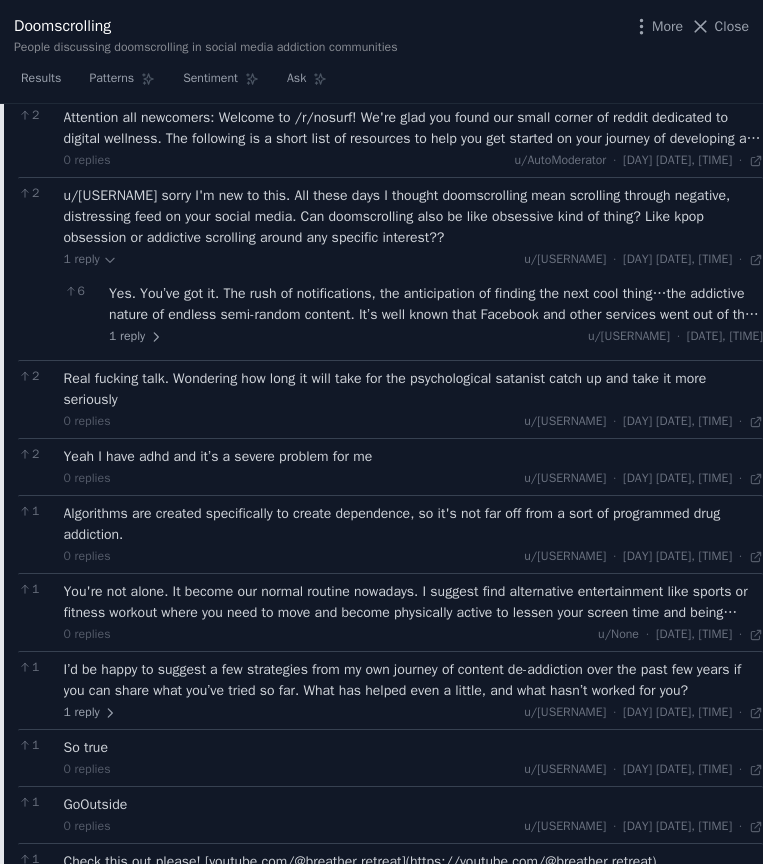 click on "Yes. You’ve got it.
The rush of notifications, the anticipation of finding the next cool thing…the addictive nature of endless semi-random content.
It’s well known that Facebook and other services went out of their way to hire addiction specialists to inform them how to make these “services” more addictive.
Lots of them pitch negative or depressing or enraging content to you because of the algorithm figured out that what keeps you engaged that’s what you get, but it doesn’t need to be negative content to be doomscrolling." at bounding box center [436, 304] 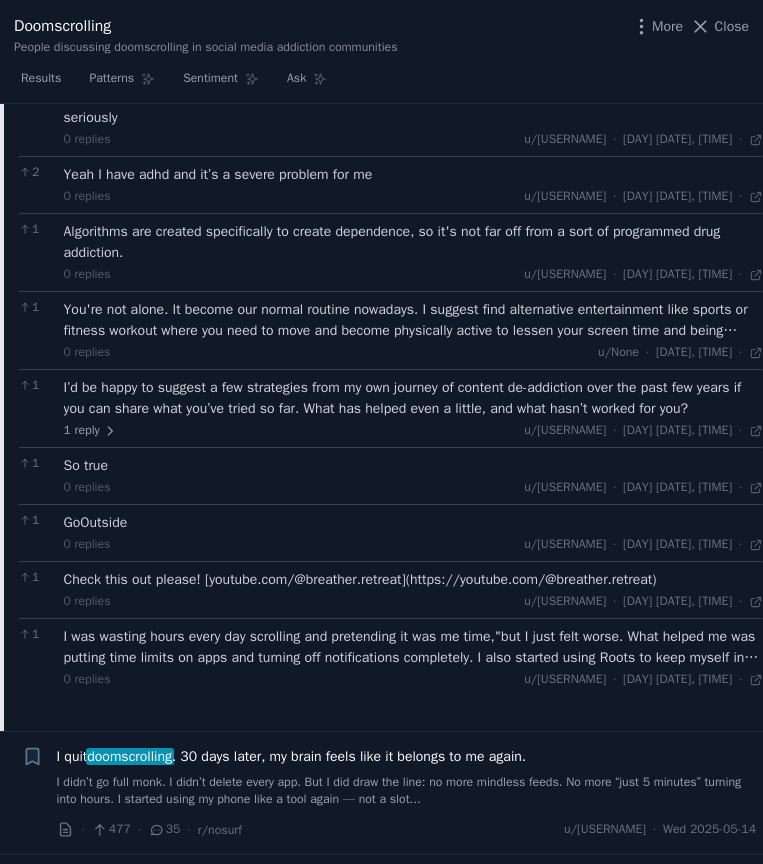 scroll, scrollTop: 4367, scrollLeft: 0, axis: vertical 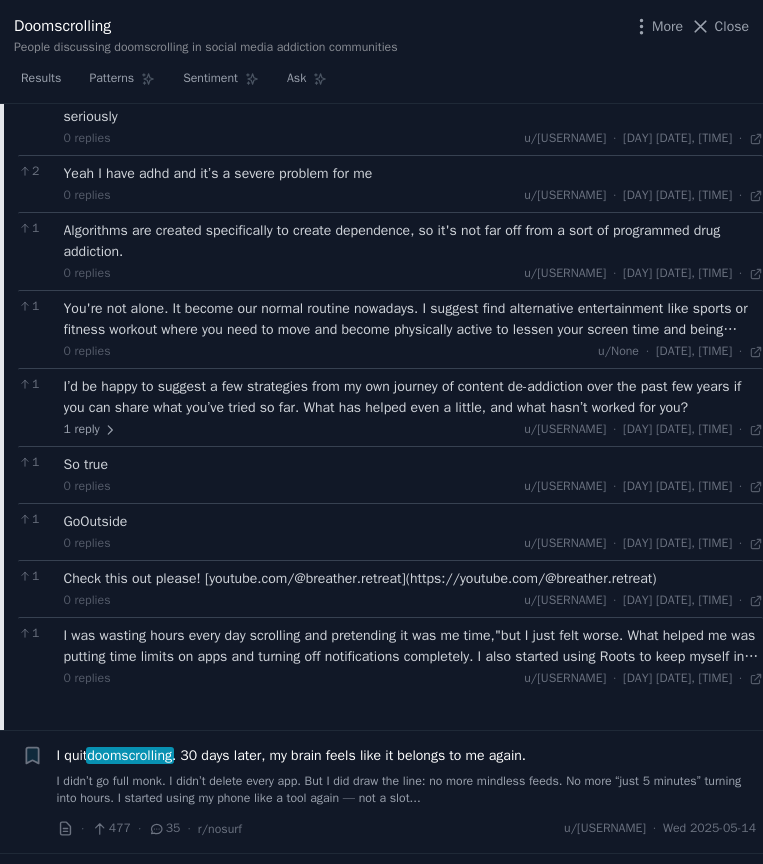 click on "You're not alone. It become our normal routine nowadays. I suggest find alternative entertainment like sports or fitness  workout where you need to move and become physically active to lessen your screen time and being active at the same time" at bounding box center (414, 319) 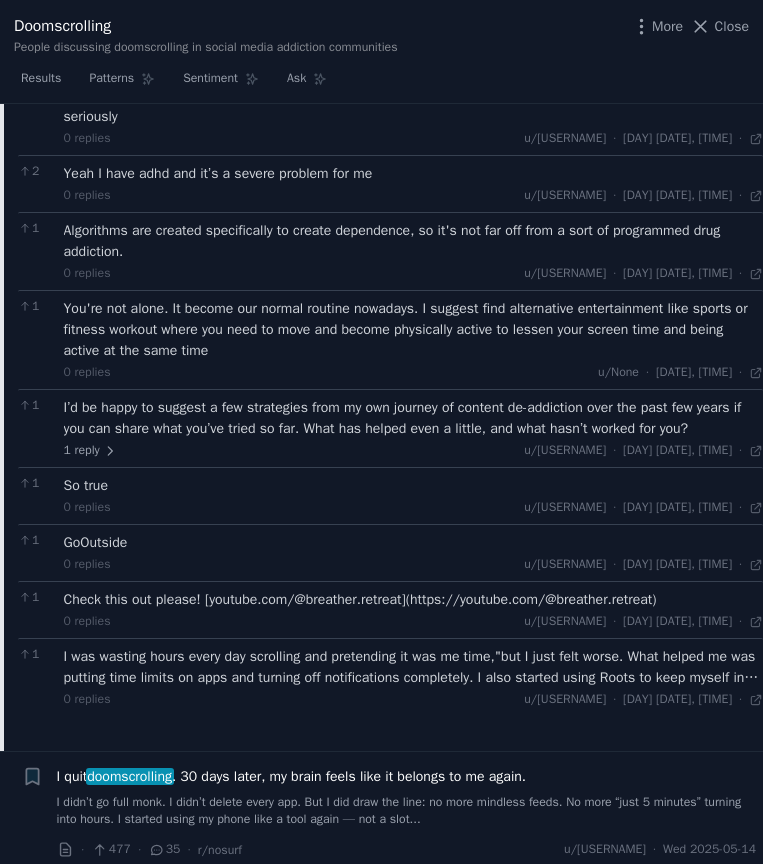 scroll, scrollTop: 4431, scrollLeft: 0, axis: vertical 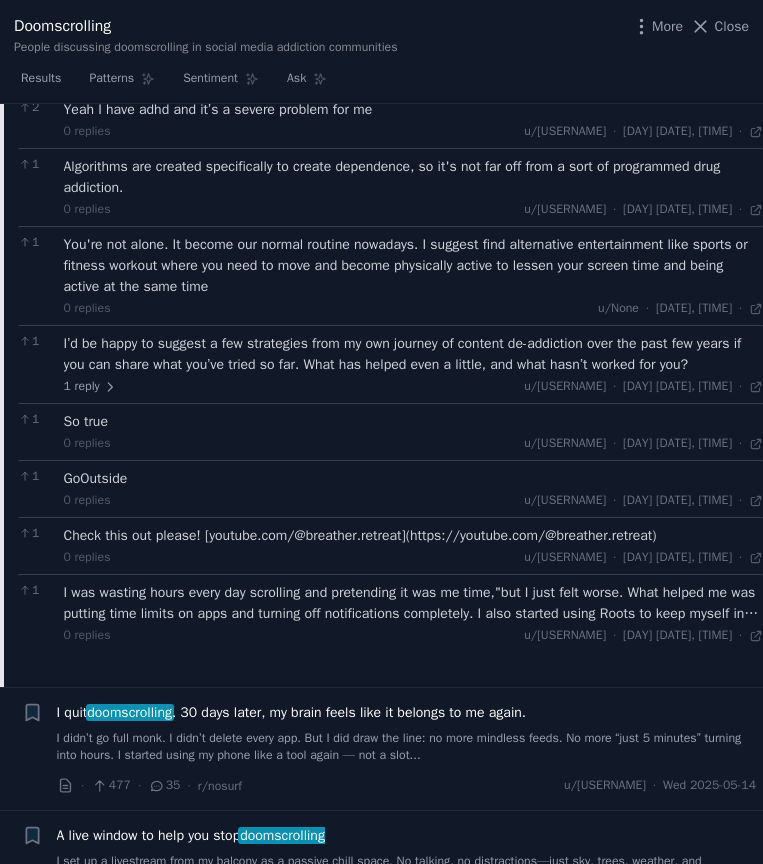 click on "I’d be happy to suggest a few strategies from my own journey of content de-addiction over the past few years if you can share what you’ve tried so far. What has helped even a little, and what hasn’t worked for you?" at bounding box center (414, 354) 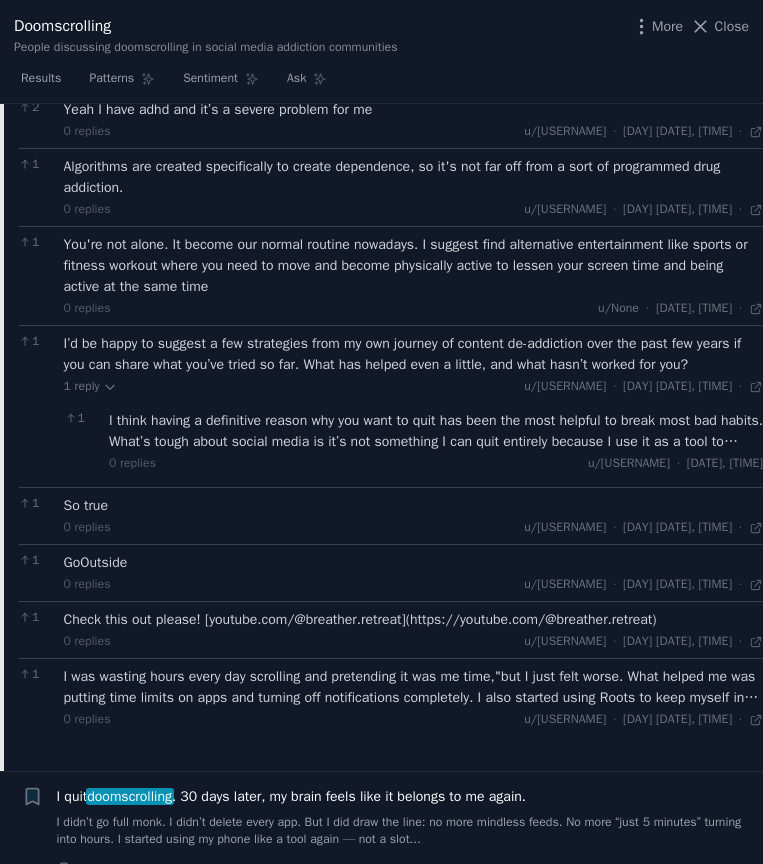 click on "I think having a definitive reason why you want to quit has been the most helpful to break most bad habits.
What’s tough about social media is it’s not something I can quit entirely because I use it as a tool to socialize, but working to quit doomscrolling once it reaches a point of saturation is more clear." at bounding box center [436, 431] 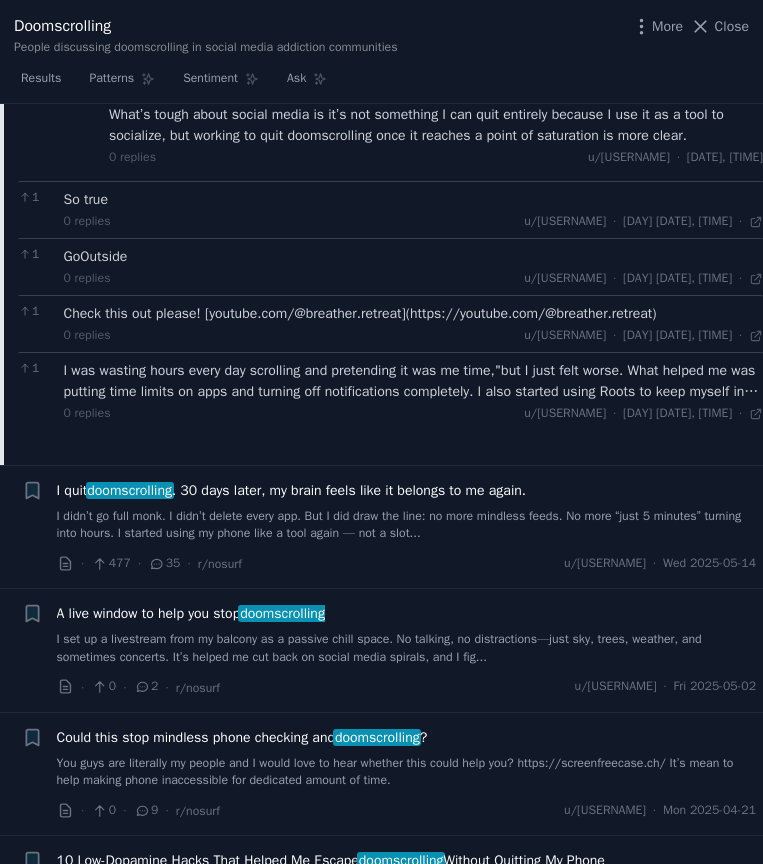 scroll, scrollTop: 4761, scrollLeft: 0, axis: vertical 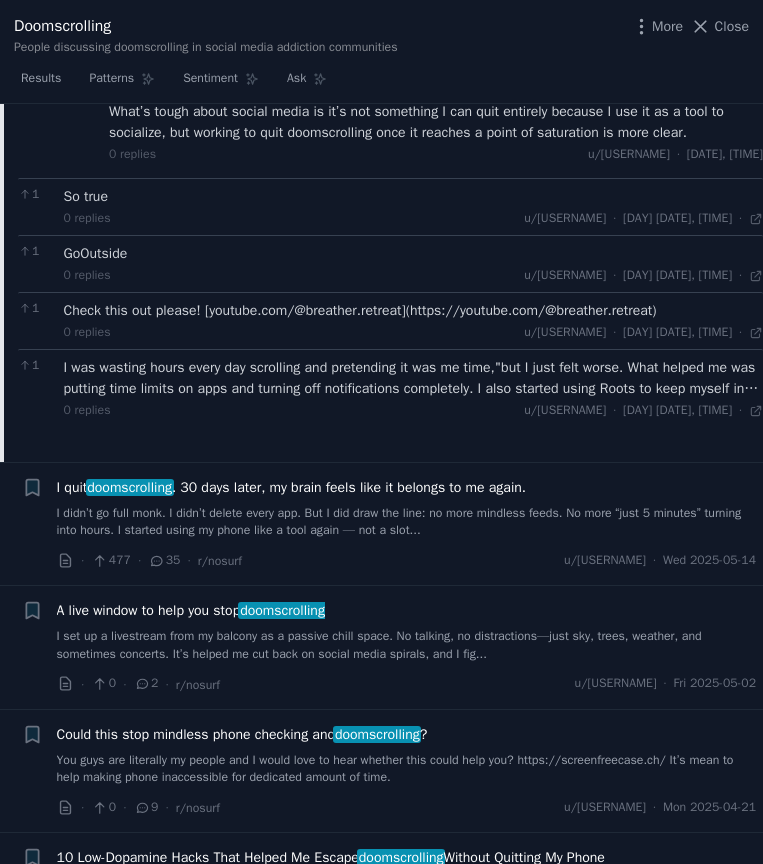 click on "I used to struggle with the same issue you’re having. There’s an app called [GoOutside](https://apps.apple.com/ca/app/gooutside-screen-time-detox/id6746143093) that helped me overcome this. Basically it helps you spend more time outdoors, enjoying nature." at bounding box center (414, 253) 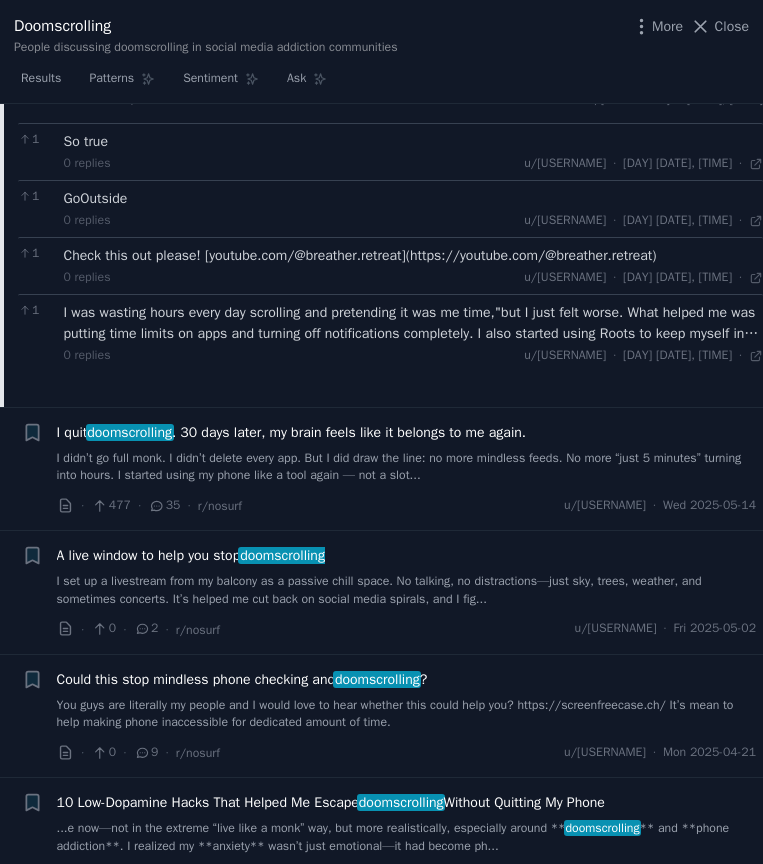 scroll, scrollTop: 4818, scrollLeft: 0, axis: vertical 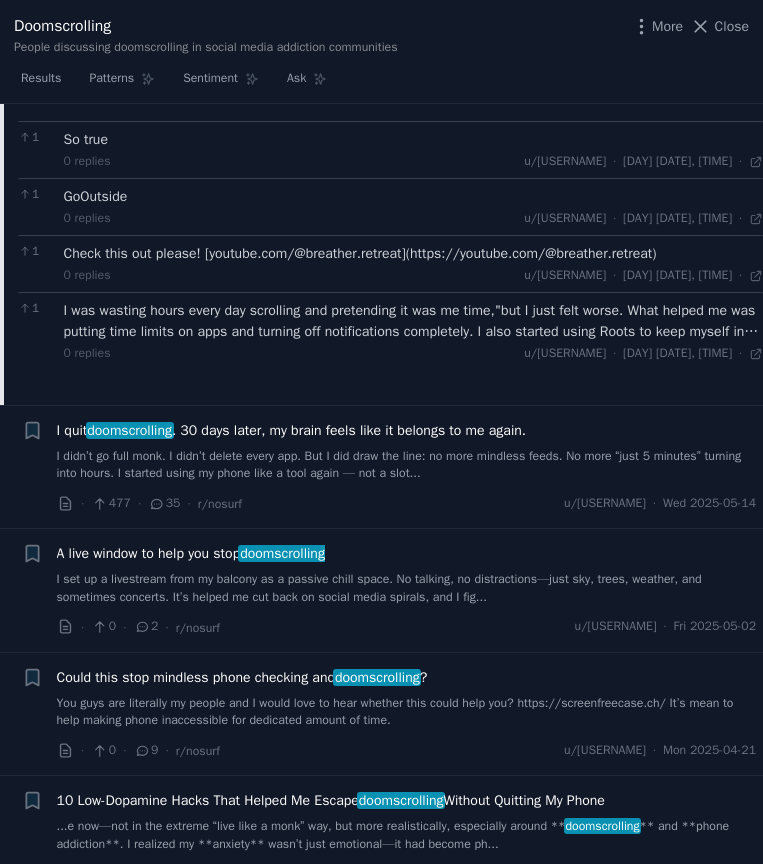 click on "I was wasting hours every day scrolling and pretending it was me time,"but I just felt worse. What helped me was putting time limits on apps and turning off notifications completely. I also started using Roots to keep myself in check. It's not some magic fix, but it did help me build better habits around when and how I use my phone." at bounding box center (414, 321) 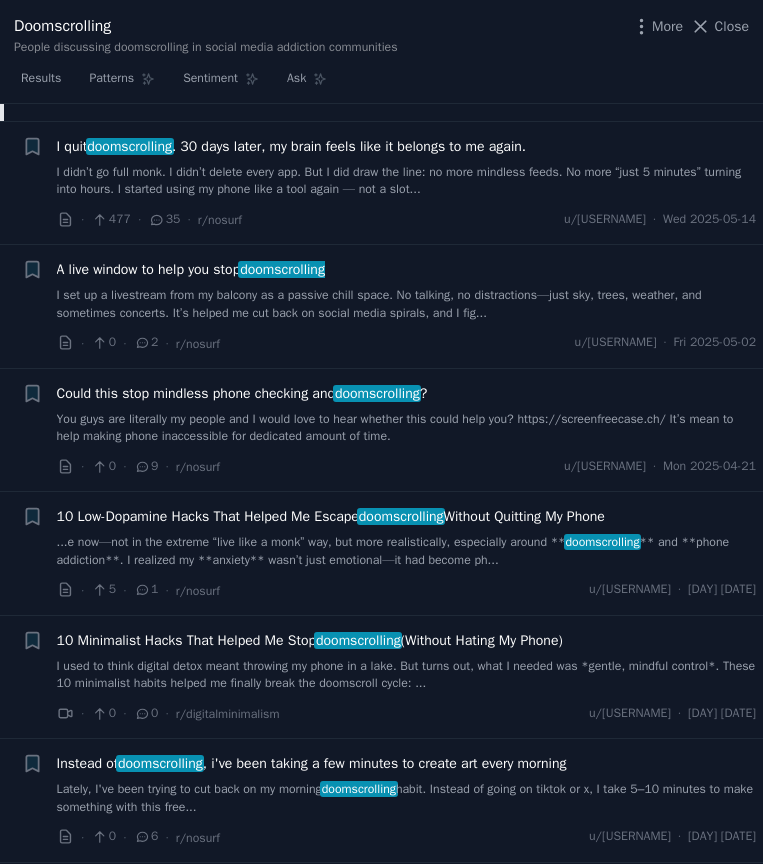 scroll, scrollTop: 5131, scrollLeft: 0, axis: vertical 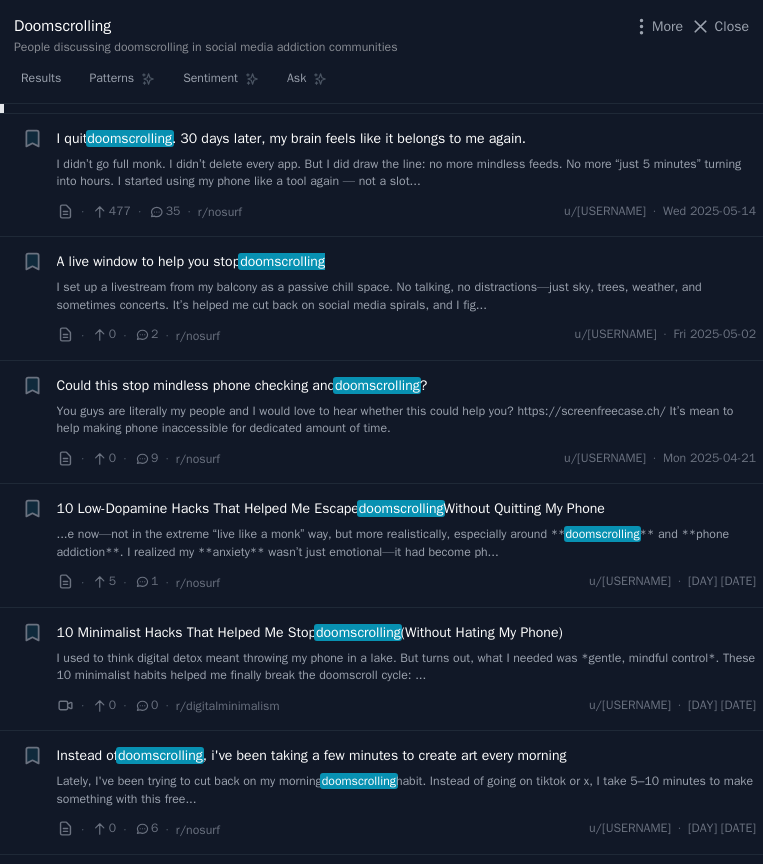 click on "I didn’t go full monk. I didn’t delete every app. But I did draw the line: no more mindless feeds. No more “just 5 minutes” turning into hours.
I started using my phone like a tool again — not a slot..." at bounding box center (407, 173) 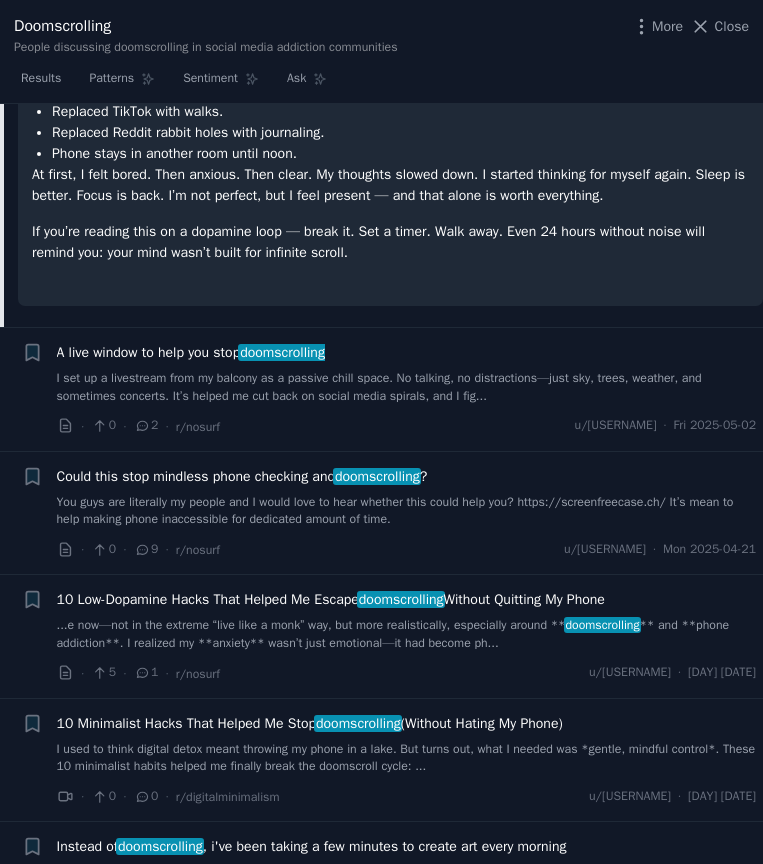 scroll, scrollTop: 2934, scrollLeft: 0, axis: vertical 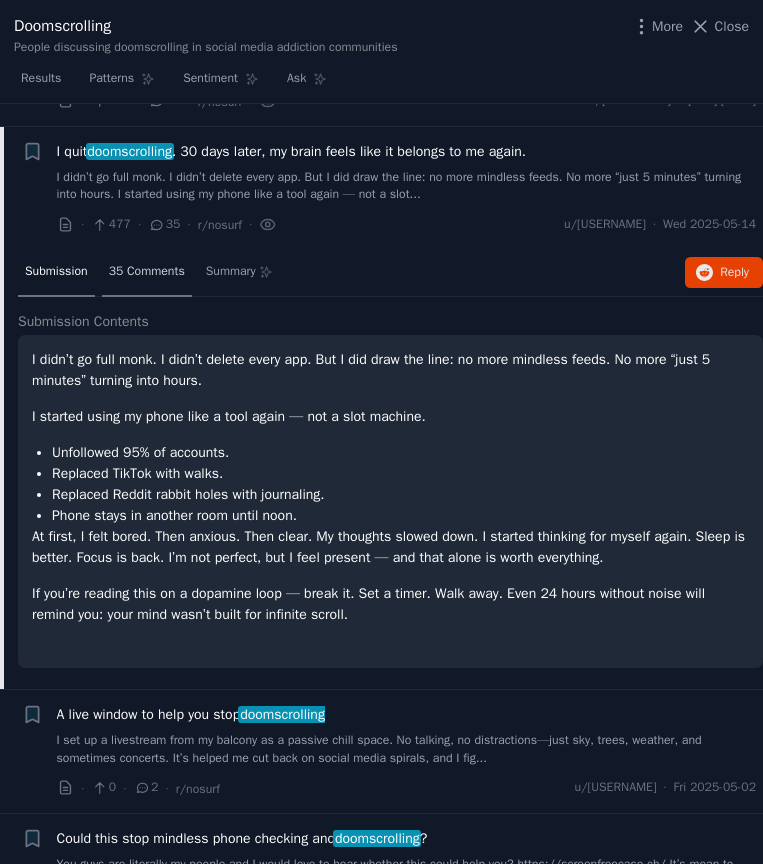 click on "35 Comments" at bounding box center (147, 272) 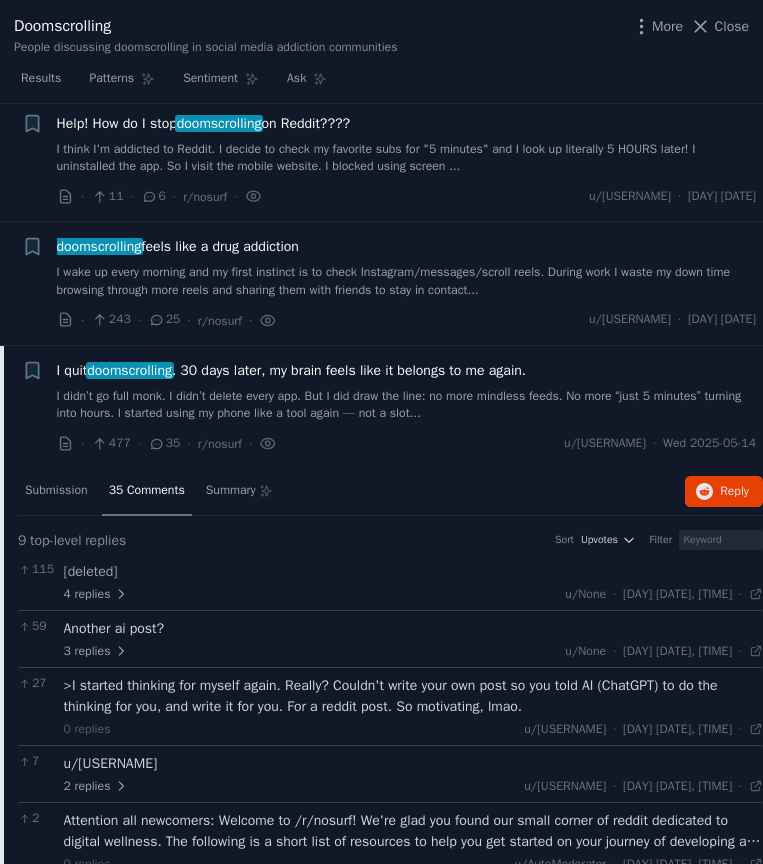 scroll, scrollTop: 2717, scrollLeft: 0, axis: vertical 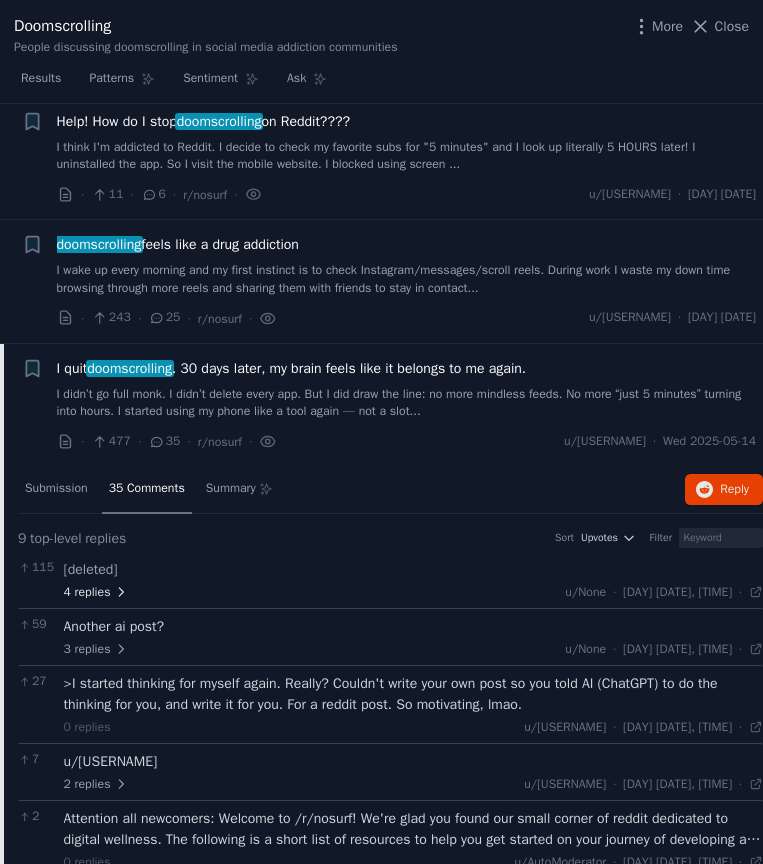 click 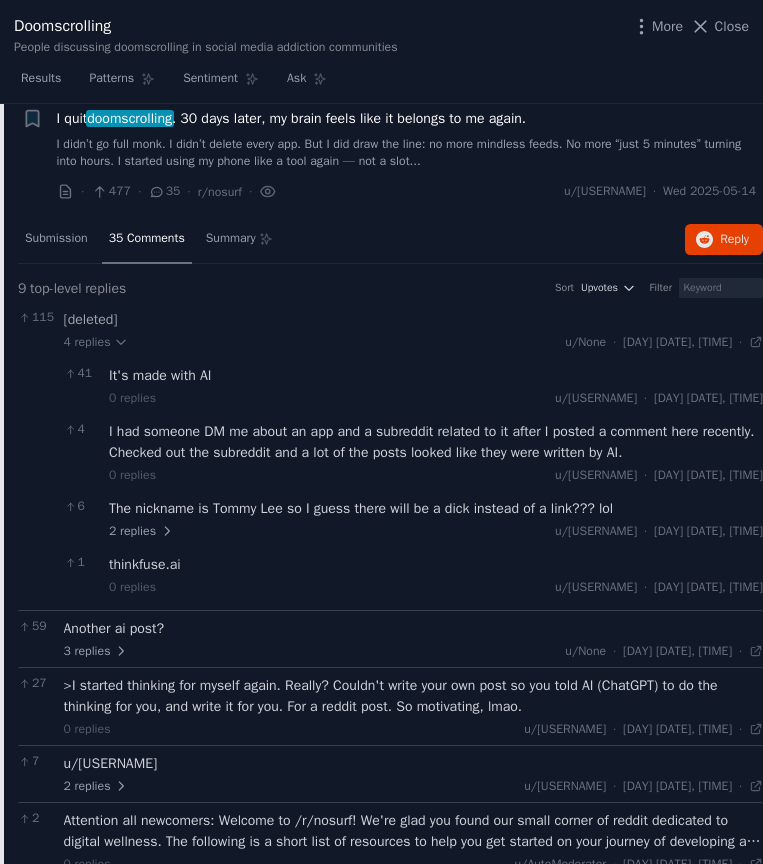 scroll, scrollTop: 2984, scrollLeft: 0, axis: vertical 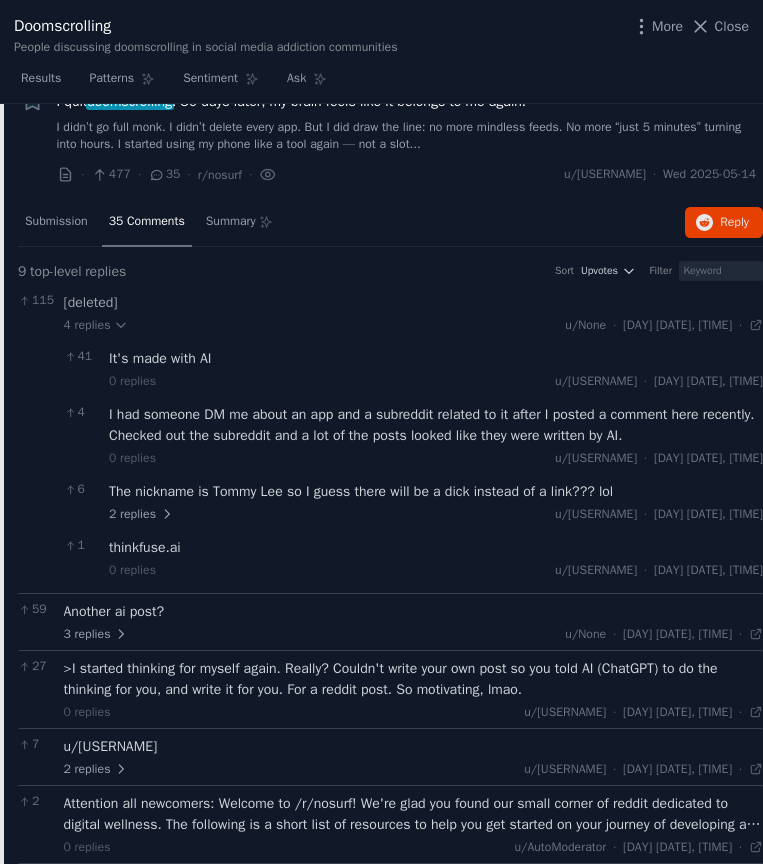 click on "**Here you go:** [**thinkfuse.ai**](https://thinkfuse.ai)
Because of course there's an app. There’s *always* an app.
"I built [thinkfuse.ai](http://thinkfuse.ai) to stop myself from doomscrolling but still keep posted. It does so by creating tweets digest from your following accounts every couple of hours."" at bounding box center [436, 547] 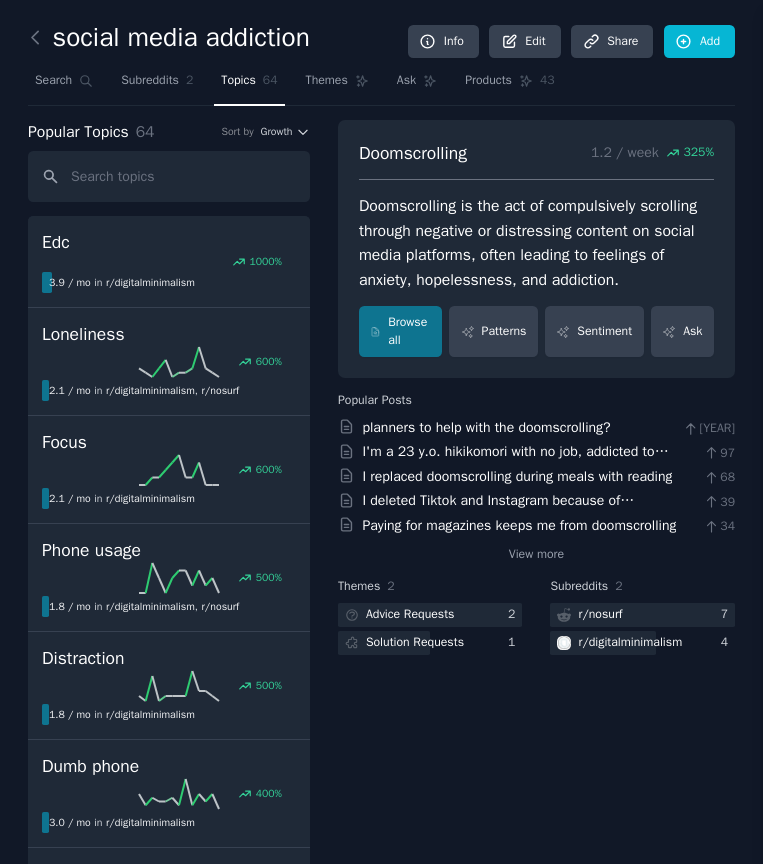 scroll, scrollTop: 0, scrollLeft: 0, axis: both 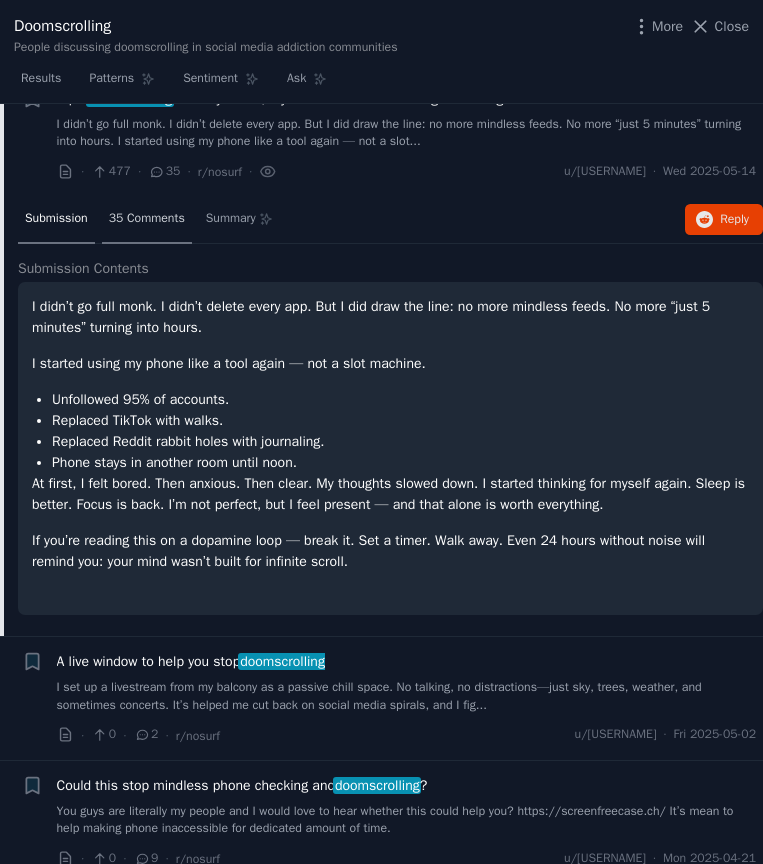 click on "35 Comments" at bounding box center (147, 219) 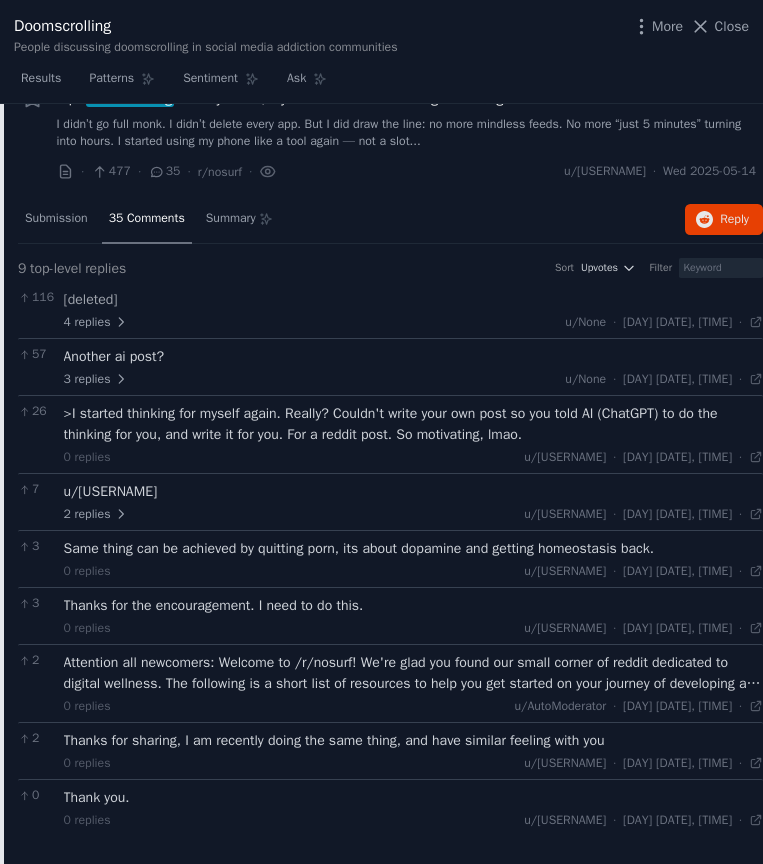 scroll, scrollTop: 2993, scrollLeft: 0, axis: vertical 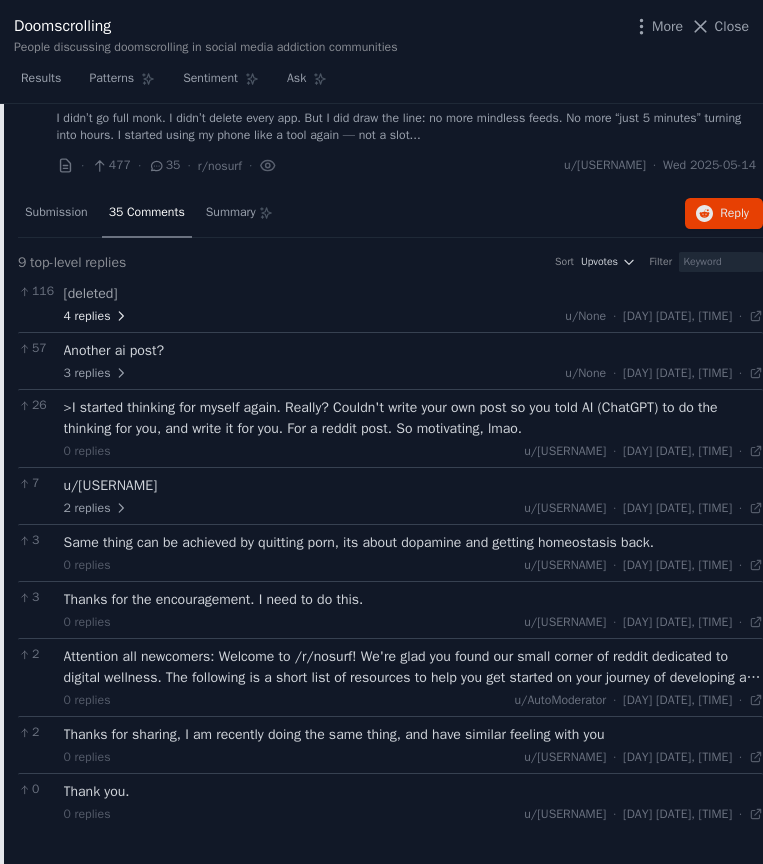 click on "[NUMBER] replies" at bounding box center [96, 317] 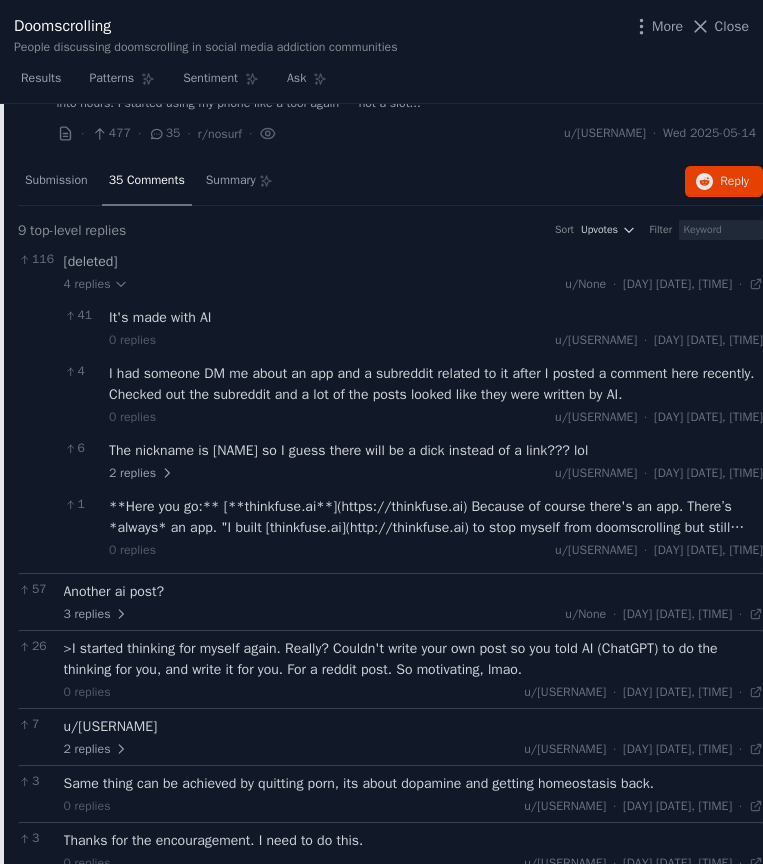 scroll, scrollTop: 3029, scrollLeft: 0, axis: vertical 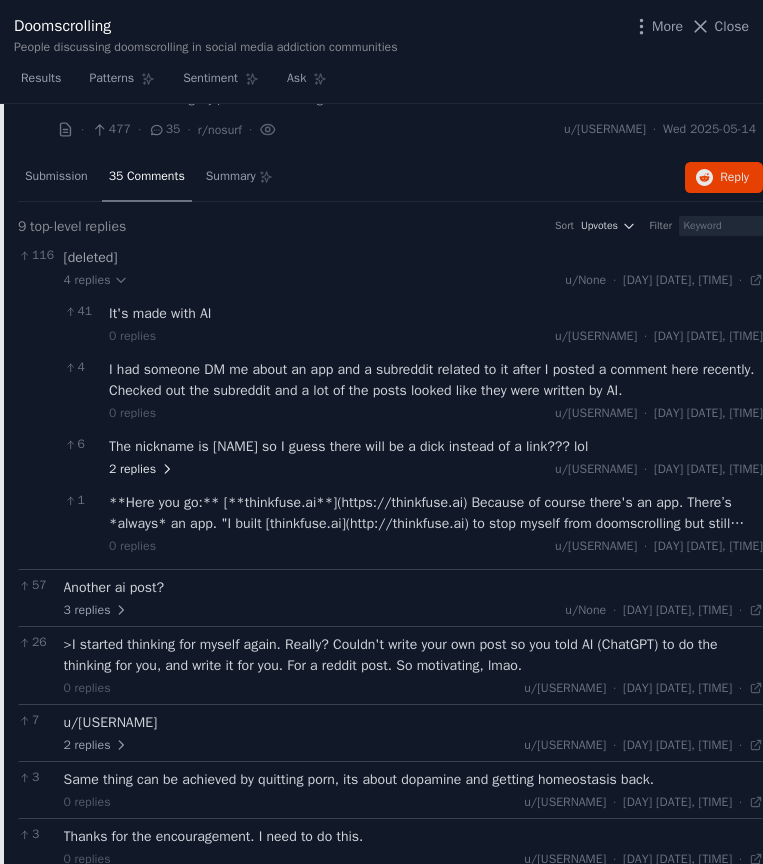 click on "2   replies" at bounding box center [141, 470] 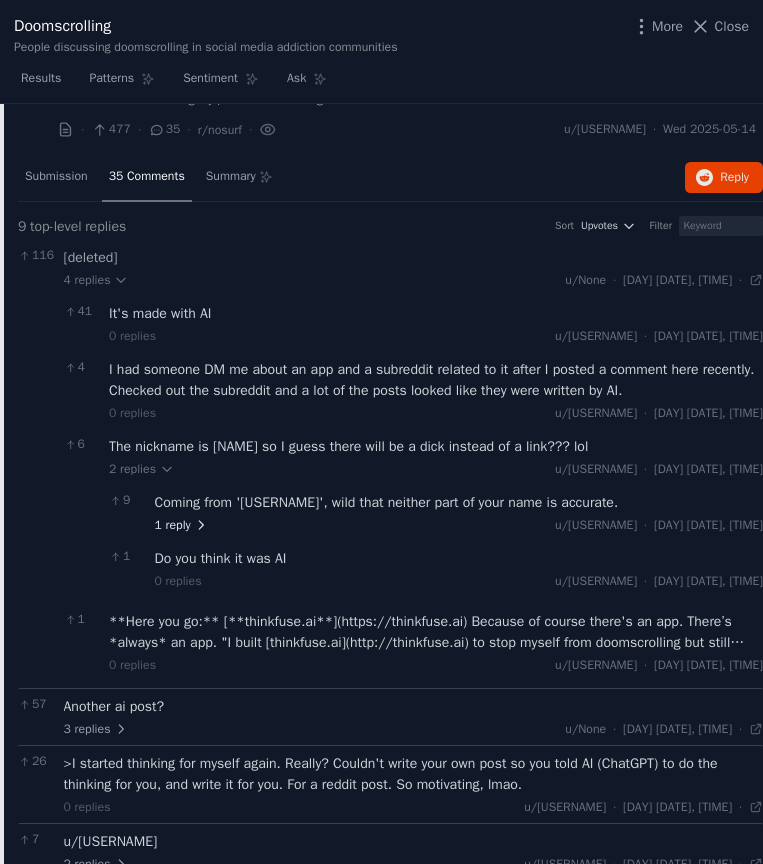 click 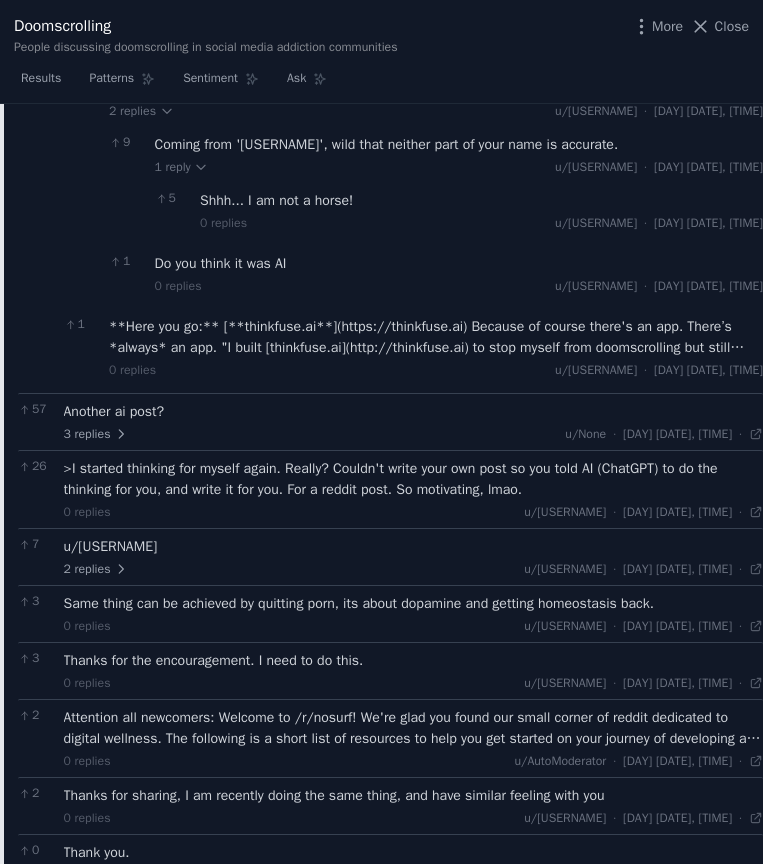 scroll, scrollTop: 3414, scrollLeft: 0, axis: vertical 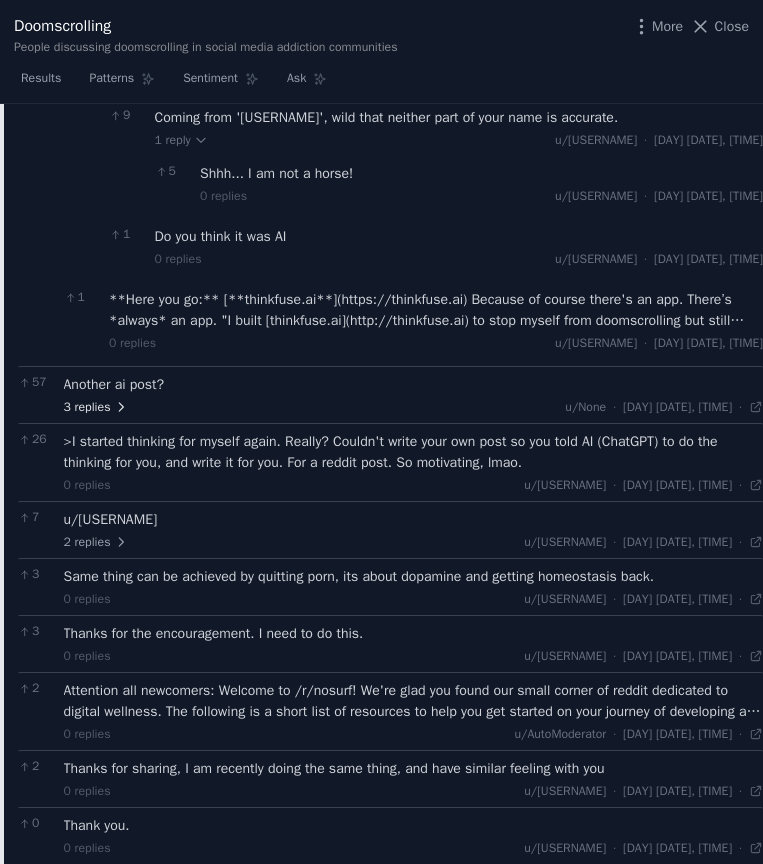 click 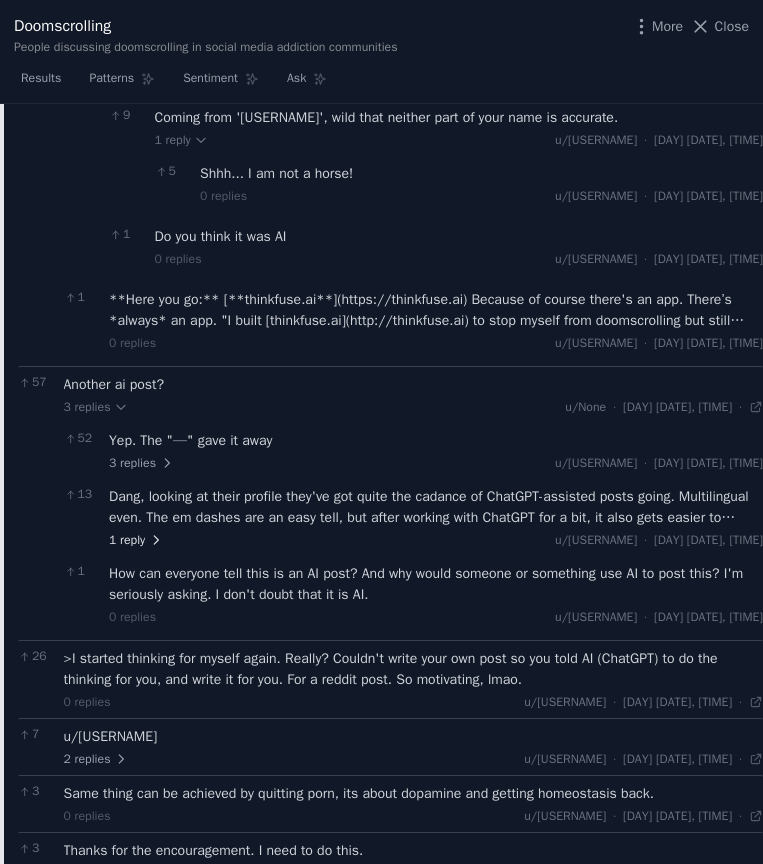 click on "1   reply" at bounding box center (136, 541) 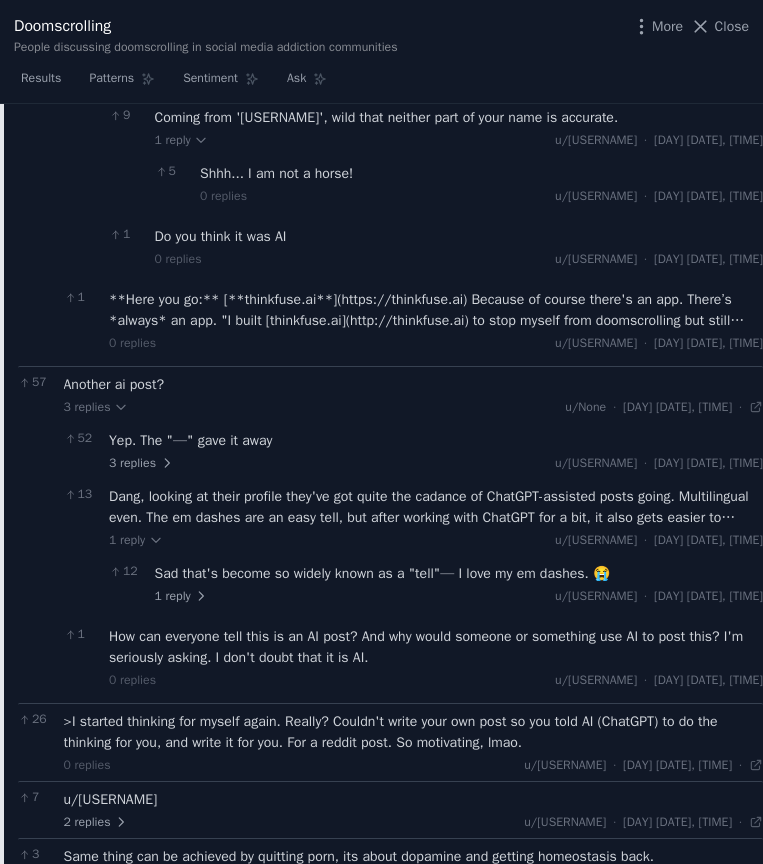 click on "Dang, looking at their profile they've got quite the cadance of ChatGPT-assisted posts going. Multilingual even. The em dashes are an easy tell, but after working with ChatGPT for a bit, it also gets easier to recognize some of its tonal nuances." at bounding box center (436, 507) 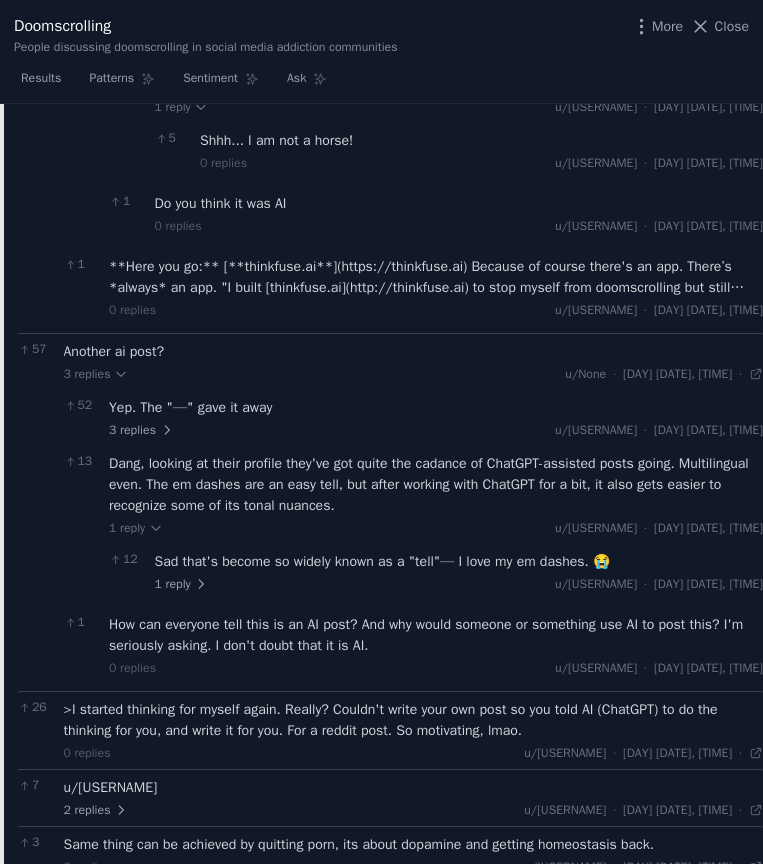 scroll, scrollTop: 3465, scrollLeft: 0, axis: vertical 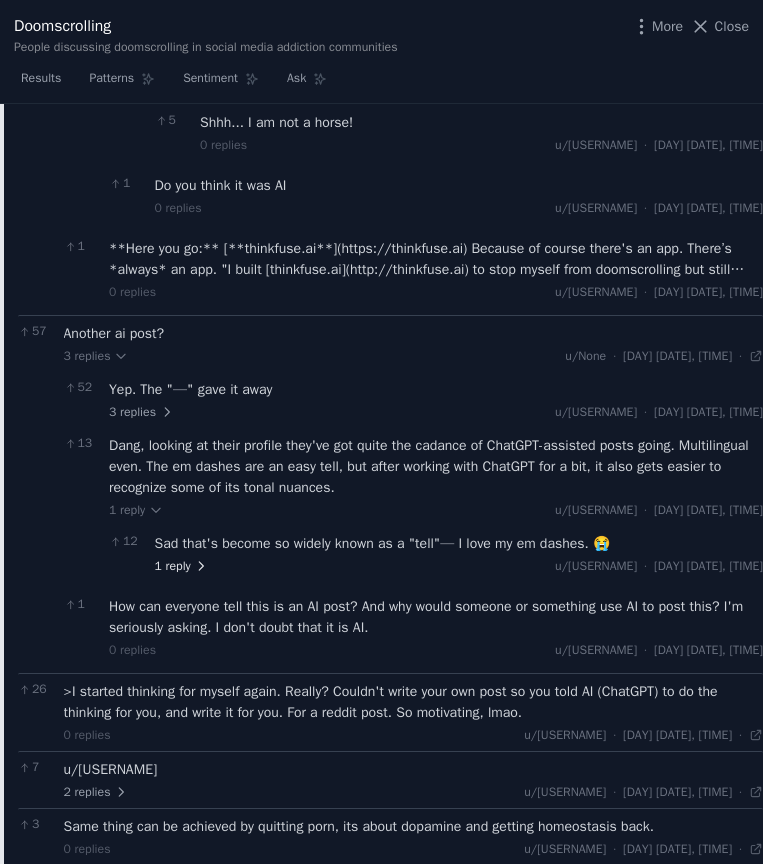 click on "1   reply" at bounding box center [182, 567] 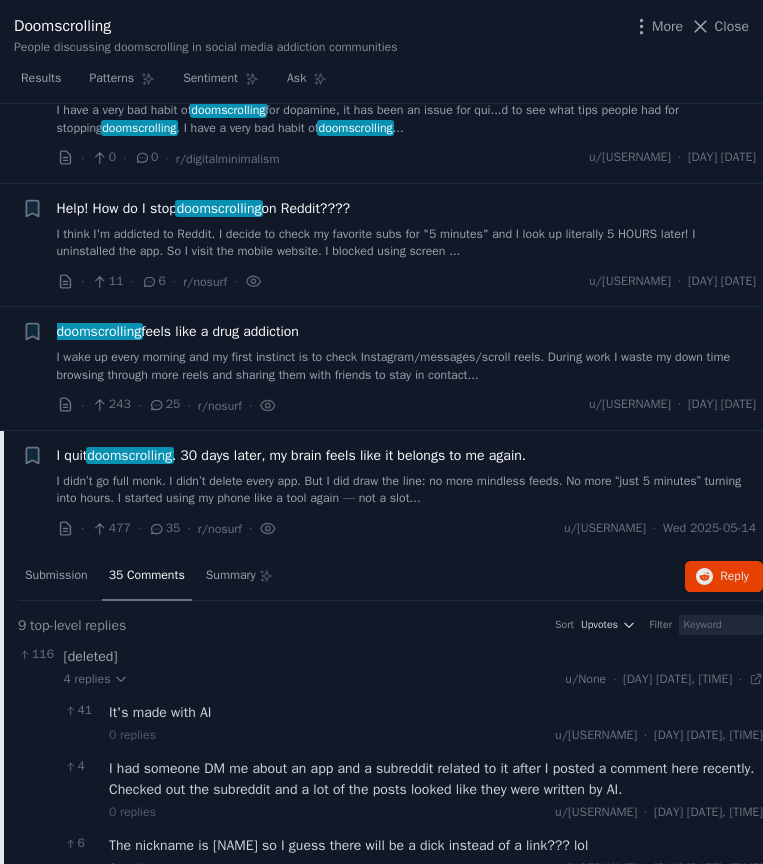 scroll, scrollTop: 2626, scrollLeft: 0, axis: vertical 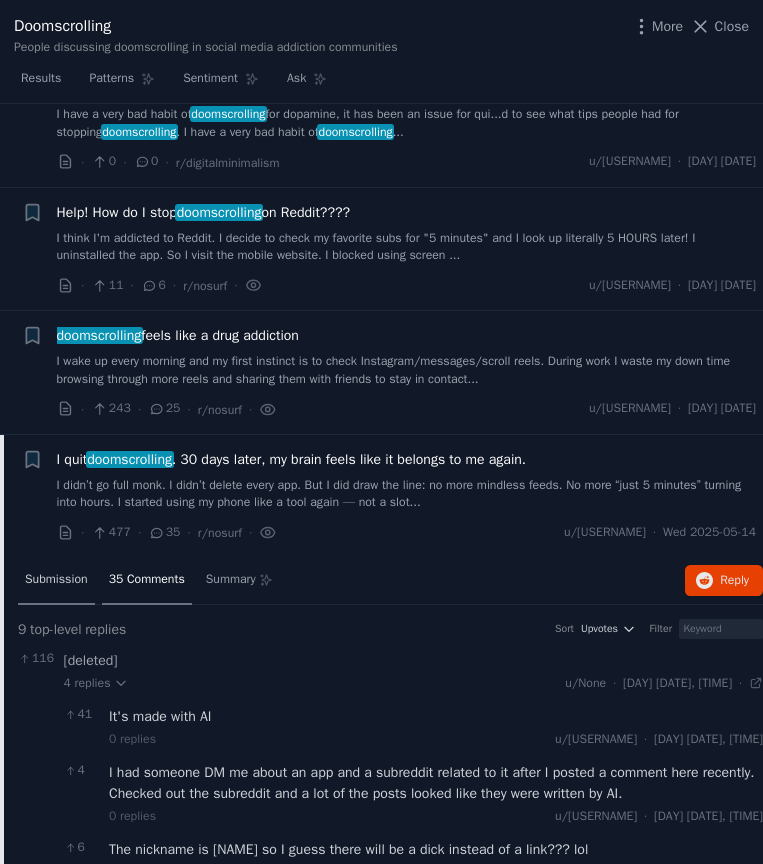 click on "Submission" at bounding box center [56, 580] 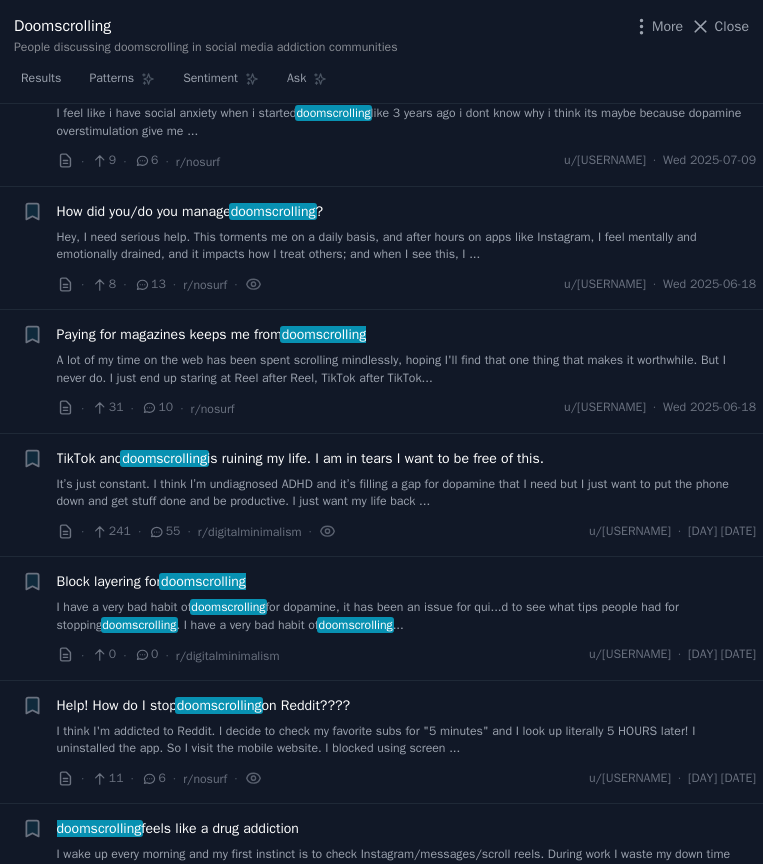 scroll, scrollTop: 2149, scrollLeft: 0, axis: vertical 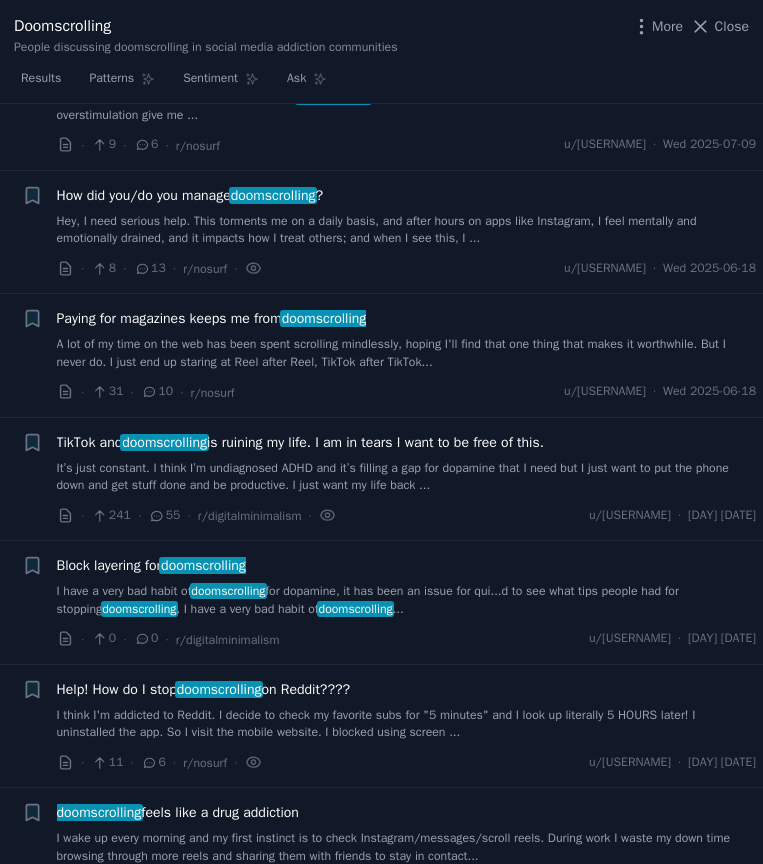 click on "It’s just constant. I think I’m undiagnosed ADHD and it’s filling a gap for dopamine that I need but I just want to put the phone down and get stuff done and be productive.
I just want my life back ..." at bounding box center [407, 477] 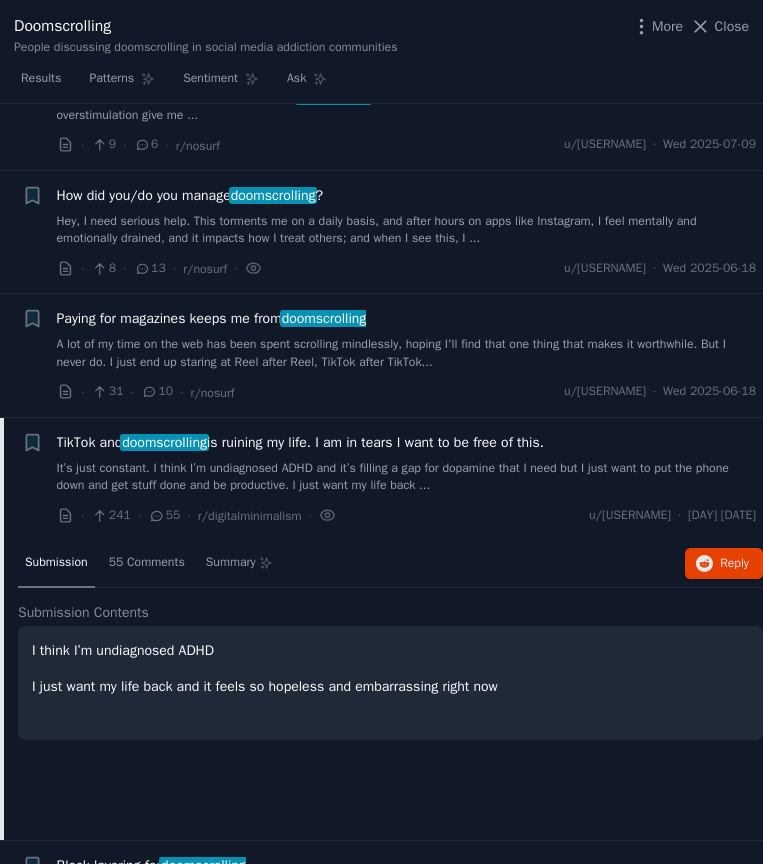 scroll, scrollTop: 2444, scrollLeft: 0, axis: vertical 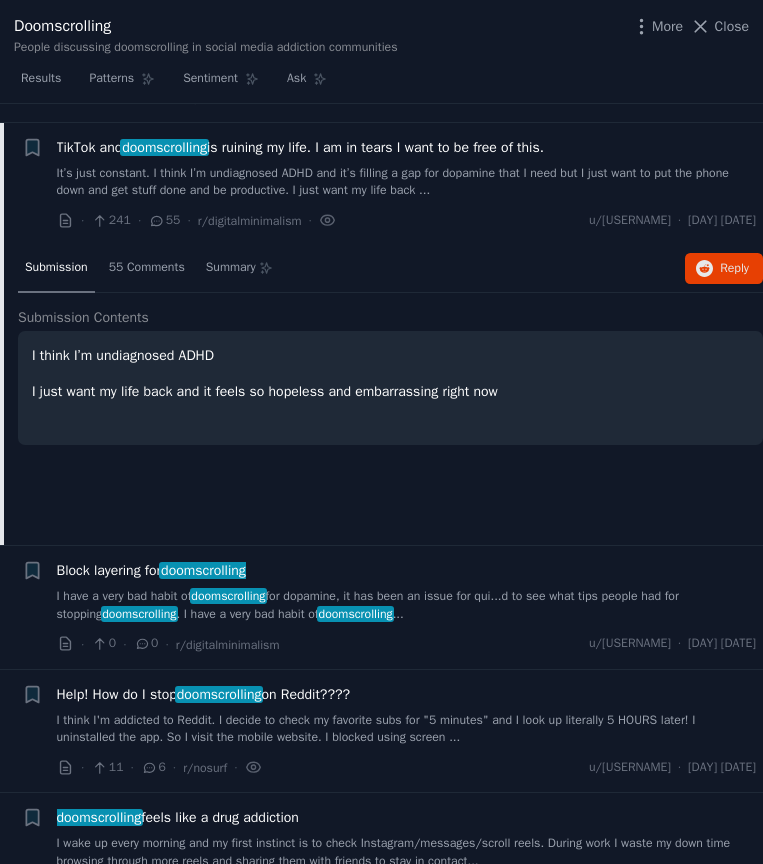 click on "55 Comments" at bounding box center (147, 269) 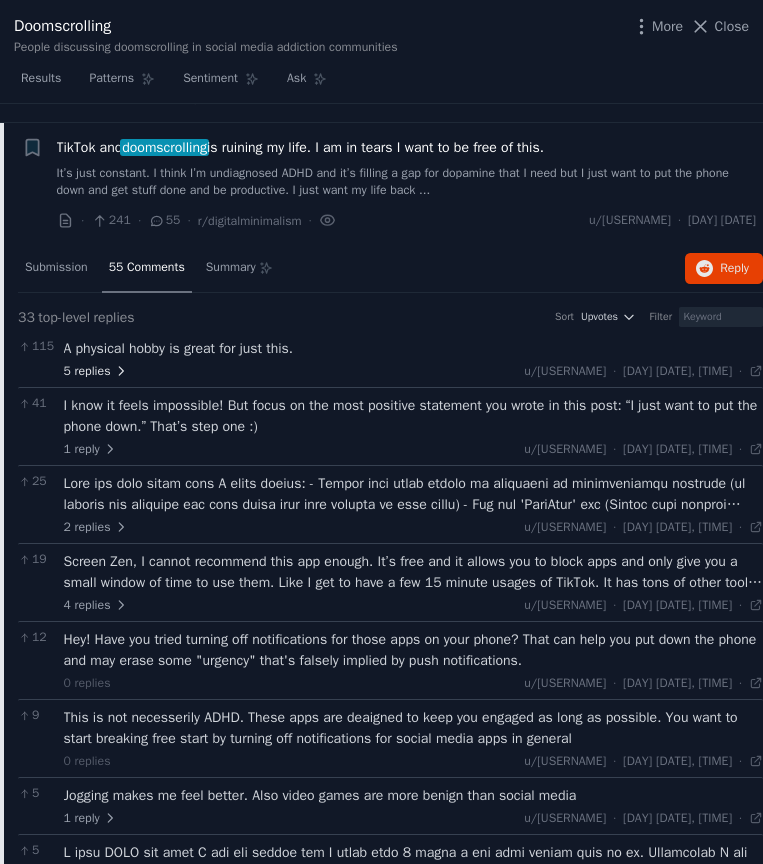 click on "5   replies" at bounding box center (96, 372) 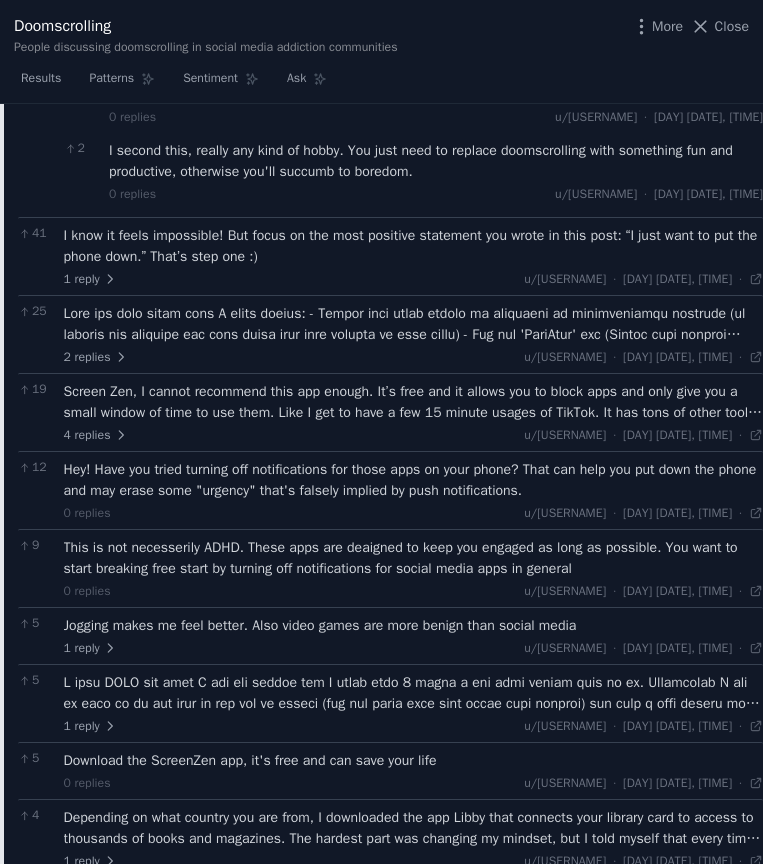 scroll, scrollTop: 3015, scrollLeft: 0, axis: vertical 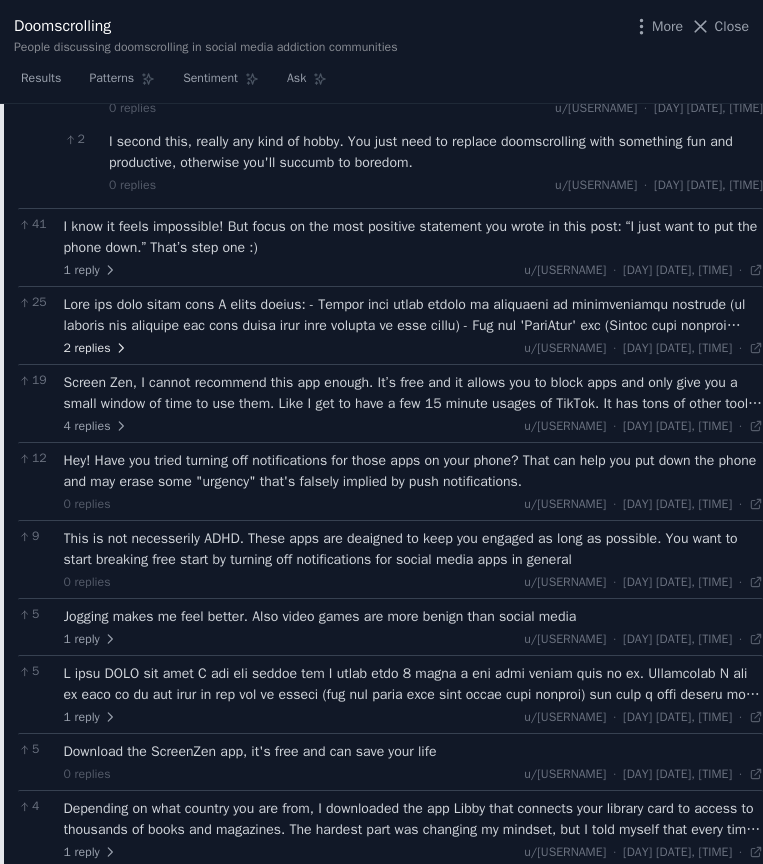 click 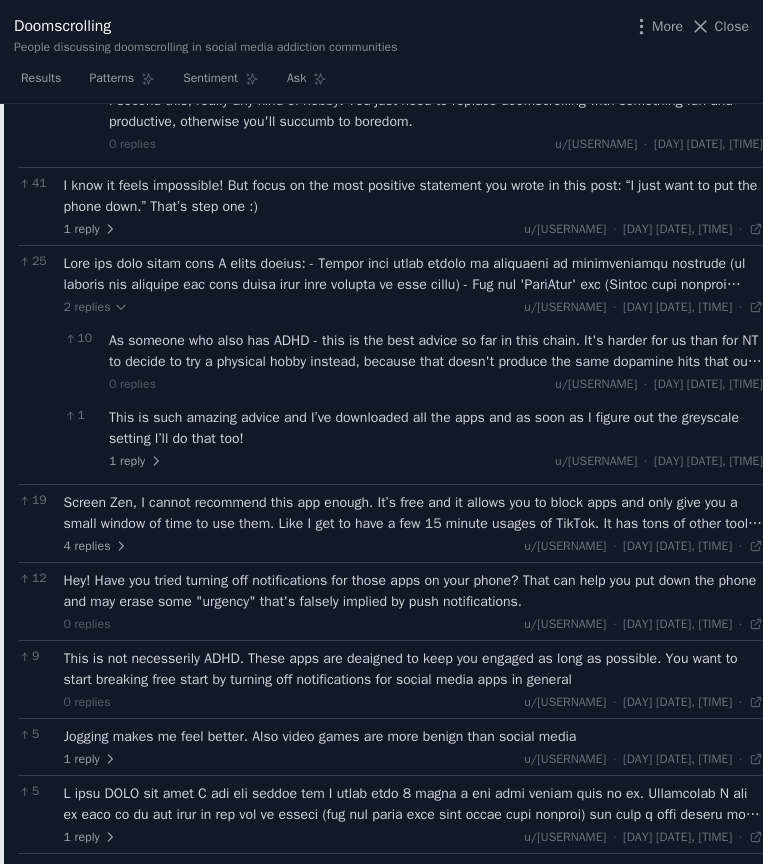 scroll, scrollTop: 3058, scrollLeft: 0, axis: vertical 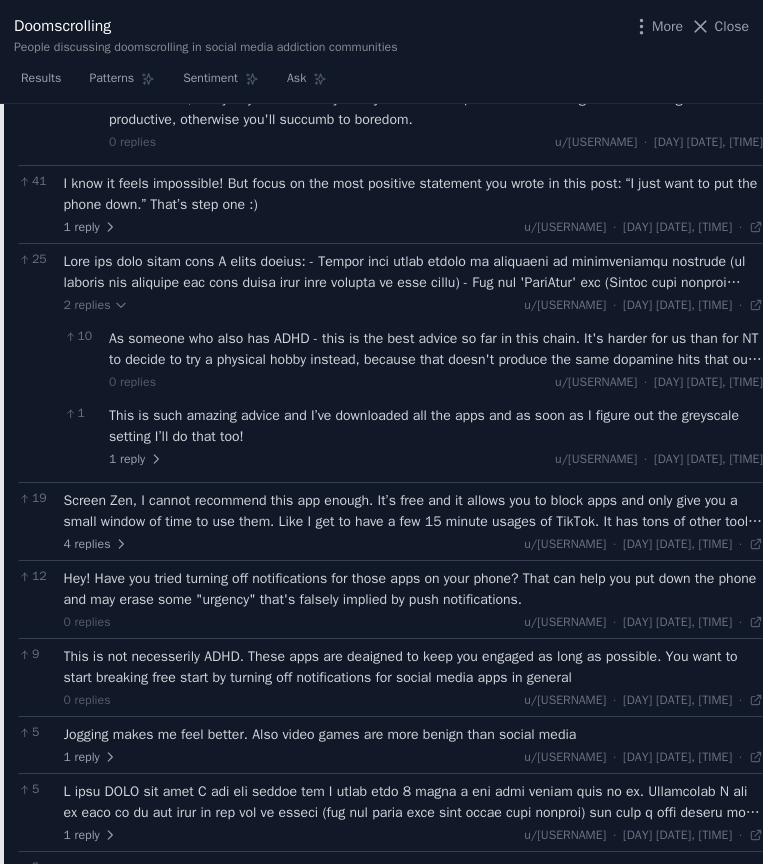 click at bounding box center (414, 272) 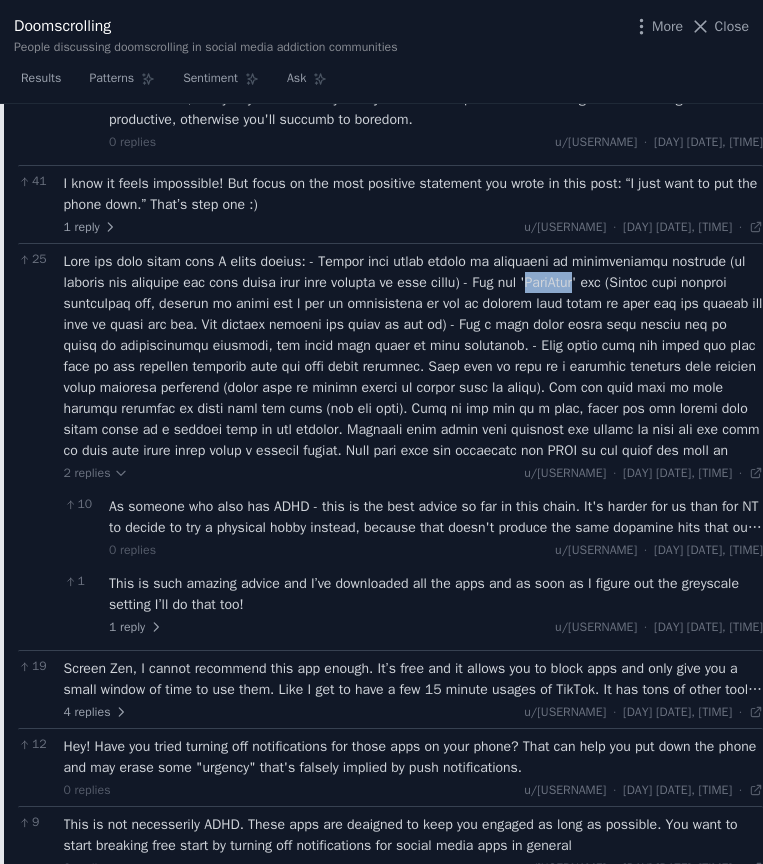 drag, startPoint x: 601, startPoint y: 256, endPoint x: 653, endPoint y: 261, distance: 52.23983 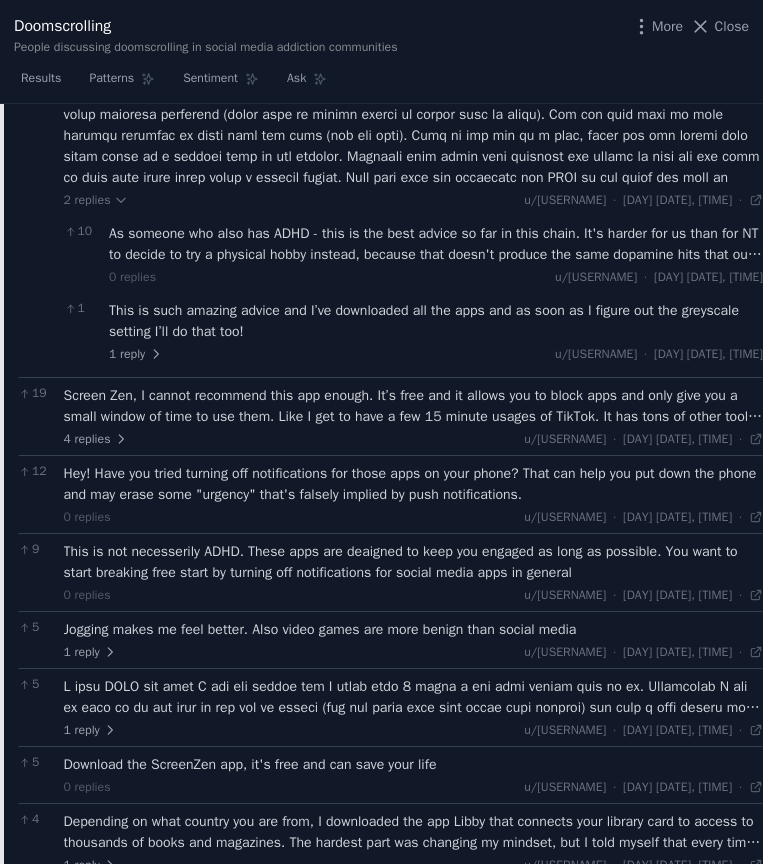 scroll, scrollTop: 3337, scrollLeft: 0, axis: vertical 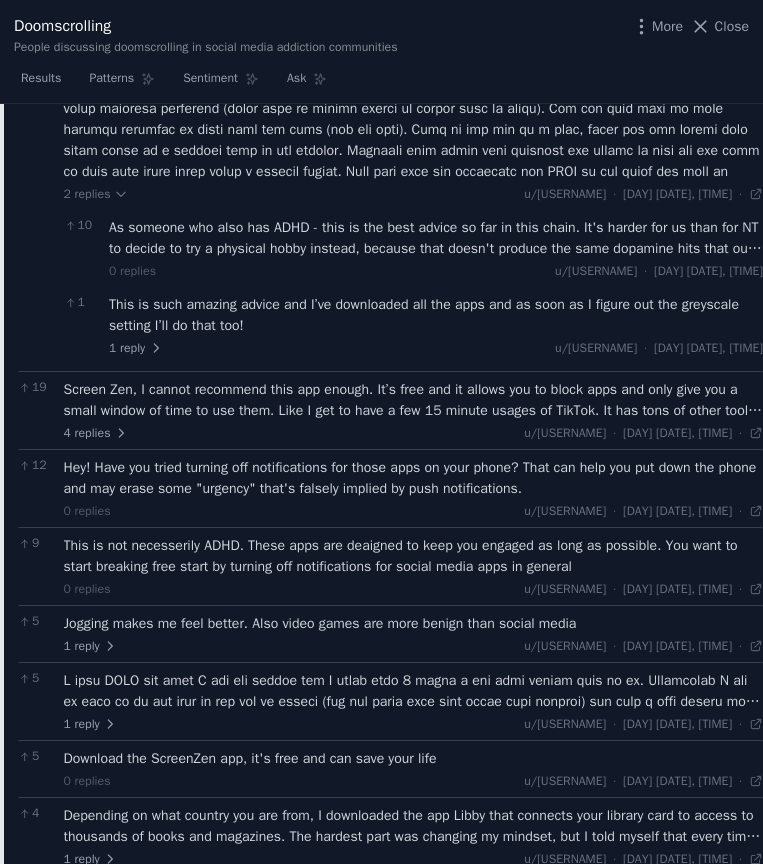 click on "Screen Zen, I cannot recommend this app enough. It’s free and it allows you to block apps and only give you a small window of time to use them. Like I get to have a few 15 minute usages of TikTok. It has tons of other tools on it. I love that app." at bounding box center [414, 400] 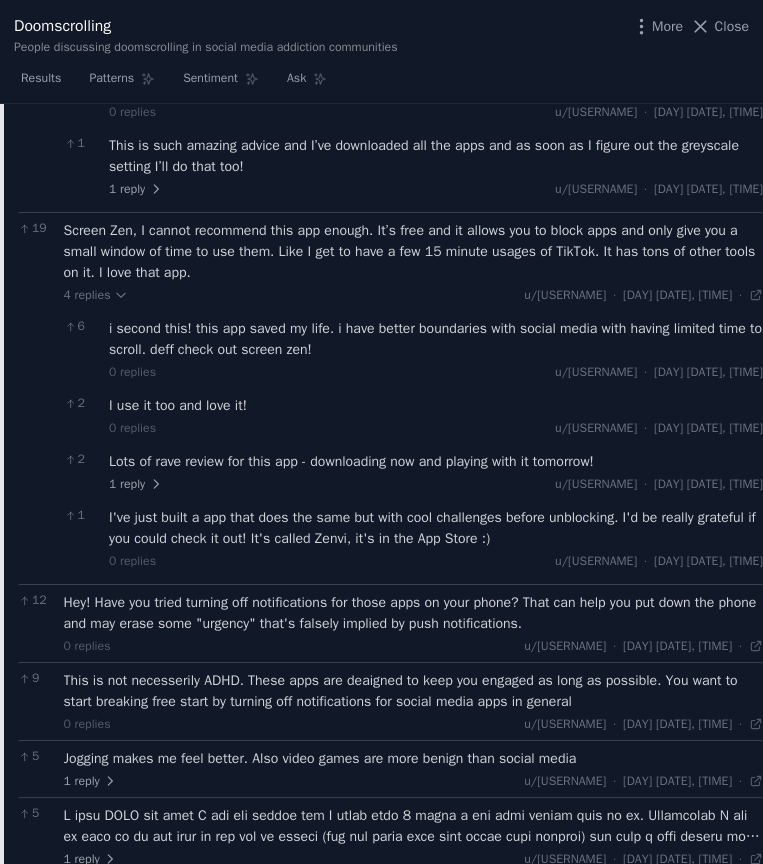 scroll, scrollTop: 3523, scrollLeft: 0, axis: vertical 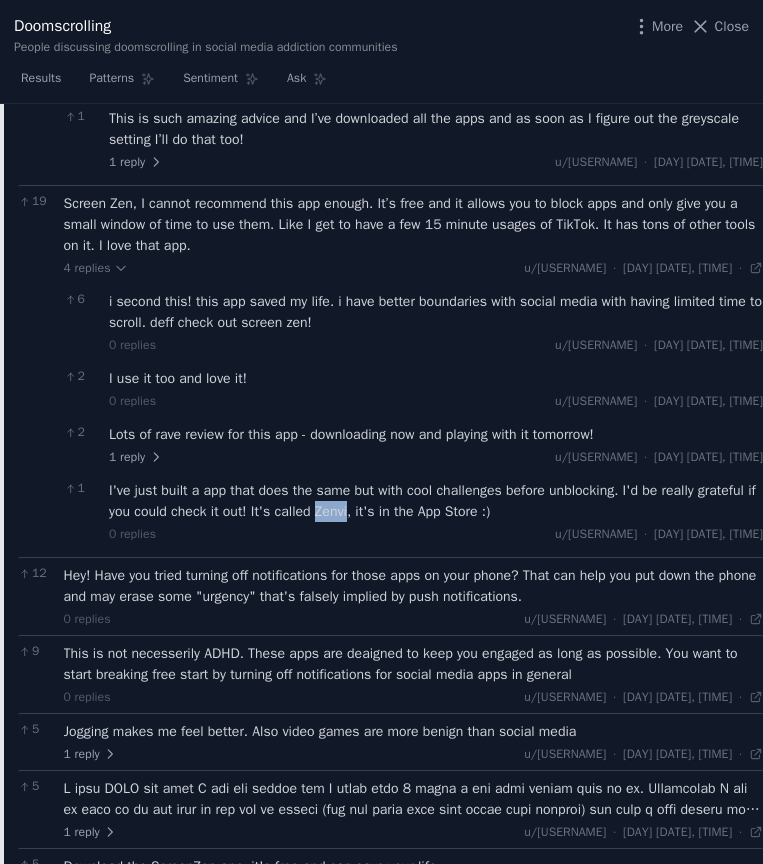 drag, startPoint x: 392, startPoint y: 506, endPoint x: 425, endPoint y: 506, distance: 33 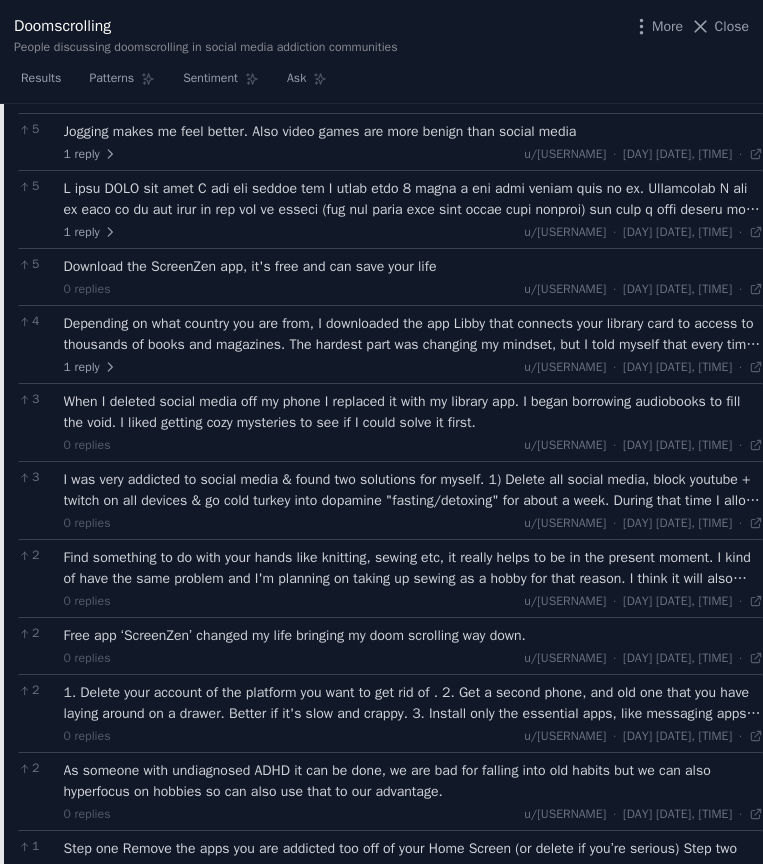 scroll, scrollTop: 4123, scrollLeft: 0, axis: vertical 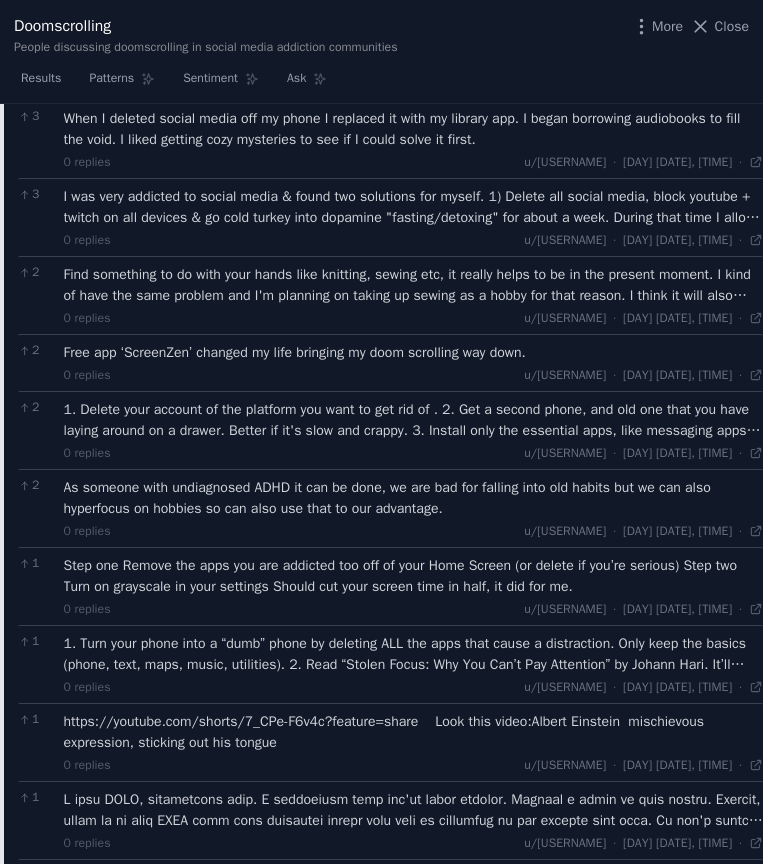 click on "I was very addicted to social media & found two solutions for myself.
1) Delete all social media, block youtube + twitch on all devices & go cold turkey into dopamine "fasting/detoxing" for about a week.
During that time I allow myself only to write, read, take walks & train.
No sweet food, movies, parties etc.
Just to adjust my brain to "boring" / "hard" work.
2) Limiting my social media use to max. 30mins/day & using punishments/rewards.
If I stay under 30mins I rewarded myself with icecream/sorbet .
If I get above 30mins, I have to run 5km. (every 30mins add 2.5km)
The first 2-3 days will always suck & your brain isn't adjusted to "normal" dopamine sources." at bounding box center [414, 207] 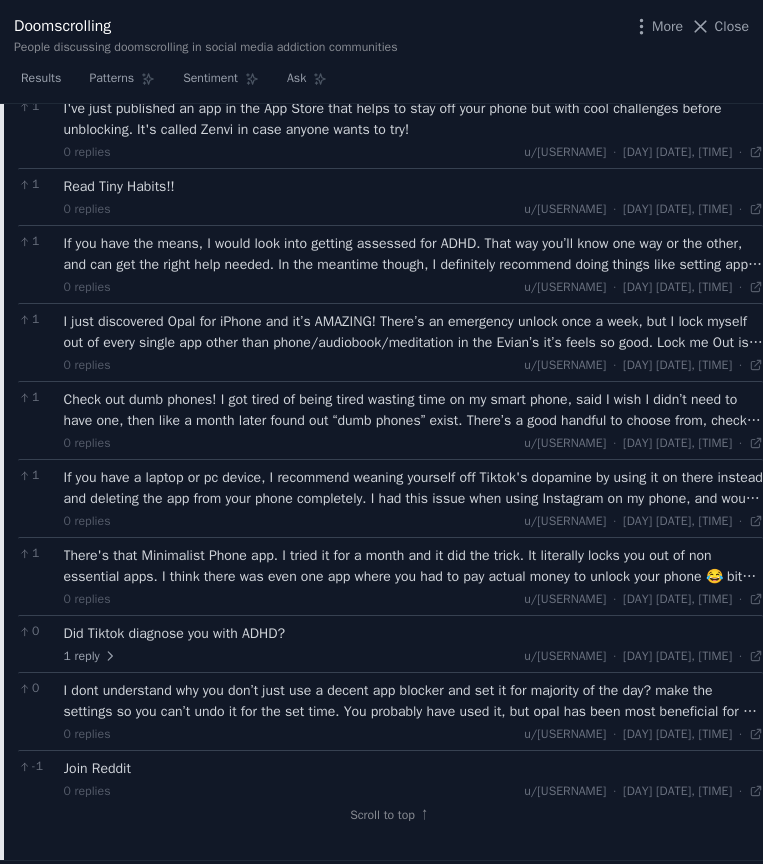 scroll, scrollTop: 5670, scrollLeft: 0, axis: vertical 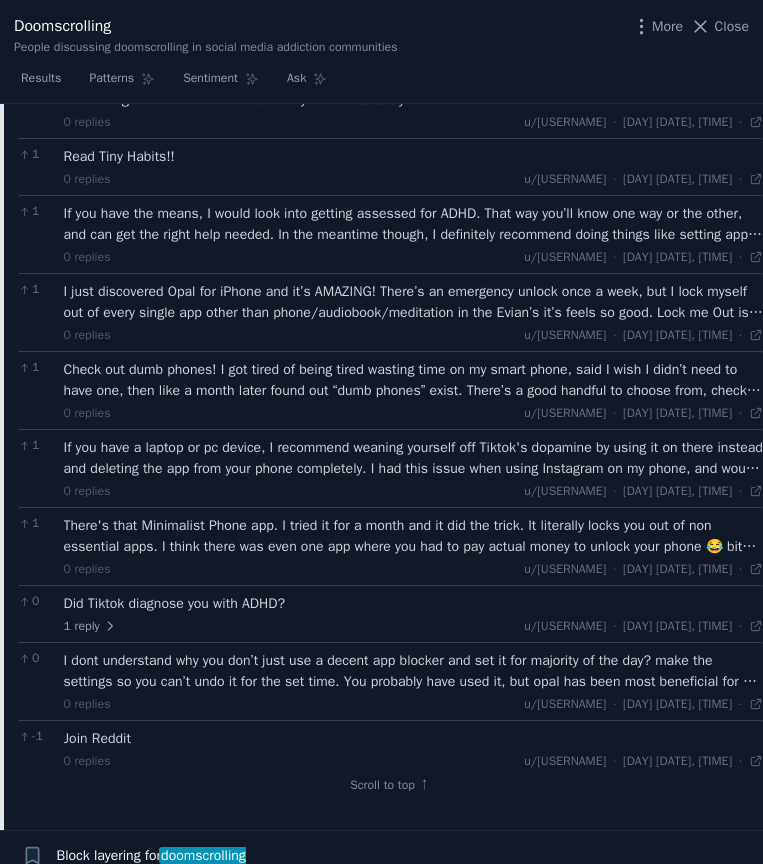 click on "I just discovered Opal for iPhone and it’s AMAZING! There’s an emergency unlock once a week, but I lock myself out of every single app other than phone/audiobook/meditation in the Evian’s it’s feels so good. Lock me Out is an even better app for Android. Do it, free yourself from that drain on your attention!" at bounding box center (414, 302) 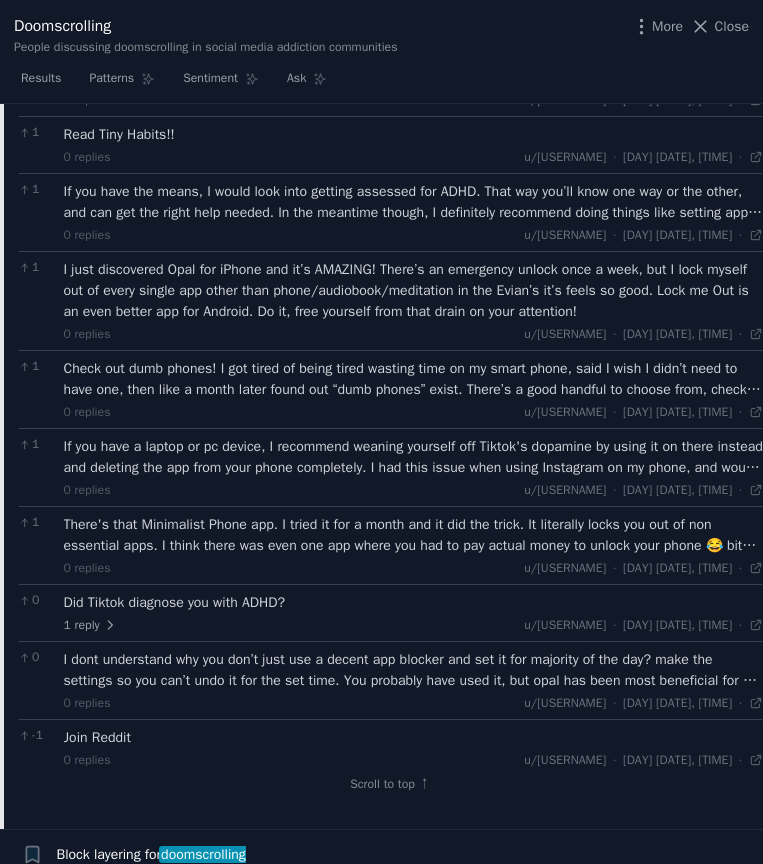 scroll, scrollTop: 5692, scrollLeft: 0, axis: vertical 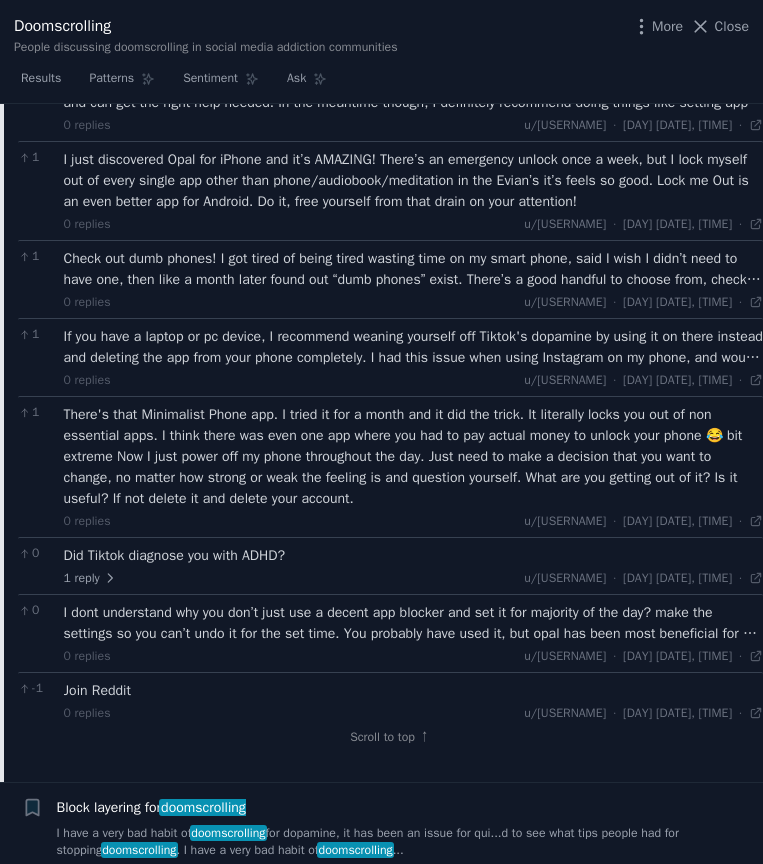 click on "I dont understand why you don’t just use a decent app blocker and set it for majority of the day? make the settings so you can’t undo it for the set time. You probably have used it, but opal has been most beneficial for me for reducing screen time.
if you want to try out the premium version, you can get 1 month free to test it out.  use the discount code below
FE5QS
or use the link:
https://applink.opal.so/invite-friend?rc=FE5QS&rNme=Monazite7492&rId=9hlfccElnjc61uPSDchyvBPtblo" at bounding box center [414, 623] 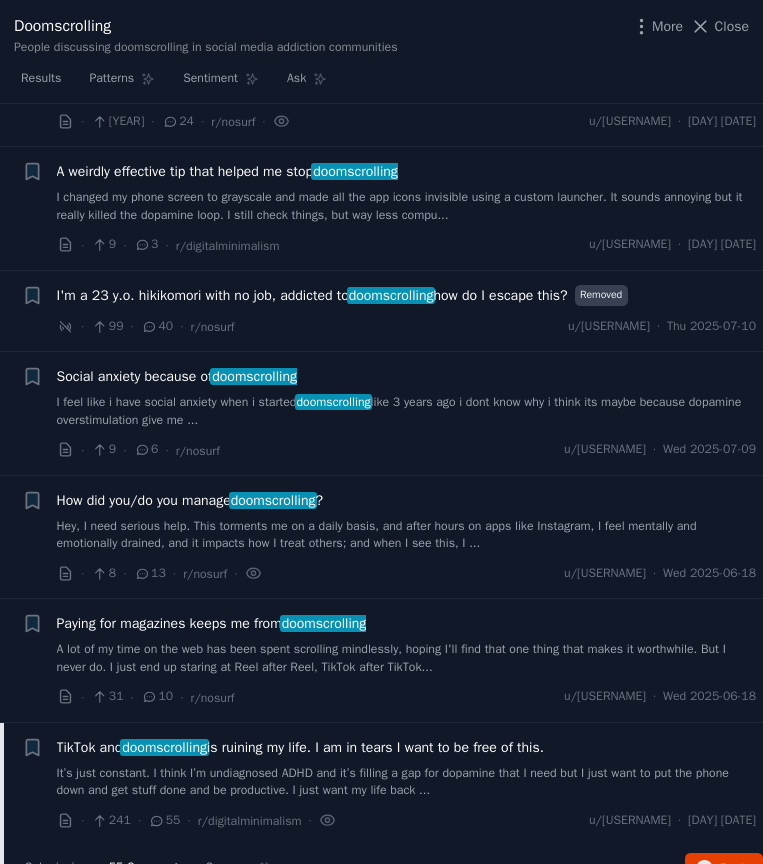scroll, scrollTop: 1836, scrollLeft: 0, axis: vertical 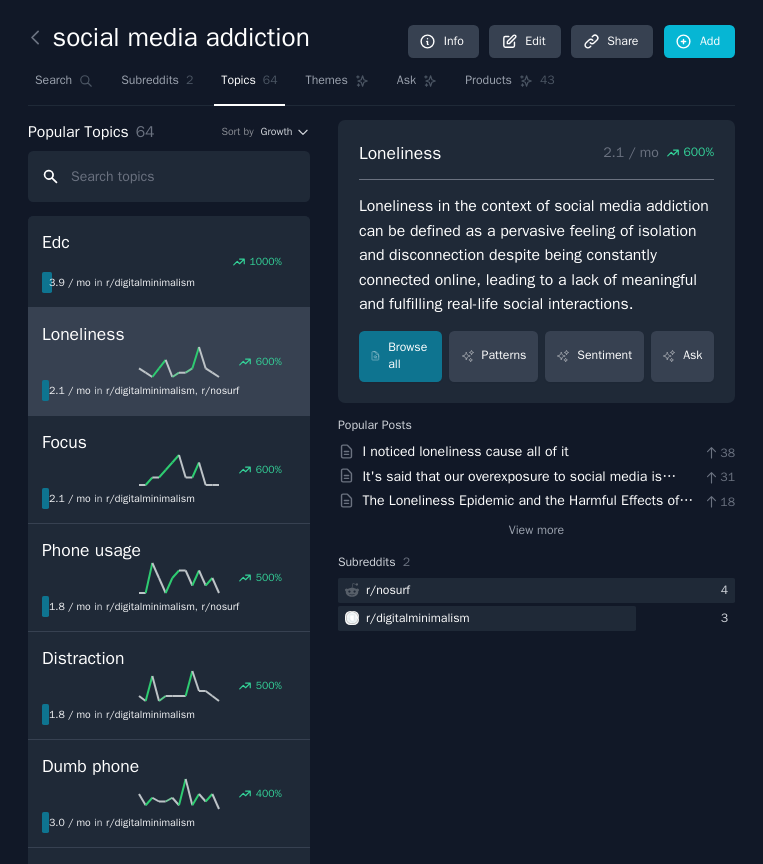 click at bounding box center [169, 176] 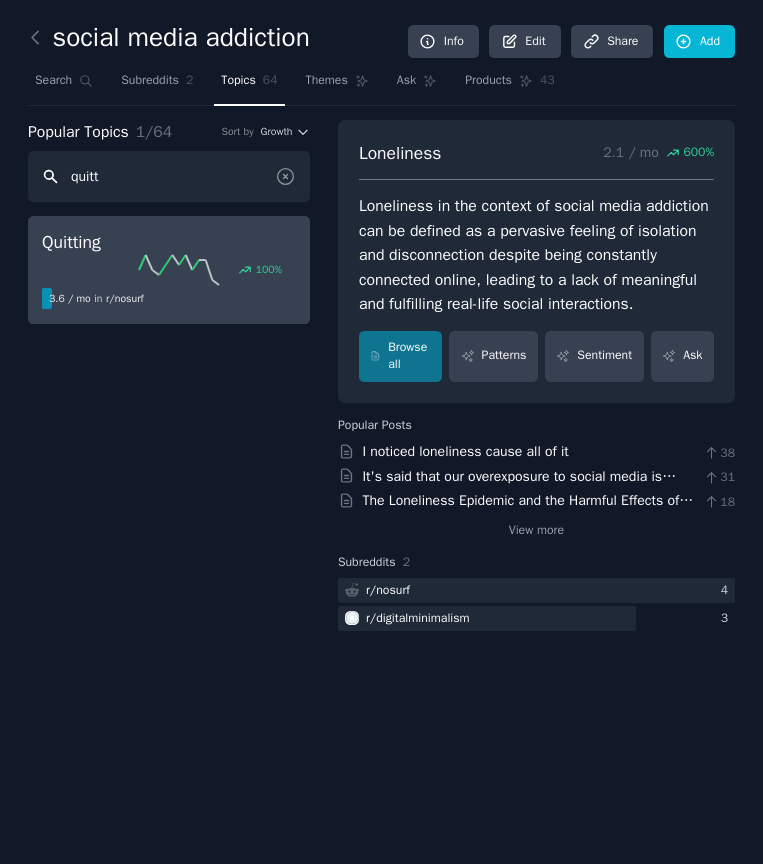 type on "quitt" 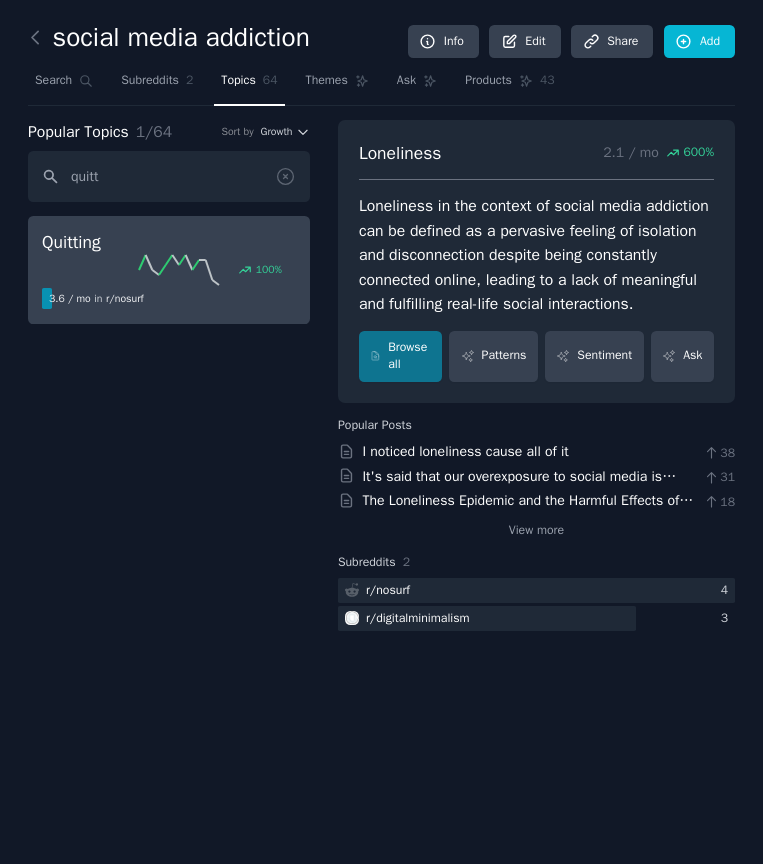 click on "Quitting" at bounding box center [169, 242] 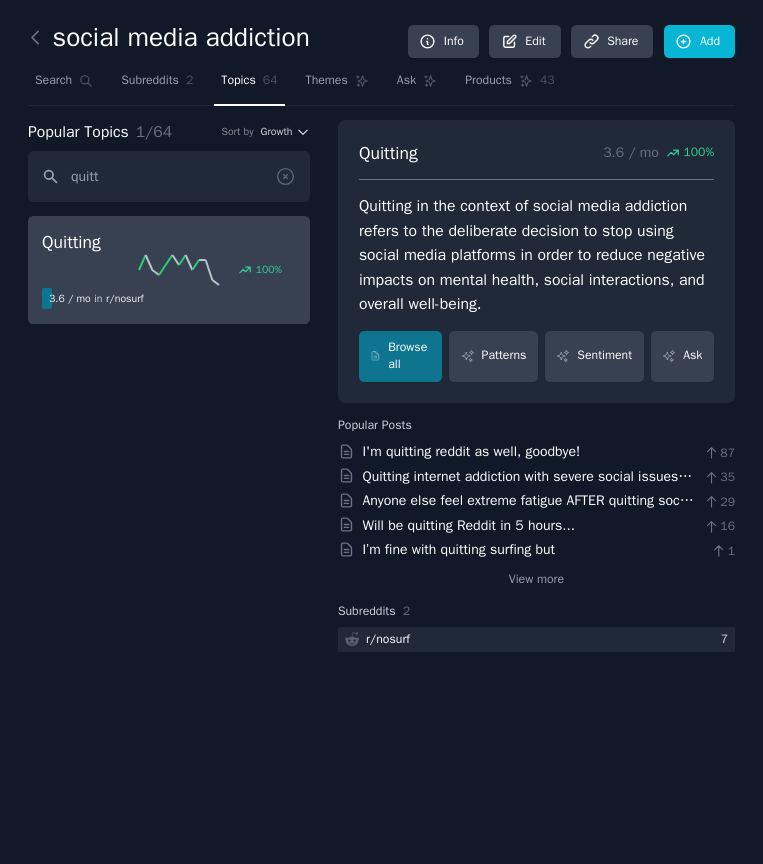 click on "Quitting [NUMBER] / mo [NUMBER] %" at bounding box center (536, 161) 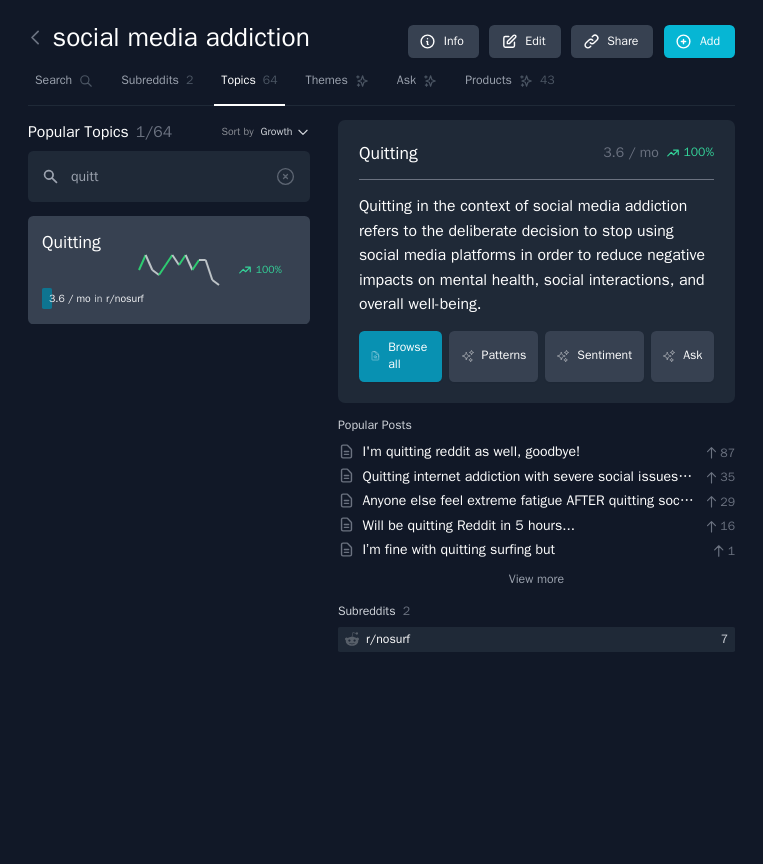 click on "Browse all" at bounding box center [400, 356] 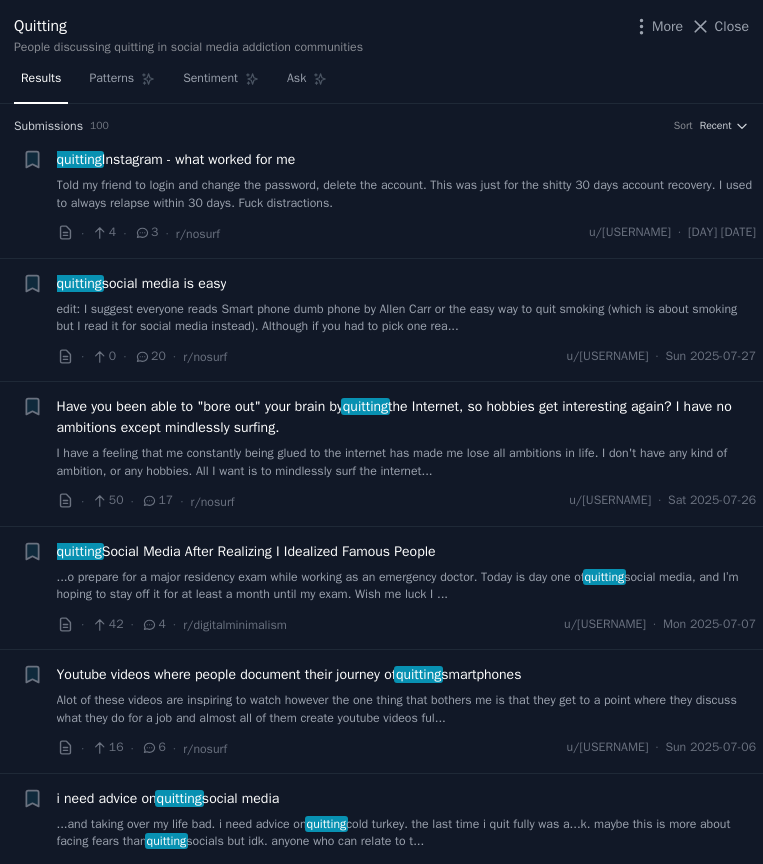 click on "edit: I suggest everyone reads Smart phone dumb phone by Allen Carr or the easy way to quit smoking (which is about smoking but I read it for social media instead). Although if you had to pick one rea..." at bounding box center (407, 318) 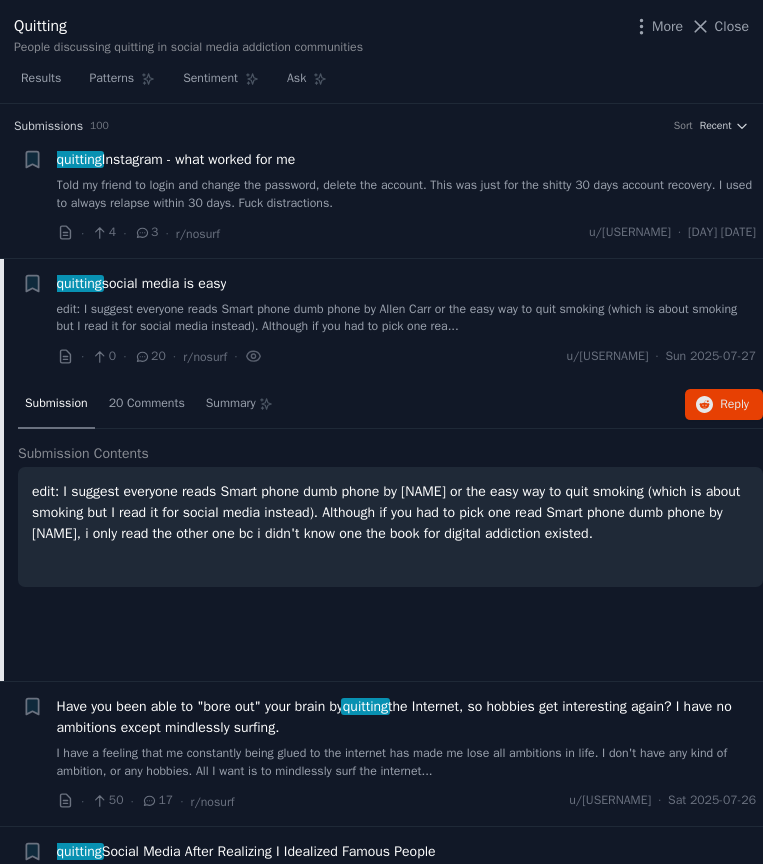 scroll, scrollTop: 154, scrollLeft: 0, axis: vertical 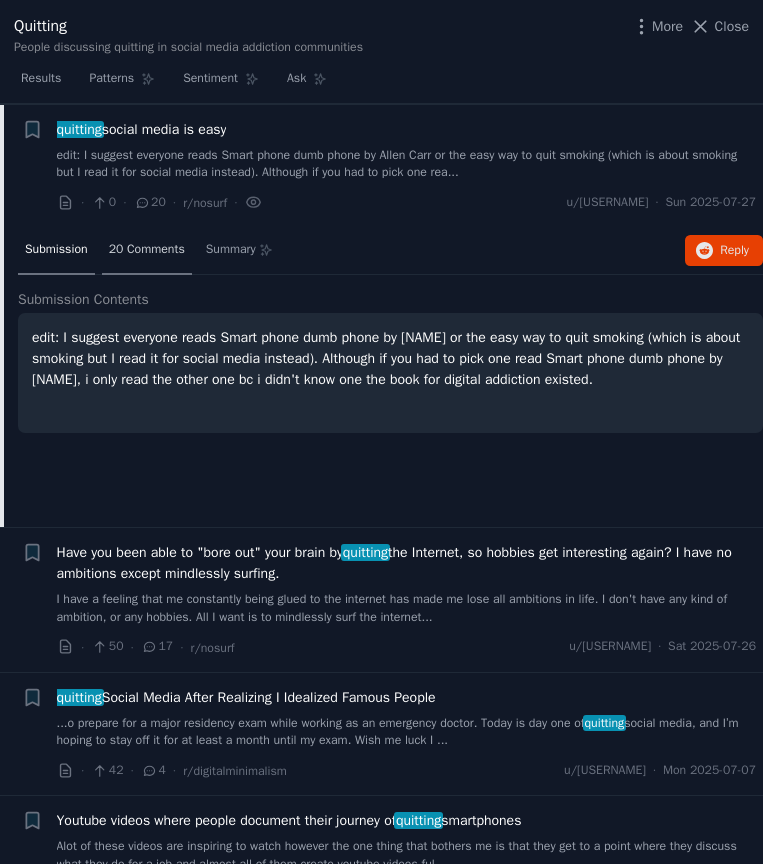 click on "20 Comments" at bounding box center [147, 251] 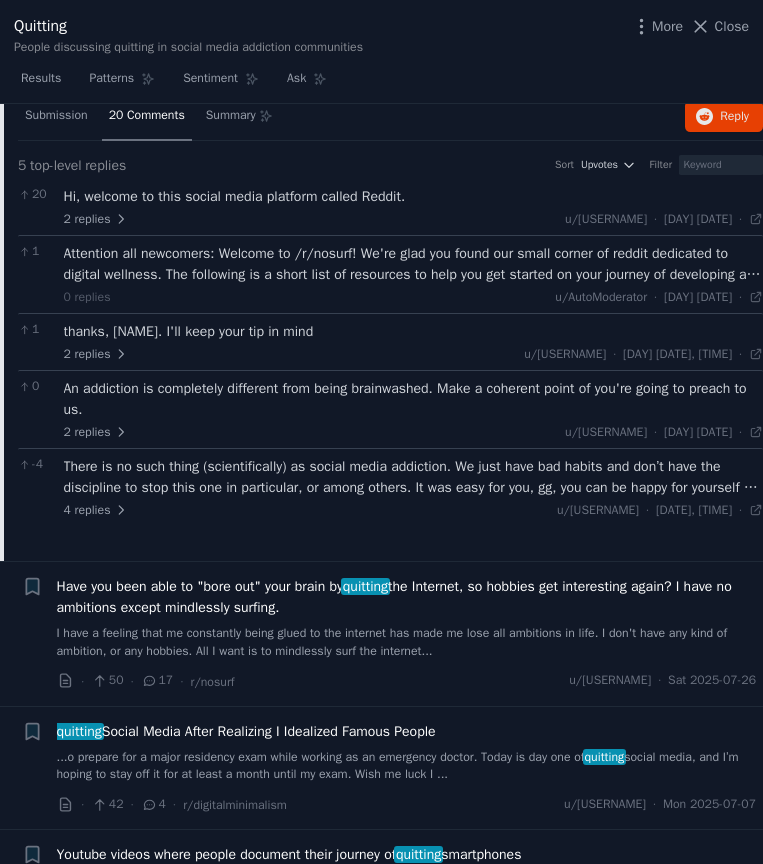 scroll, scrollTop: 175, scrollLeft: 0, axis: vertical 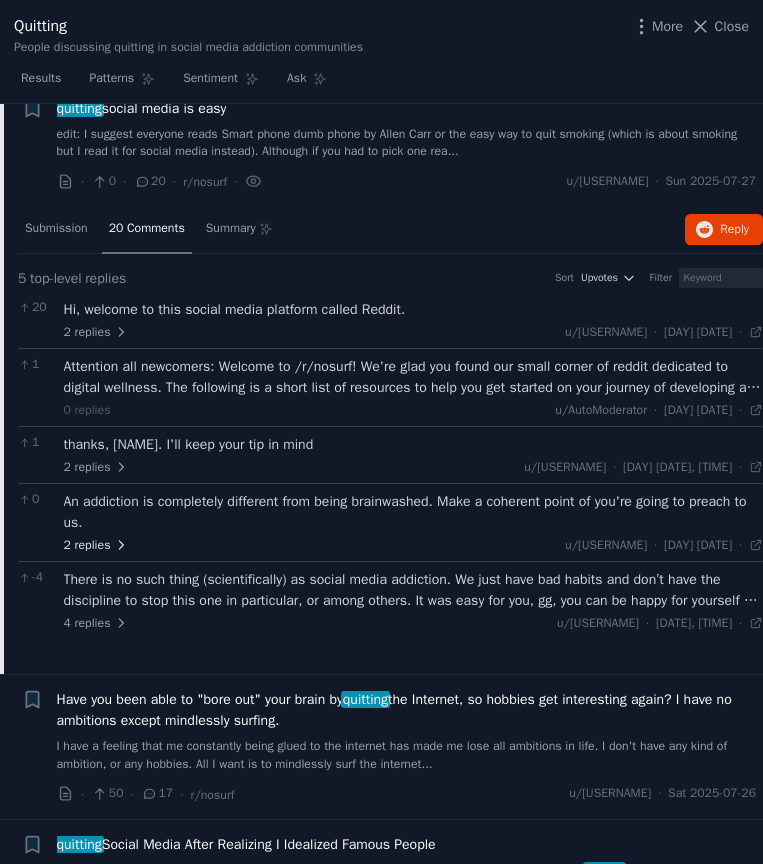 click on "2   replies" at bounding box center (96, 546) 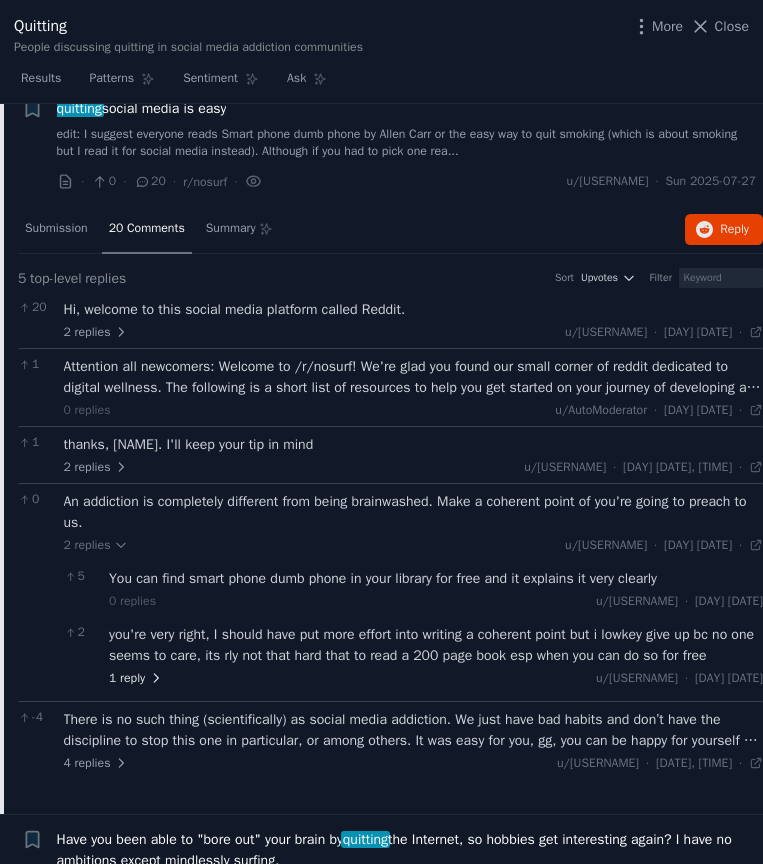 click on "1   reply" at bounding box center (136, 679) 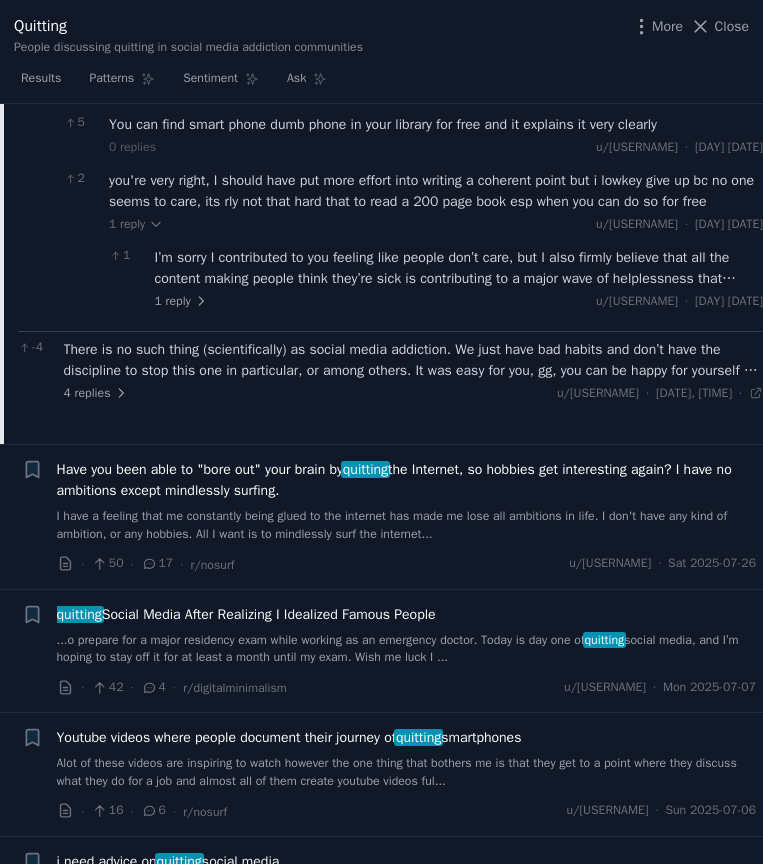 scroll, scrollTop: 637, scrollLeft: 0, axis: vertical 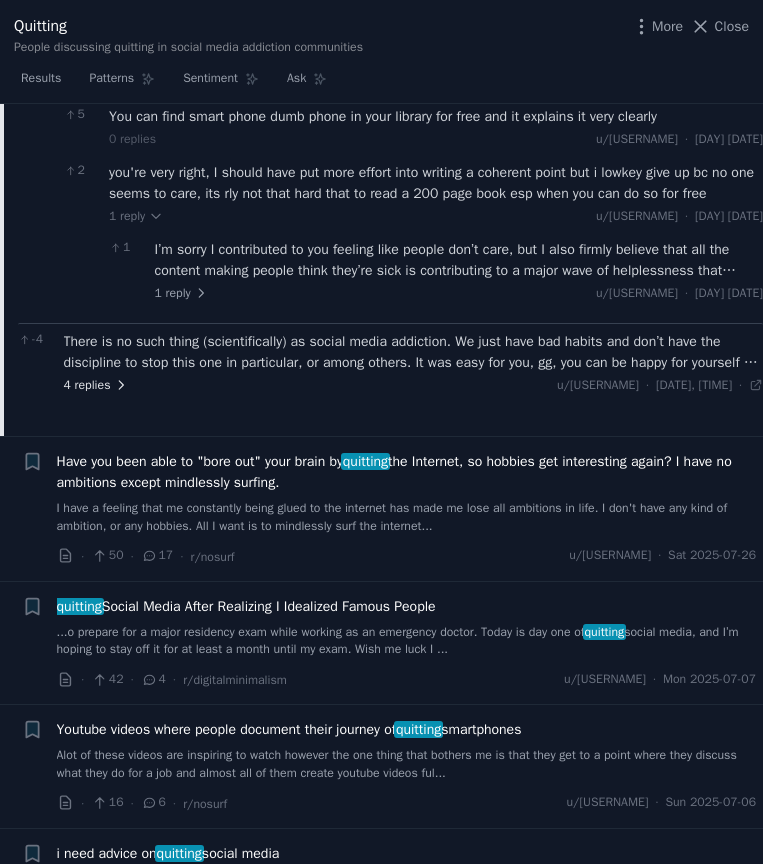 click 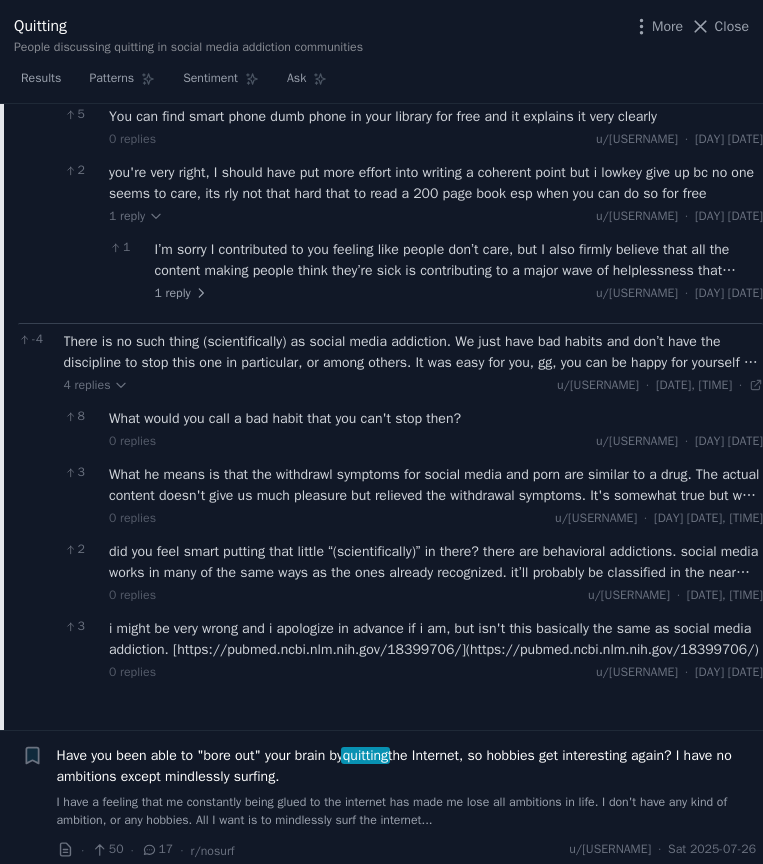 click on "There is no such thing (scientifically) as social media addiction. We just have bad habits and don’t have the discipline to stop this one in particular, or among others.
It was easy for you, gg, you can be happy for yourself & leave us be ; but thanks for the book recommendation" at bounding box center [414, 352] 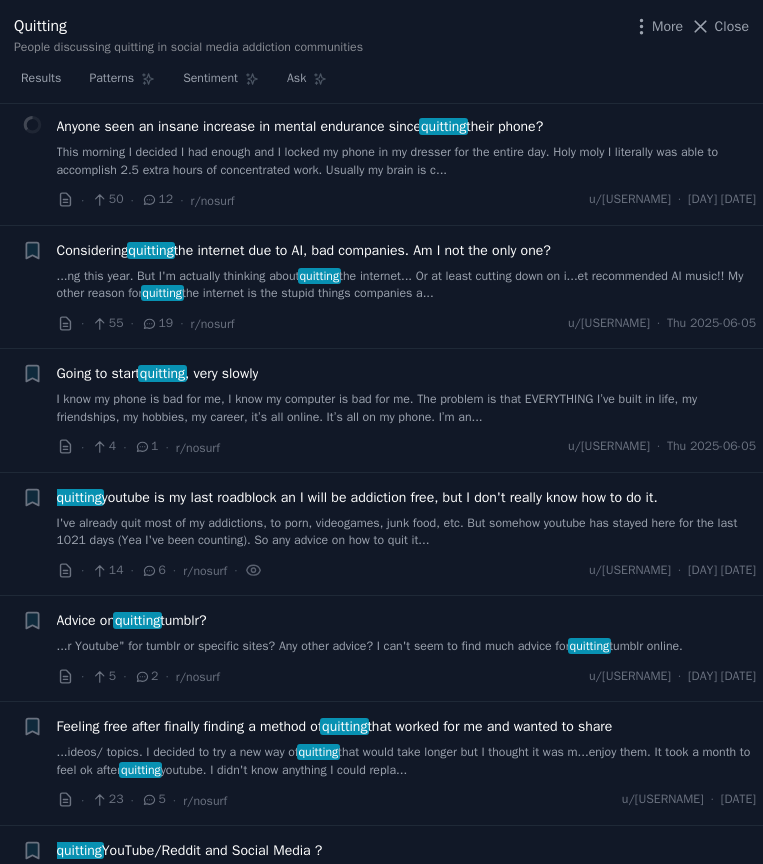 scroll, scrollTop: 1821, scrollLeft: 0, axis: vertical 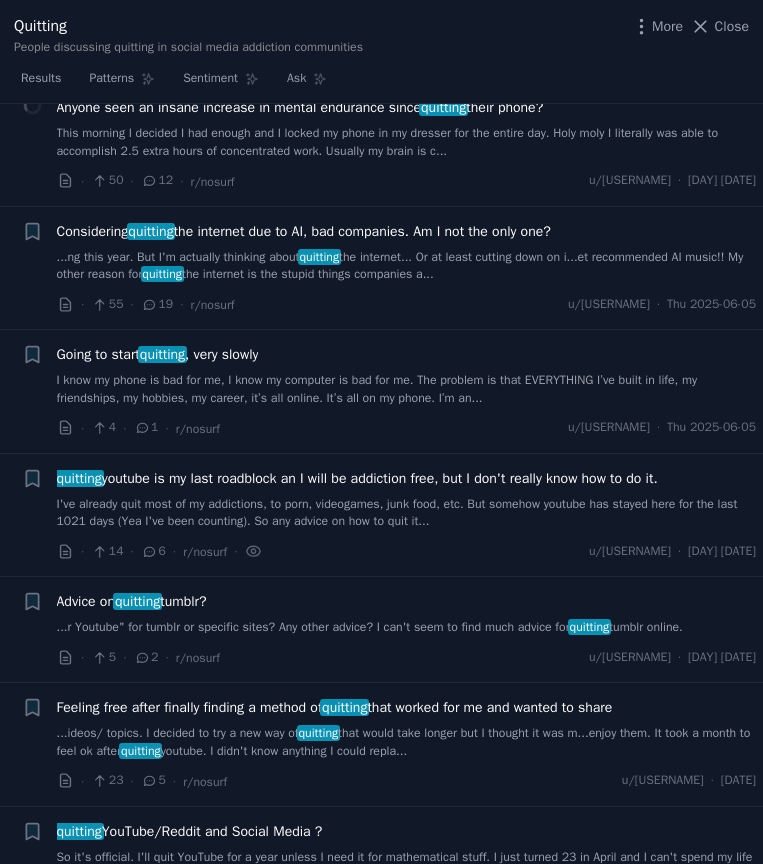 click on "quitting youtube is my last roadblock an I will be addiction free, but I don't really know how to do it. I've already quit most of my addictions, to porn, videogames, junk food, etc. But somehow youtube has stayed here for the last 1021 days (Yea I've been counting). So any advice on how to quit it... · 14 · 6 · r/nosurf · u/[USERNAME] · [DATE]" at bounding box center [407, 515] 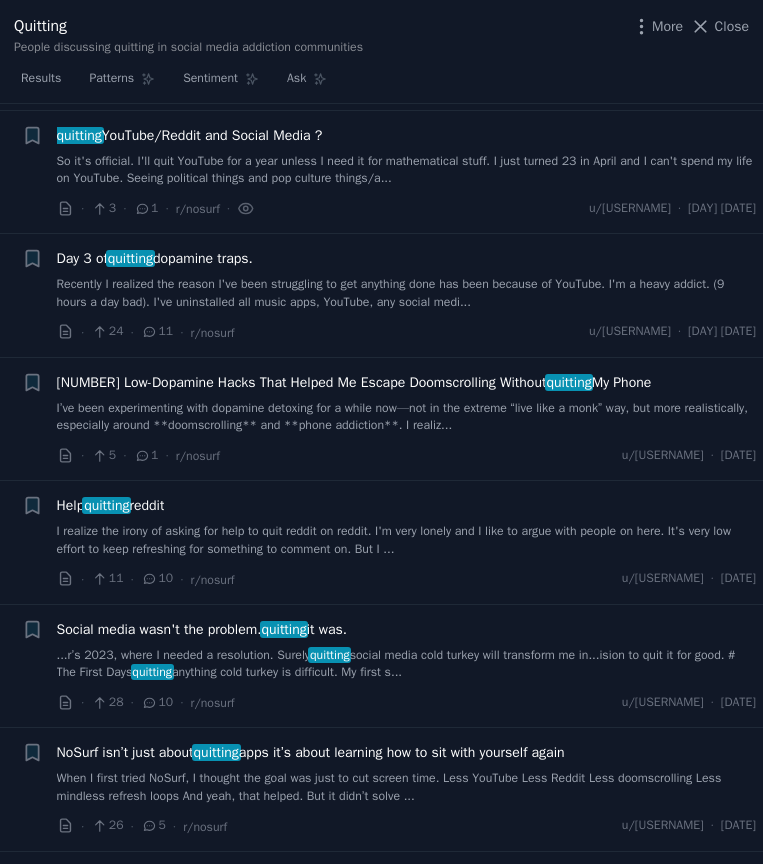 scroll, scrollTop: 1154, scrollLeft: 0, axis: vertical 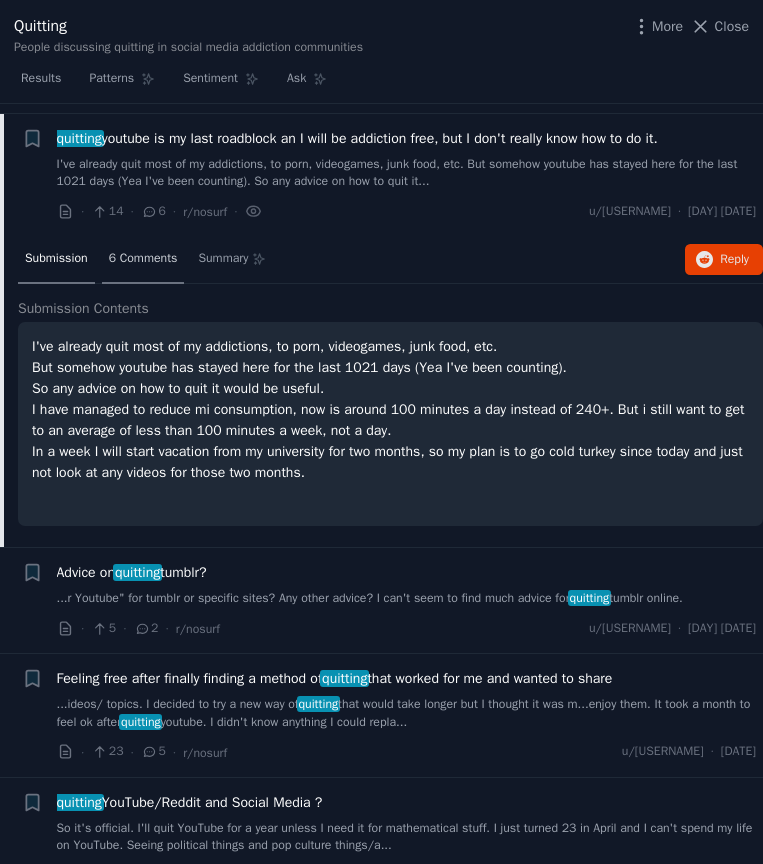 click on "6 Comments" at bounding box center [143, 260] 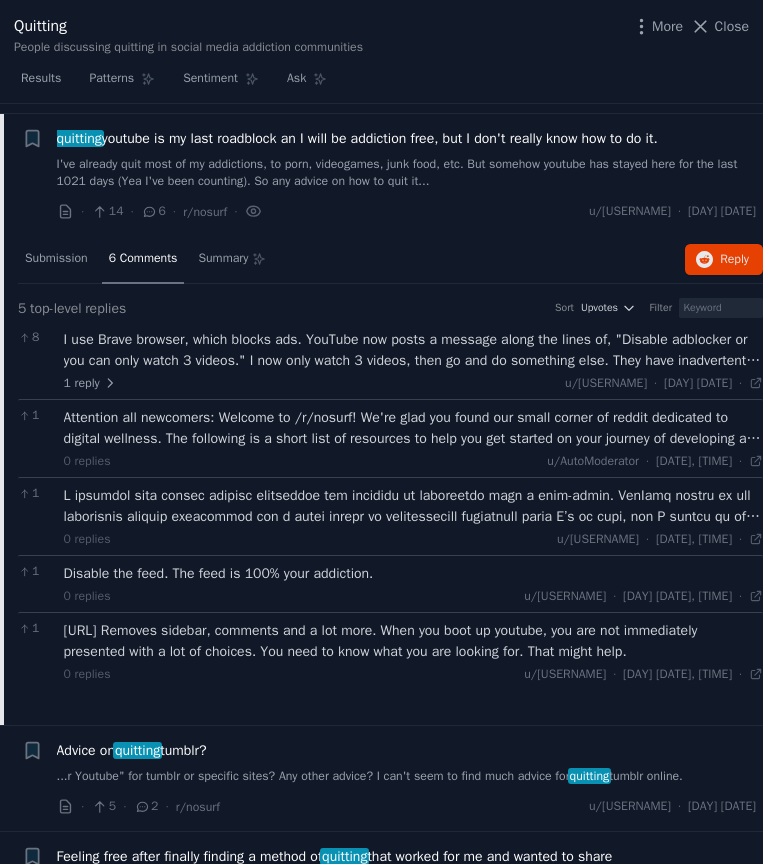 click at bounding box center (414, 506) 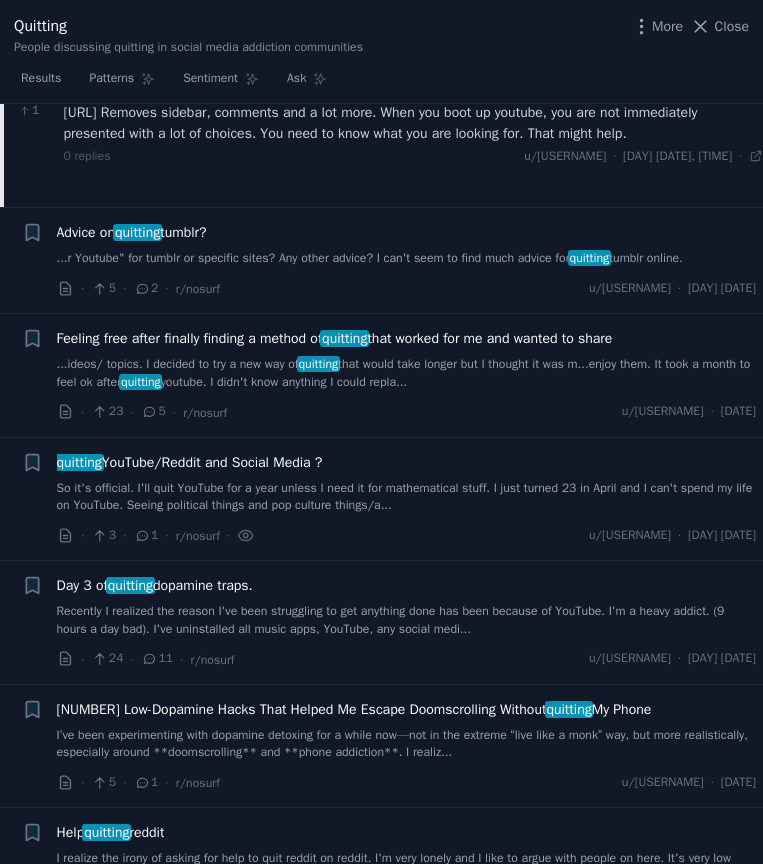 scroll, scrollTop: 1917, scrollLeft: 0, axis: vertical 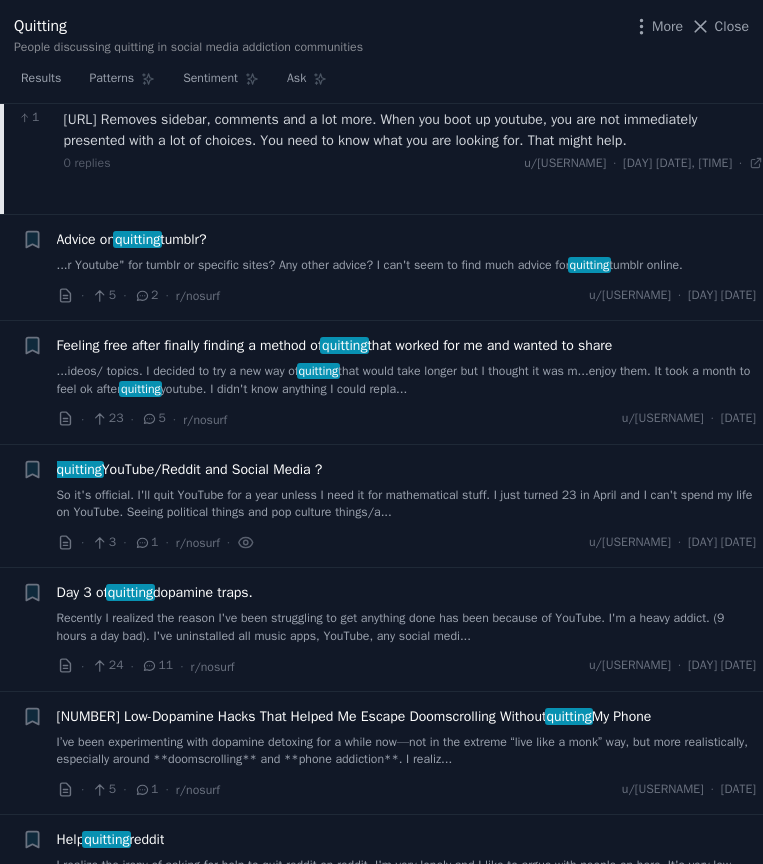 click on "Recently I realized the reason I've been struggling to get anything done has been because of YouTube. I'm a heavy addict. (9 hours a day bad). I've uninstalled all music apps, YouTube, any social medi..." at bounding box center (407, 627) 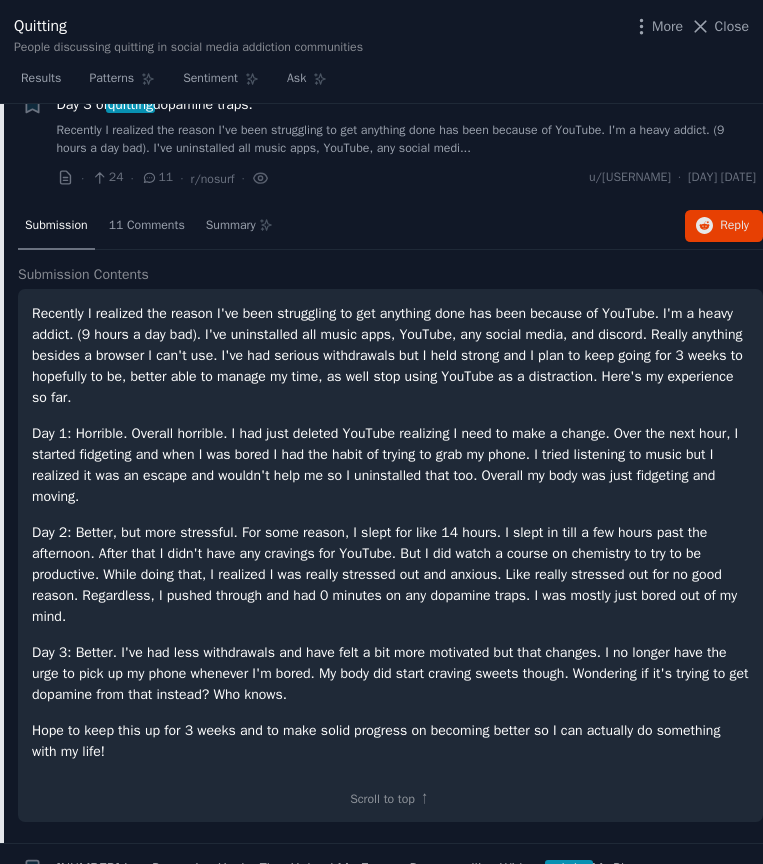 scroll, scrollTop: 1627, scrollLeft: 0, axis: vertical 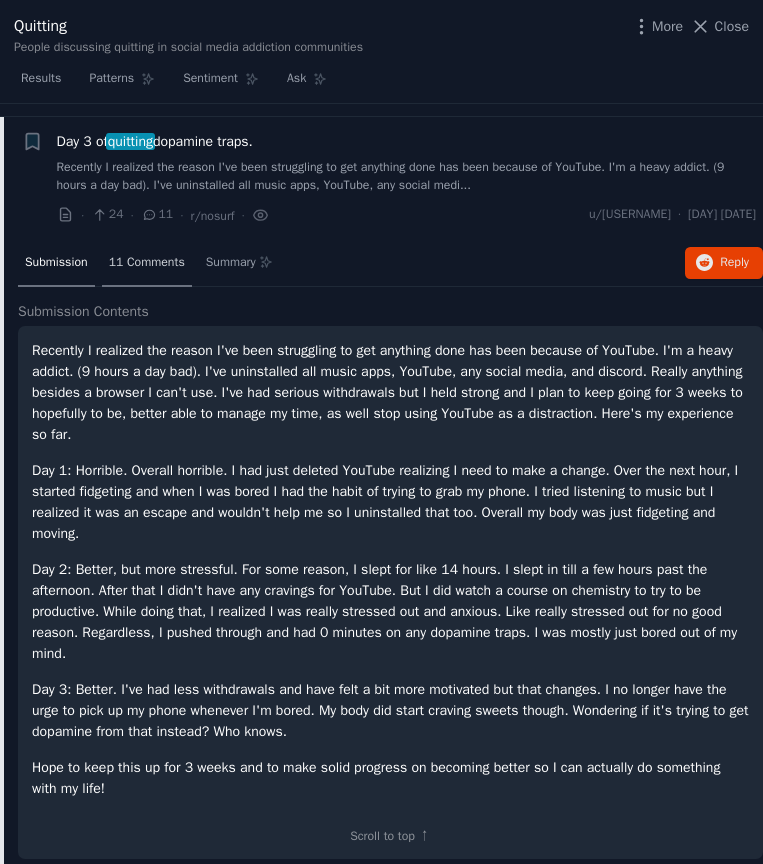 click on "11 Comments" at bounding box center (147, 263) 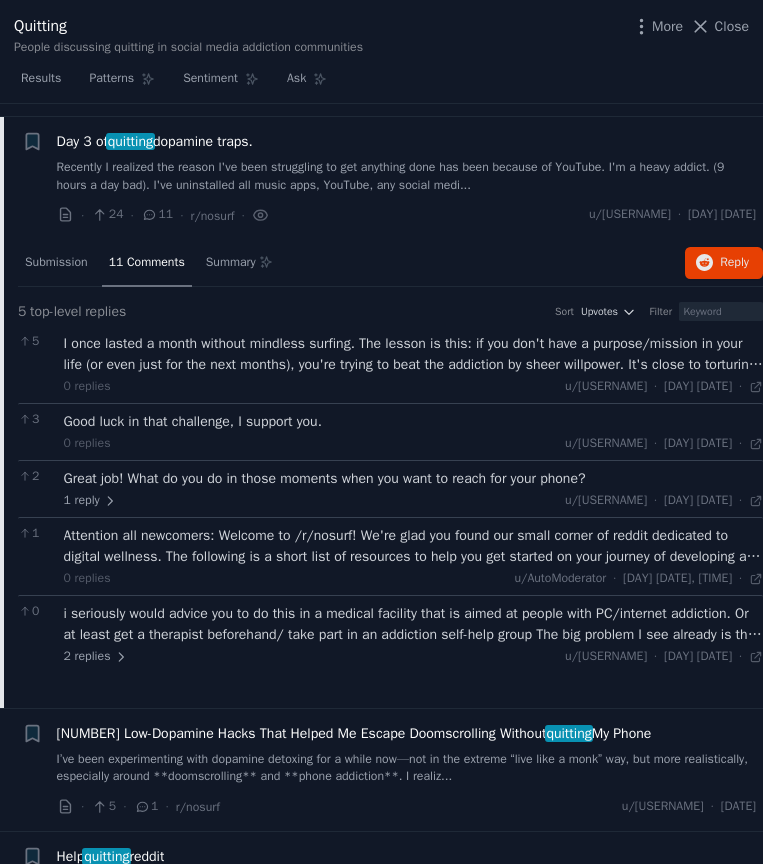 click on "I once lasted a month without mindless surfing. The lesson is this: if you don't have a purpose/mission in your life (or even just for the next months), you're trying to beat the addiction by sheer willpower. It's close to torturing yourself." at bounding box center (414, 354) 